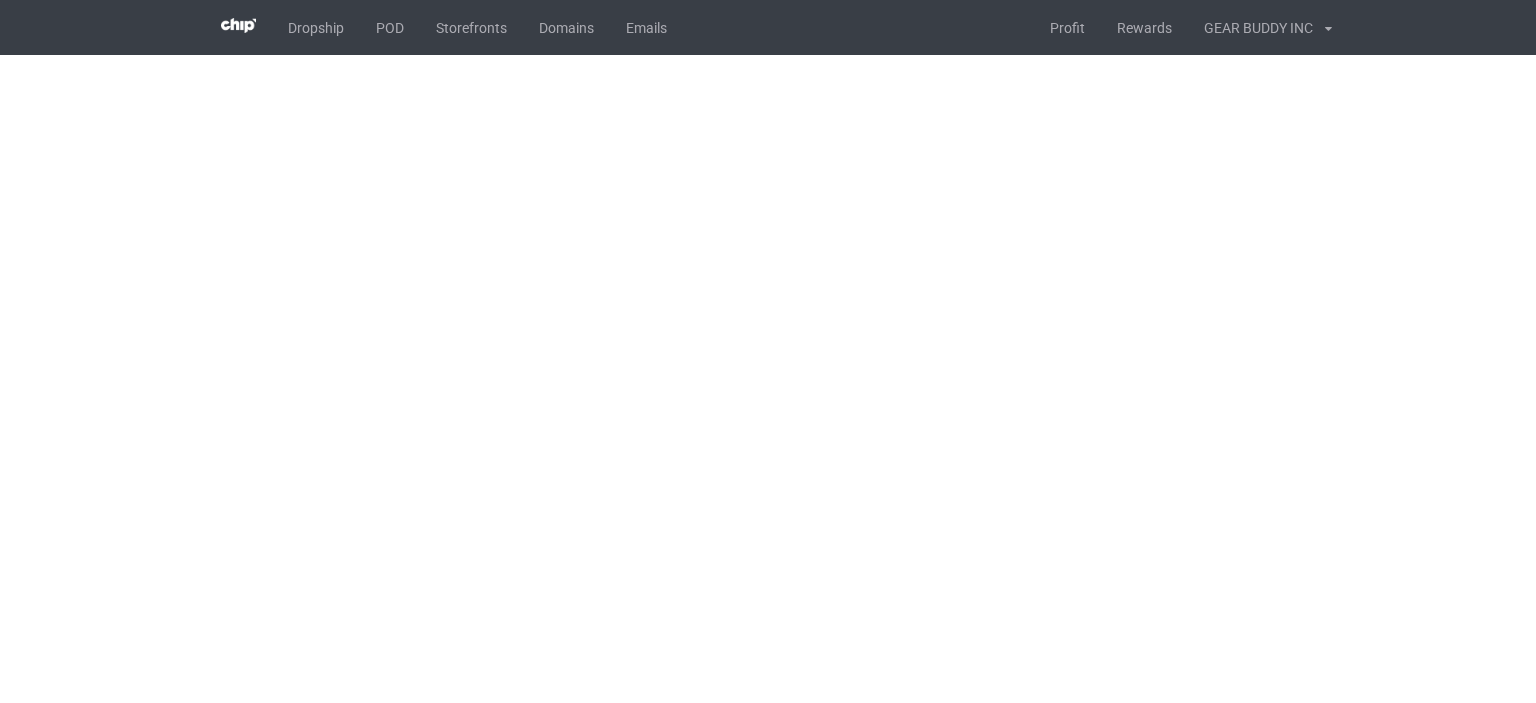 scroll, scrollTop: 0, scrollLeft: 0, axis: both 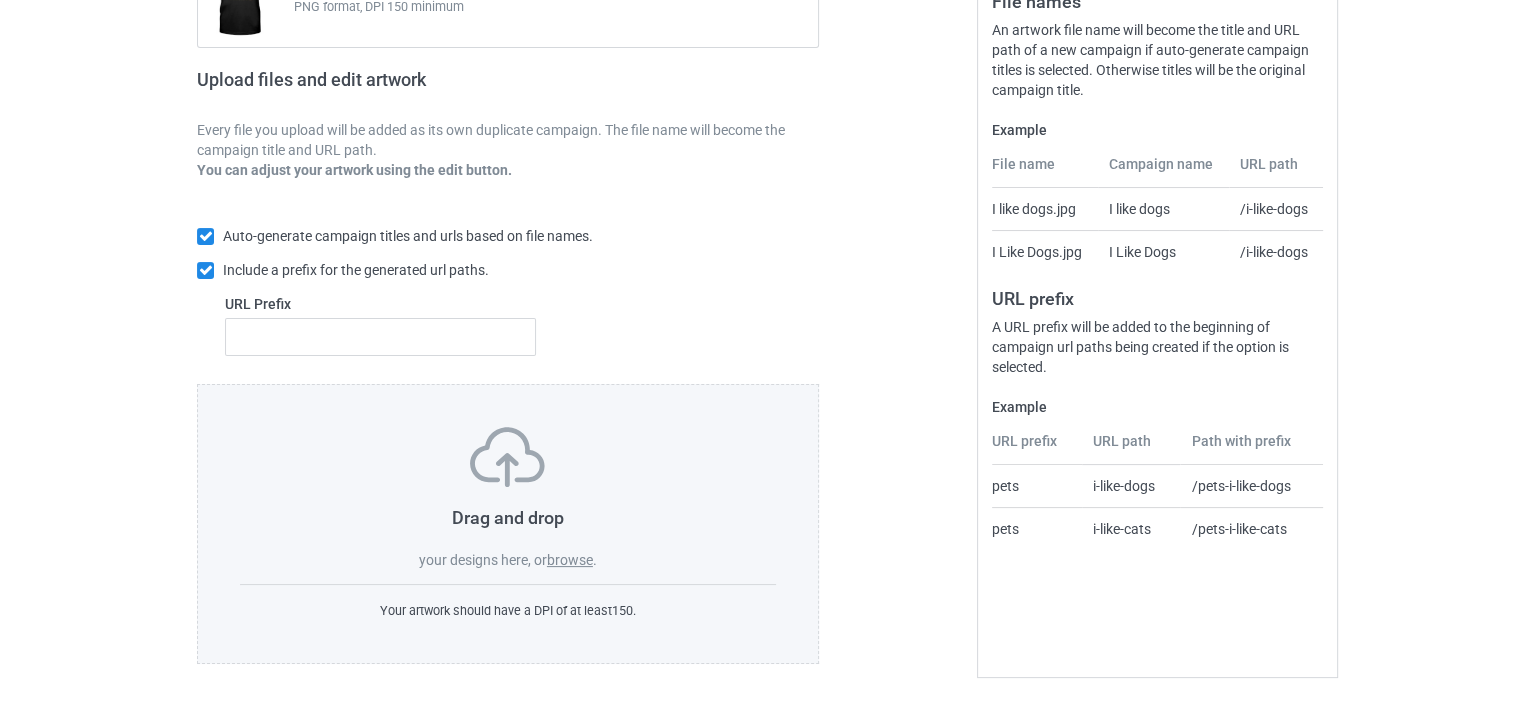 click on "browse" at bounding box center [570, 560] 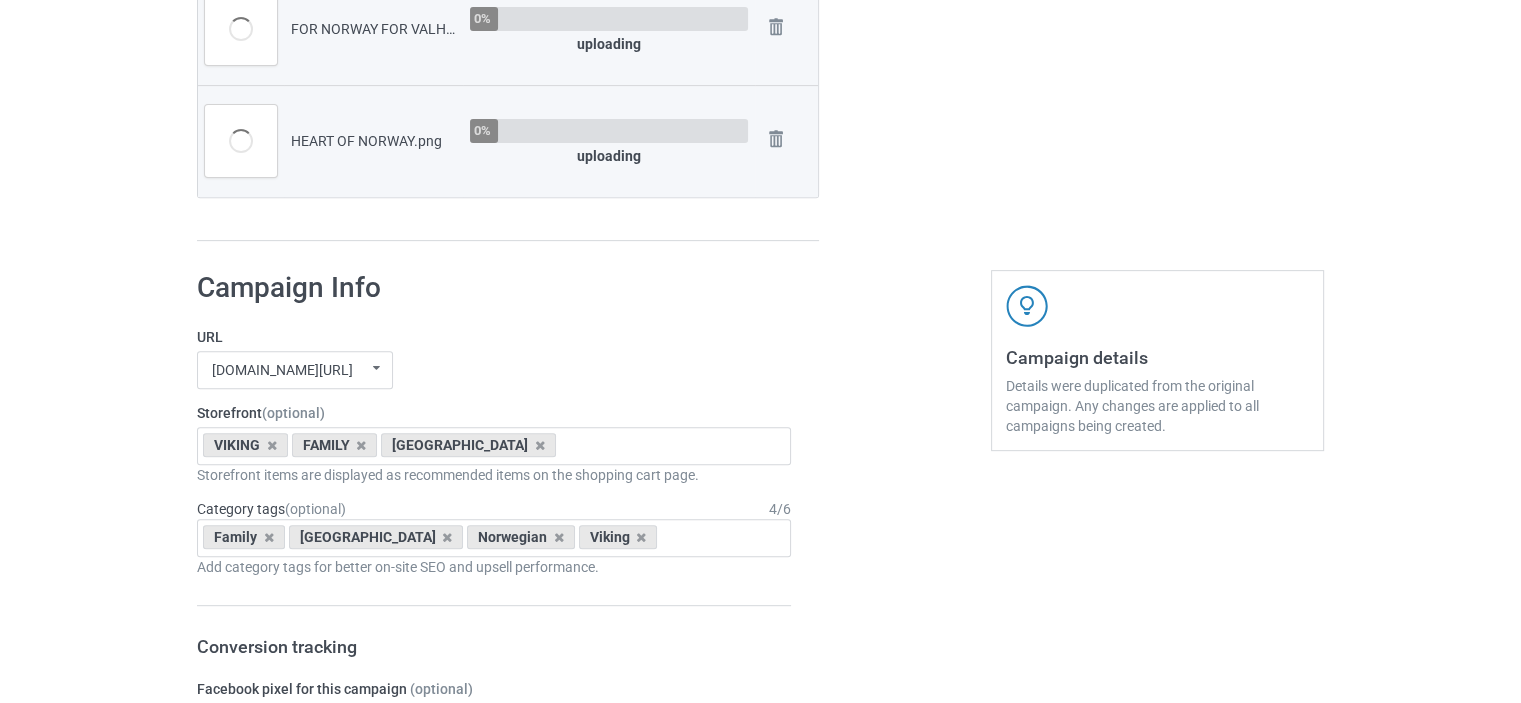 scroll, scrollTop: 1000, scrollLeft: 0, axis: vertical 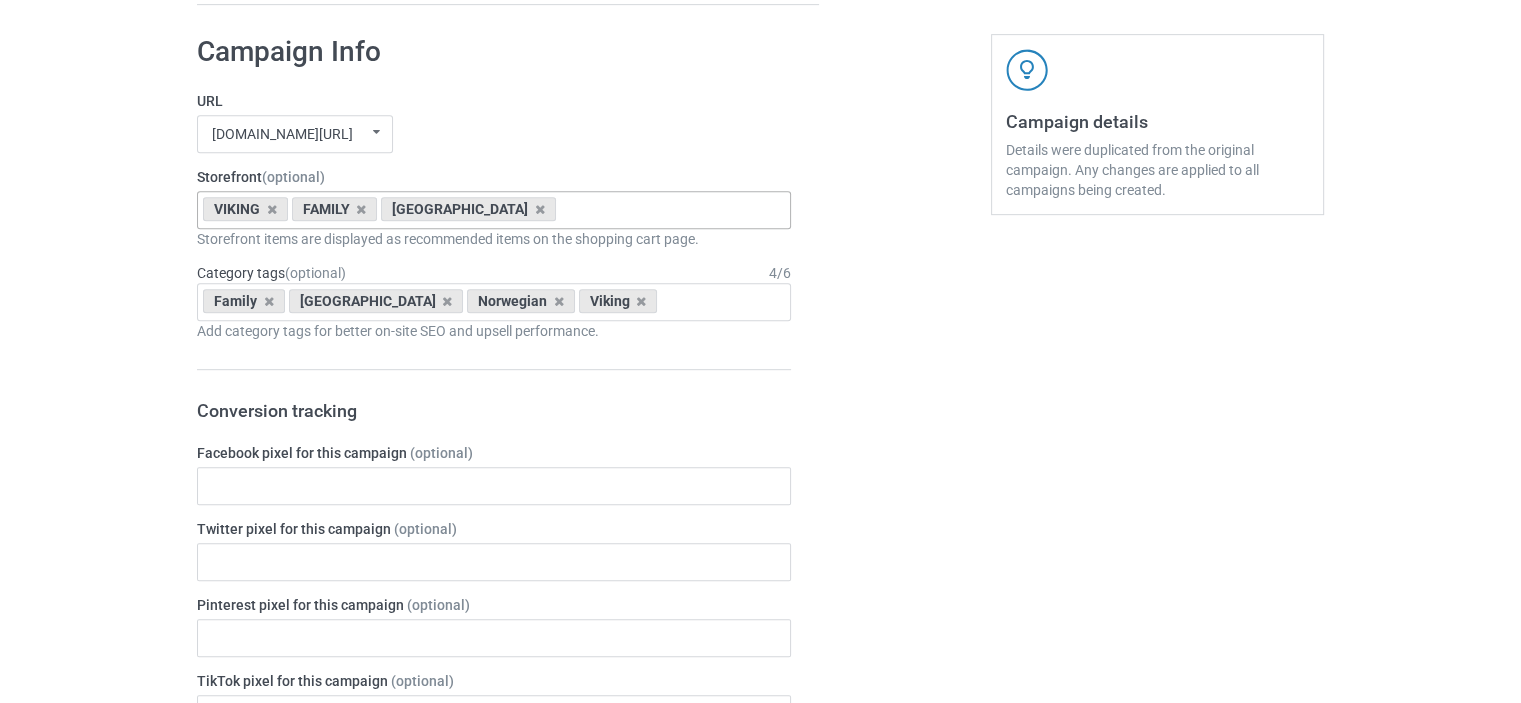 click on "VIKING FAMILY NORWAY NISSE - NORWEGIAN GNOME CHRISTMAS - YULE FUNNY LEFSE UFF DA  5f9b34739e3ab359d1f7615c 5f045f33302a534782faa5ea 5f045f0239ae8f39b04b9b14 5f045ed3d270f839a844187b 5f045ead3d08e144fb0f5fd8 5f045e72ff150f635faa47c7 5f045de29230cc4775f2c4b3 5f045db139ae8f39b04b9b0e" at bounding box center [494, 210] 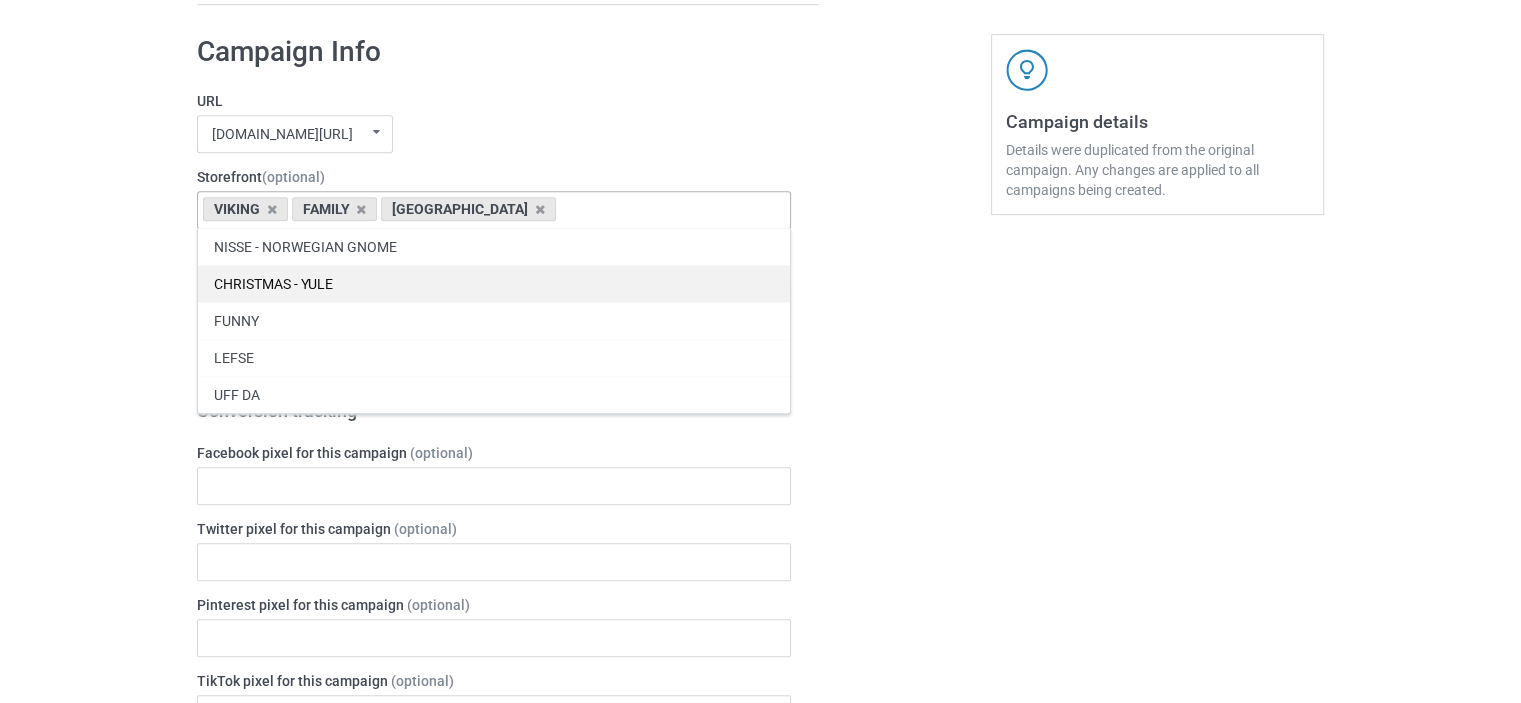 click on "CHRISTMAS - YULE" at bounding box center [494, 283] 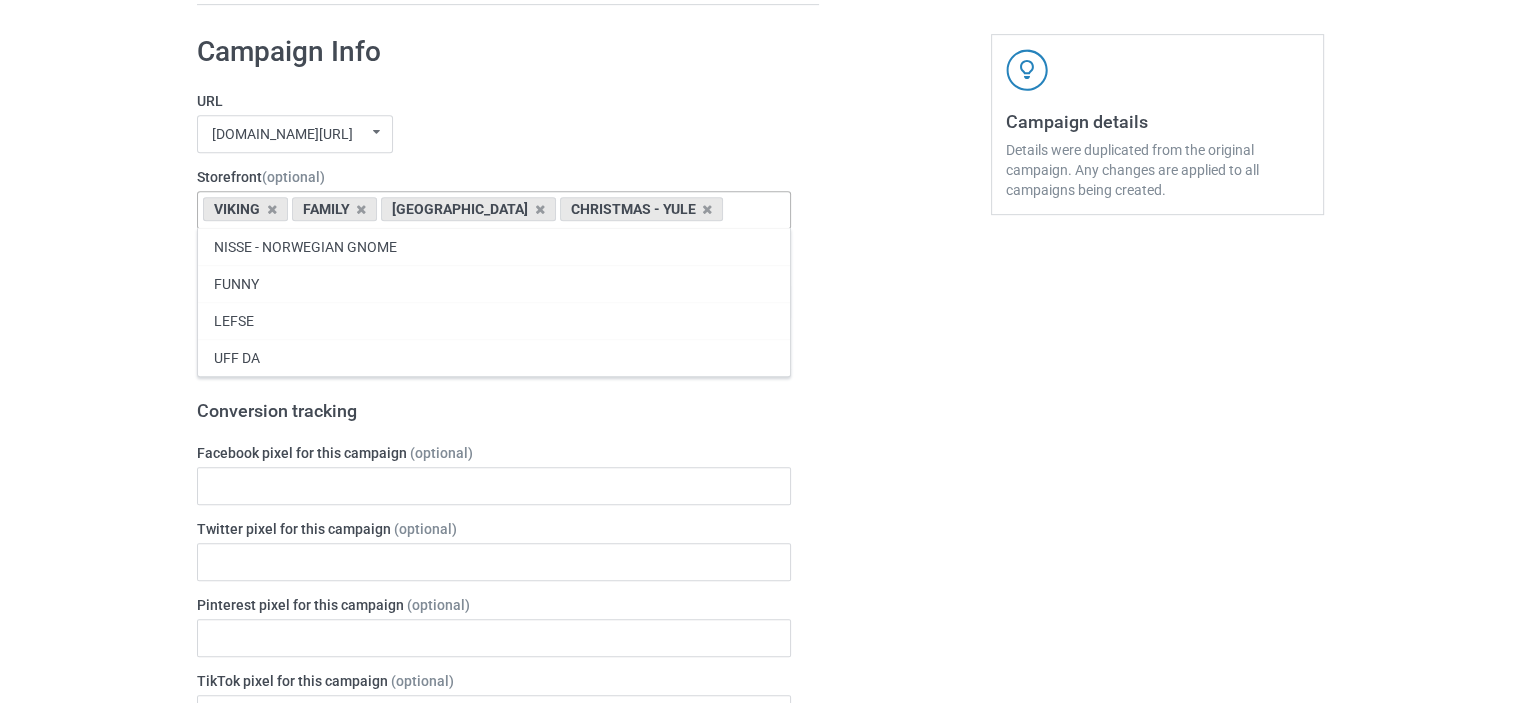 click at bounding box center (905, 937) 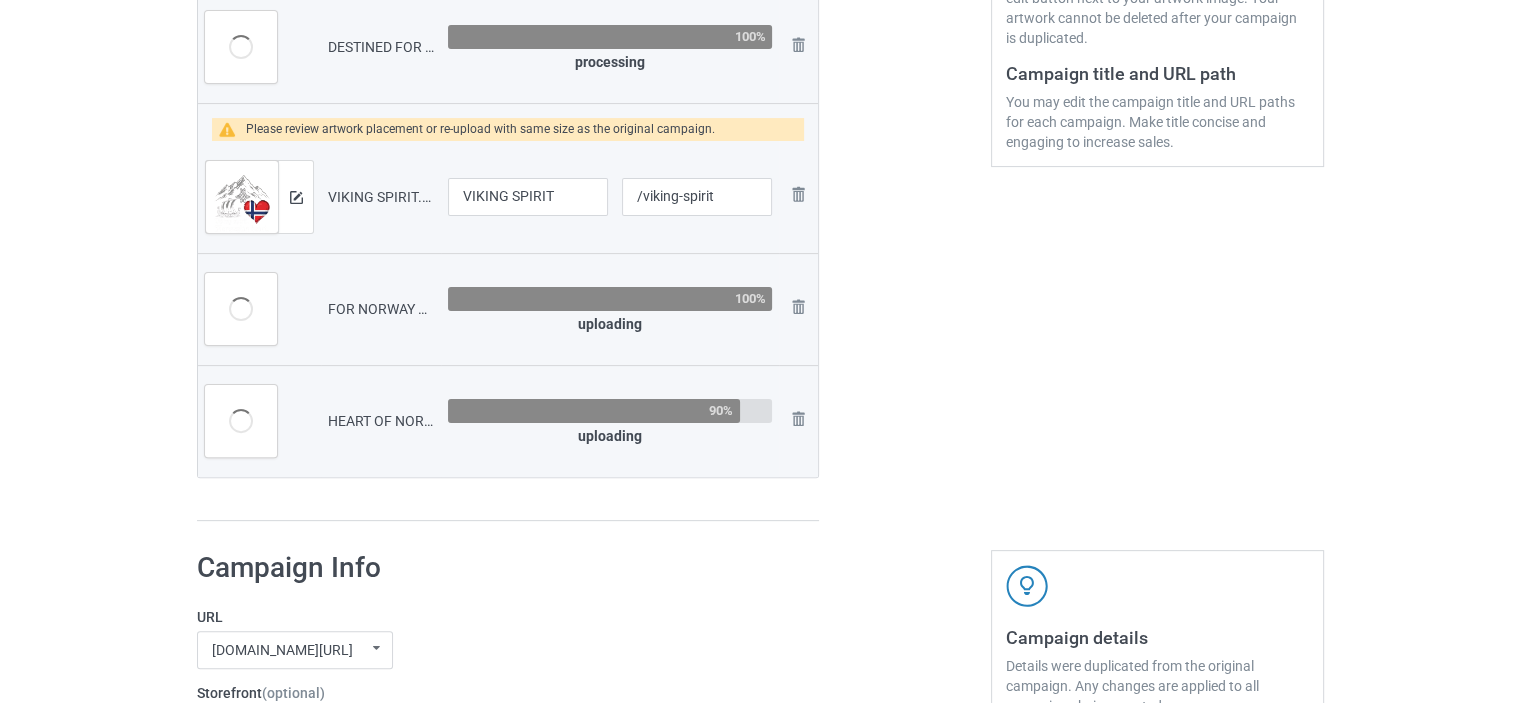 scroll, scrollTop: 533, scrollLeft: 0, axis: vertical 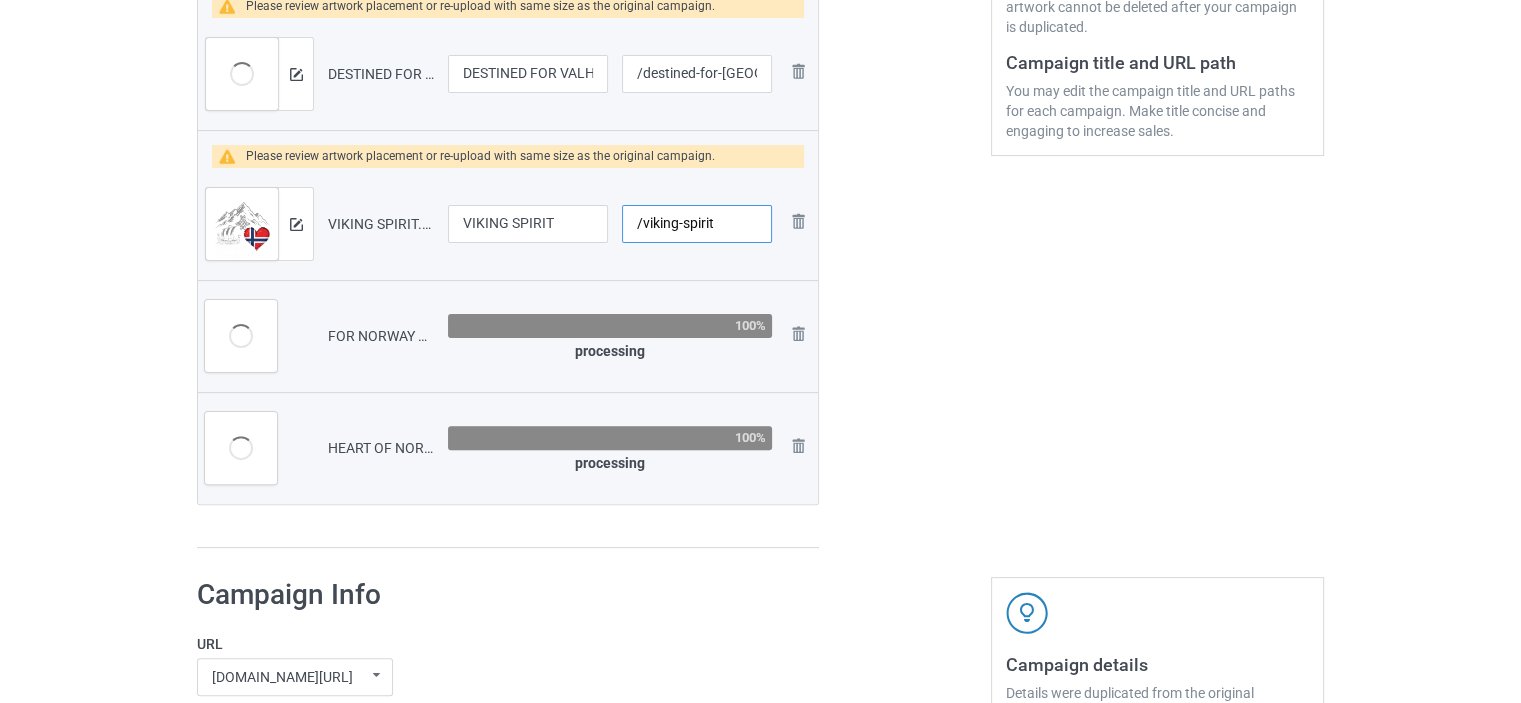 click on "/viking-spirit" at bounding box center [697, 224] 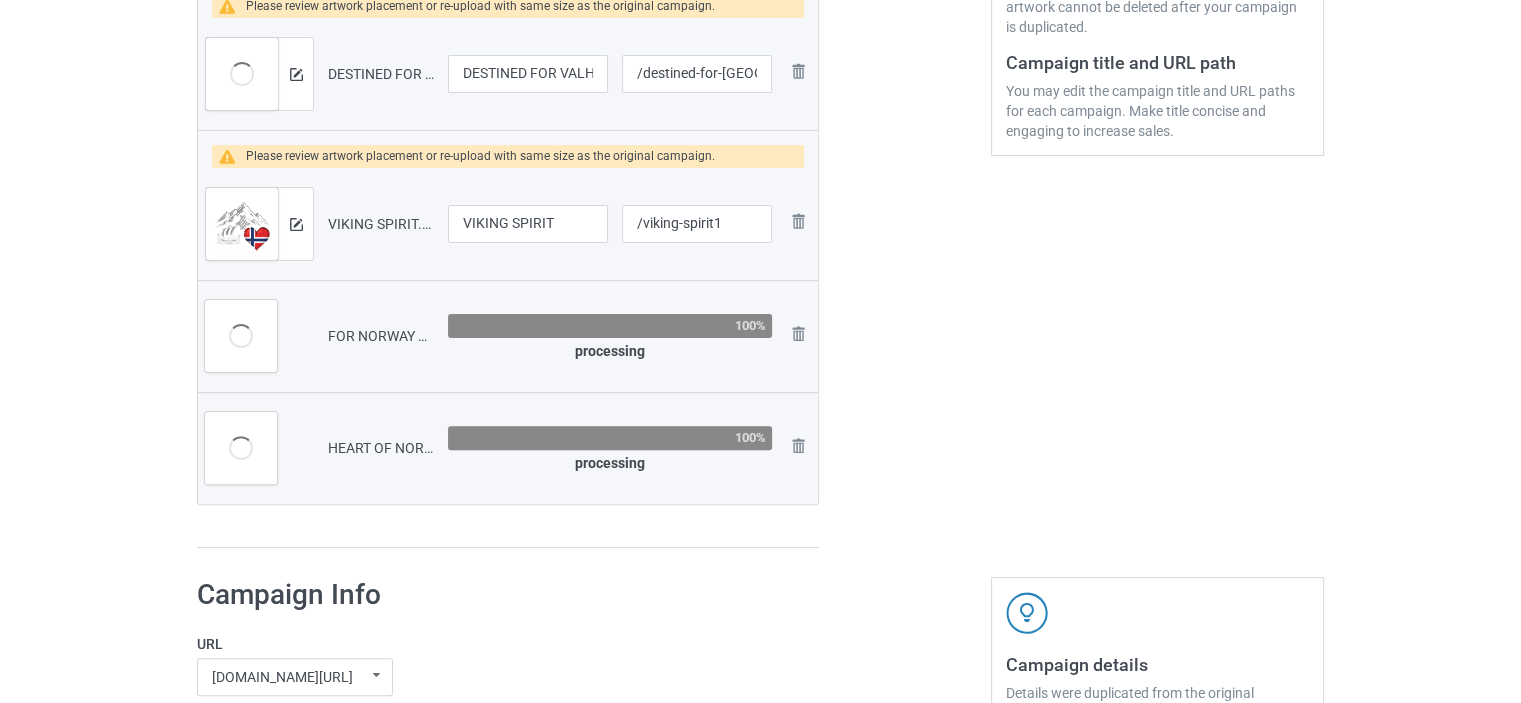 click on "Edit artwork You can adjust your artwork position, and upload files for double-sided products using the edit button next to your artwork image. Your artwork cannot be deleted after your campaign is duplicated. Campaign title and URL path You may edit the campaign title and URL paths for each campaign. Make title concise and engaging to increase sales." at bounding box center (1157, 85) 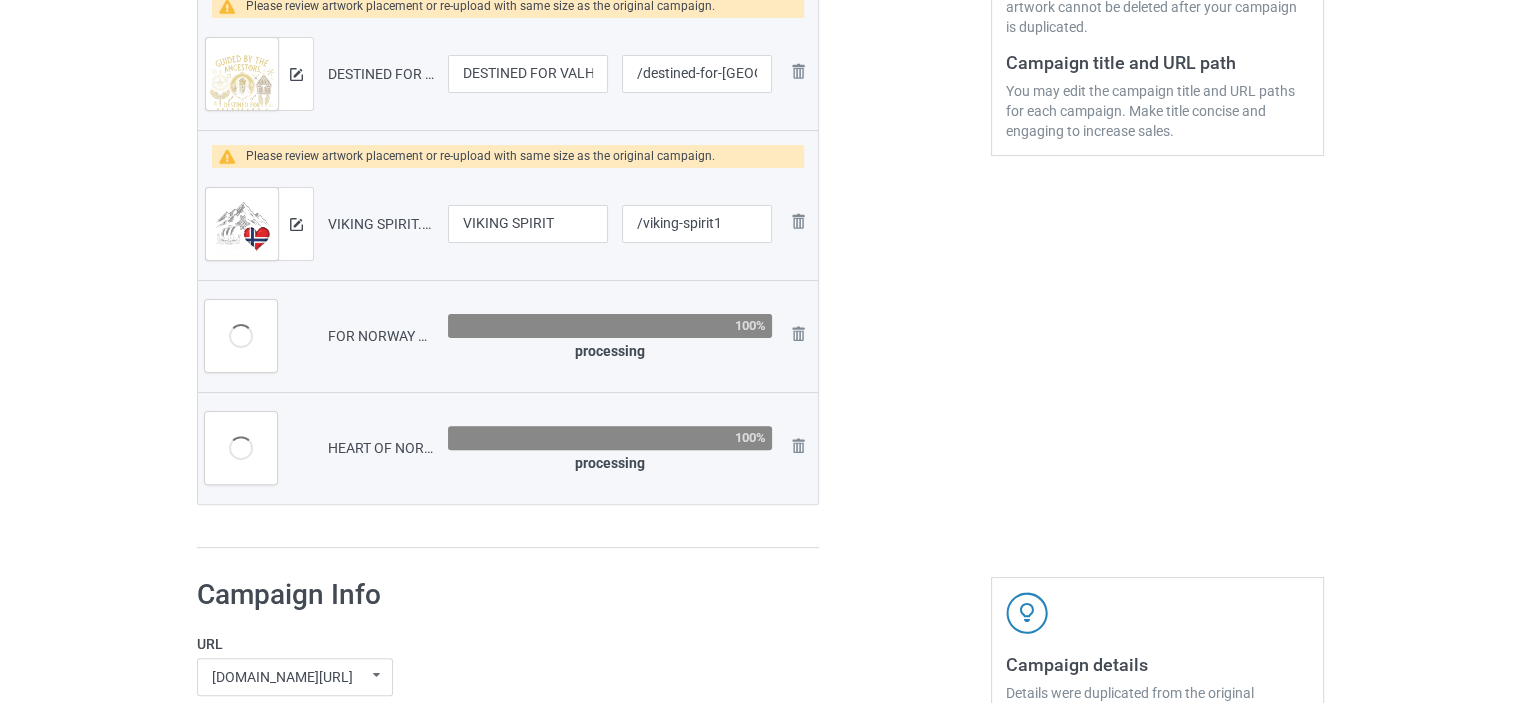 type on "/viking-spirit" 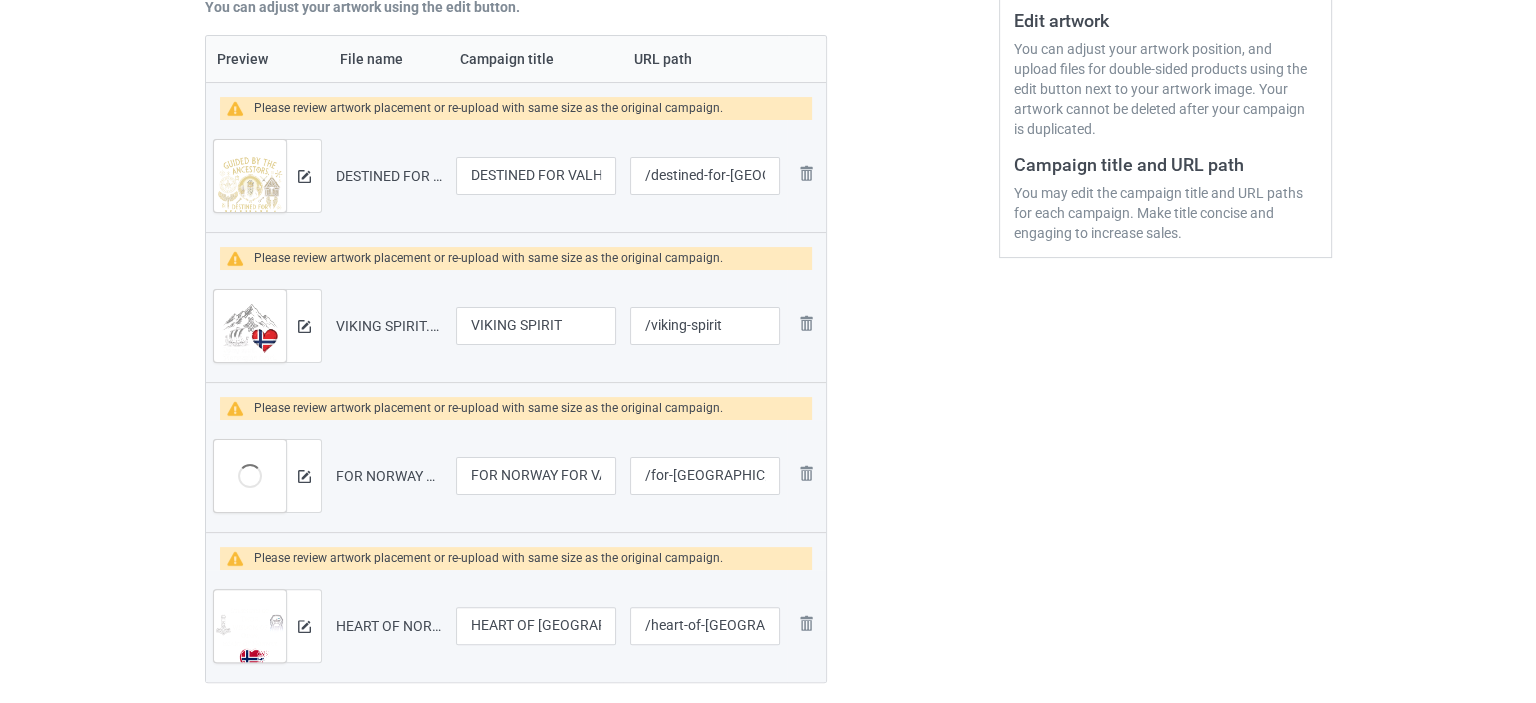 scroll, scrollTop: 333, scrollLeft: 0, axis: vertical 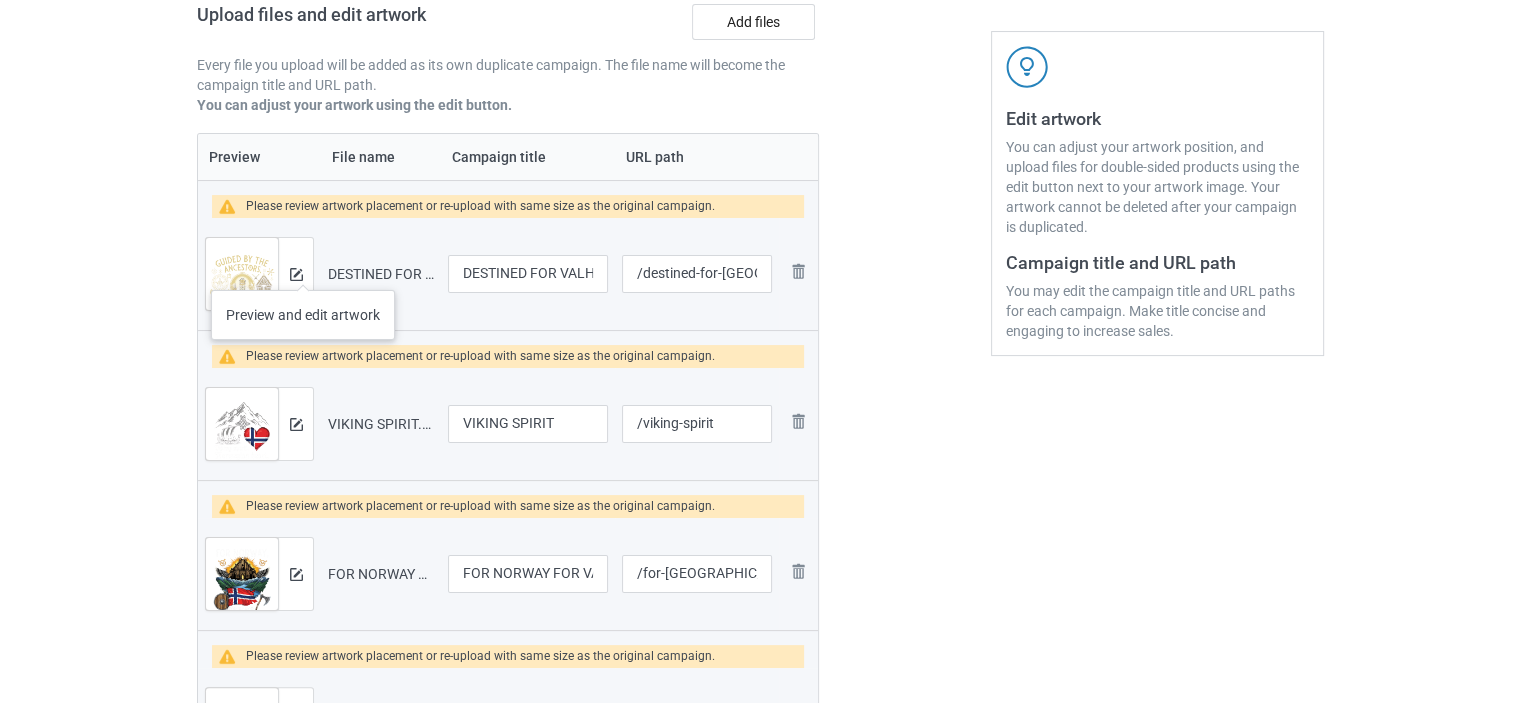 click at bounding box center (295, 274) 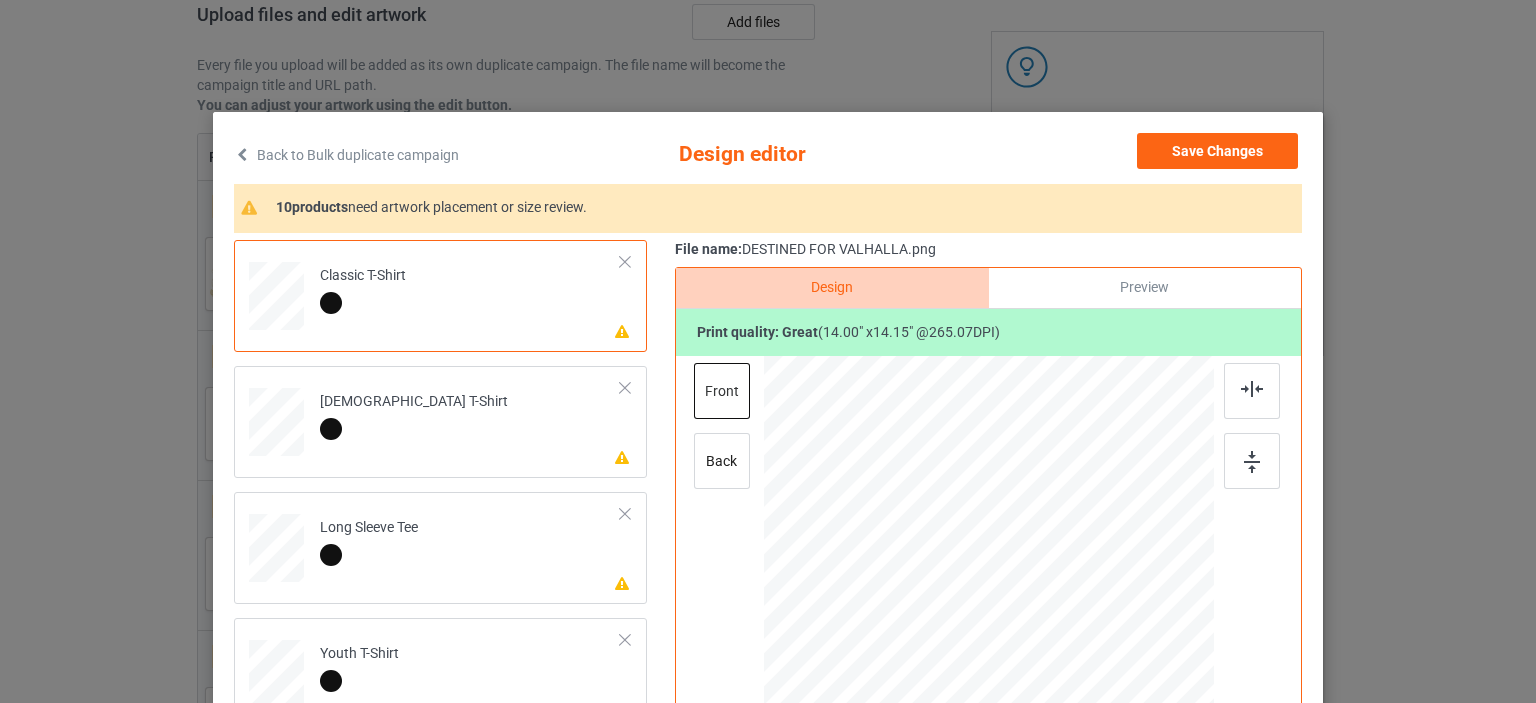 scroll, scrollTop: 200, scrollLeft: 0, axis: vertical 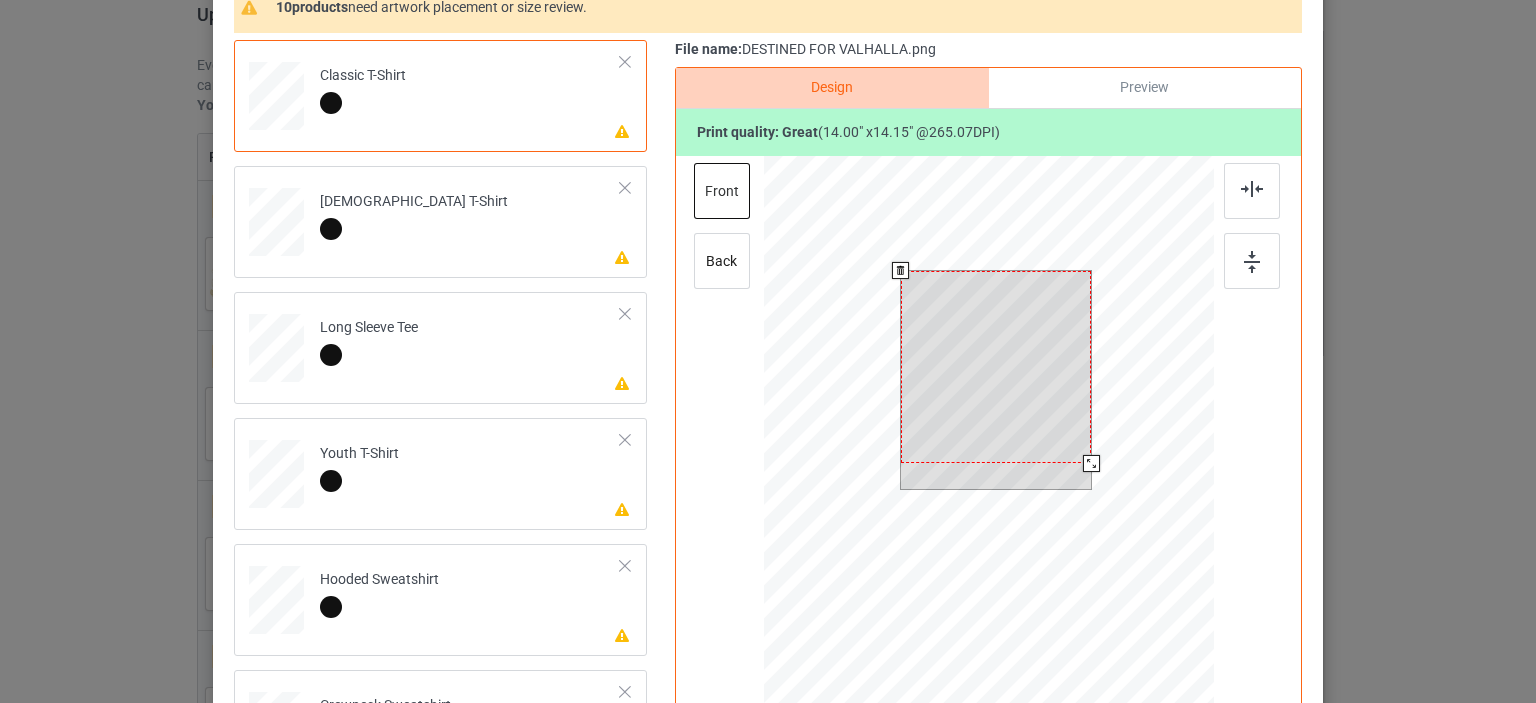 click at bounding box center (996, 367) 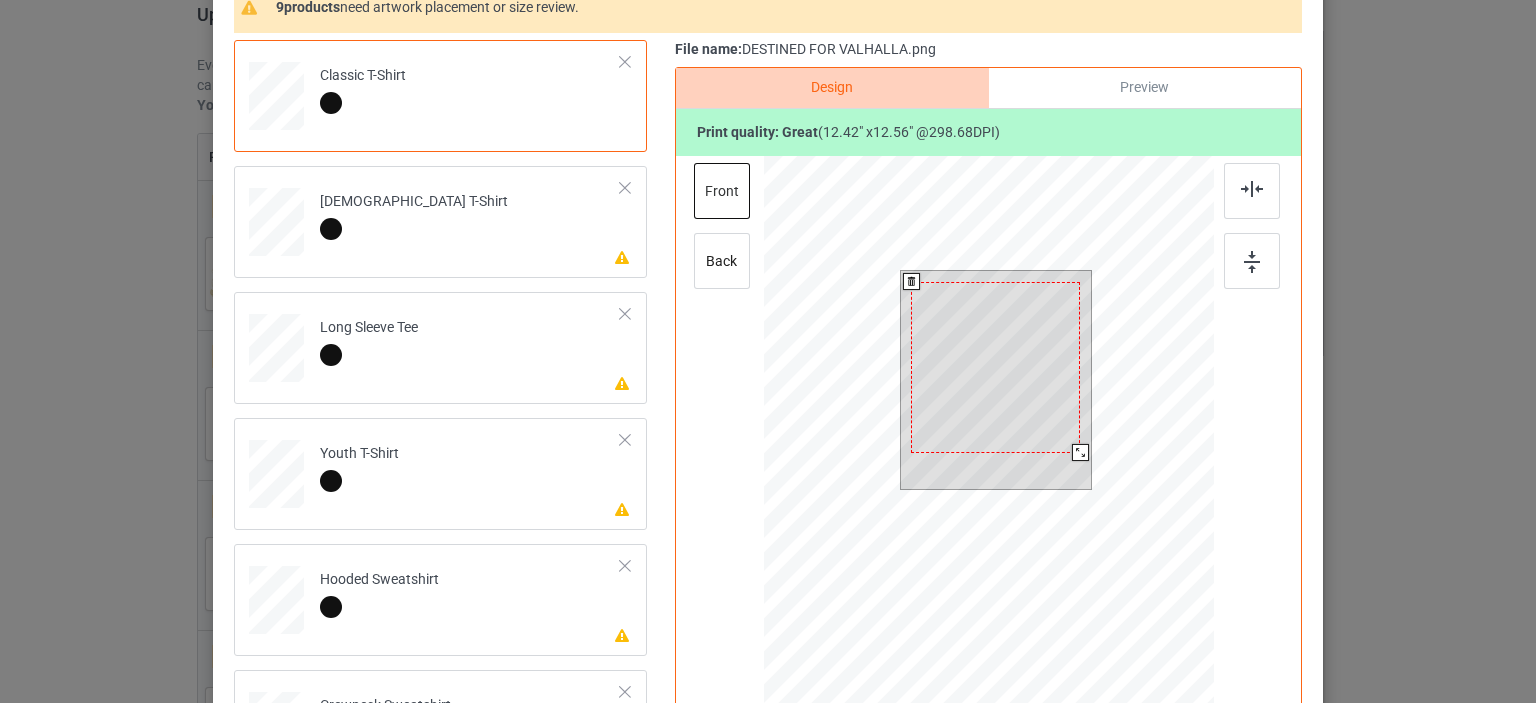 drag, startPoint x: 1084, startPoint y: 459, endPoint x: 1071, endPoint y: 453, distance: 14.3178215 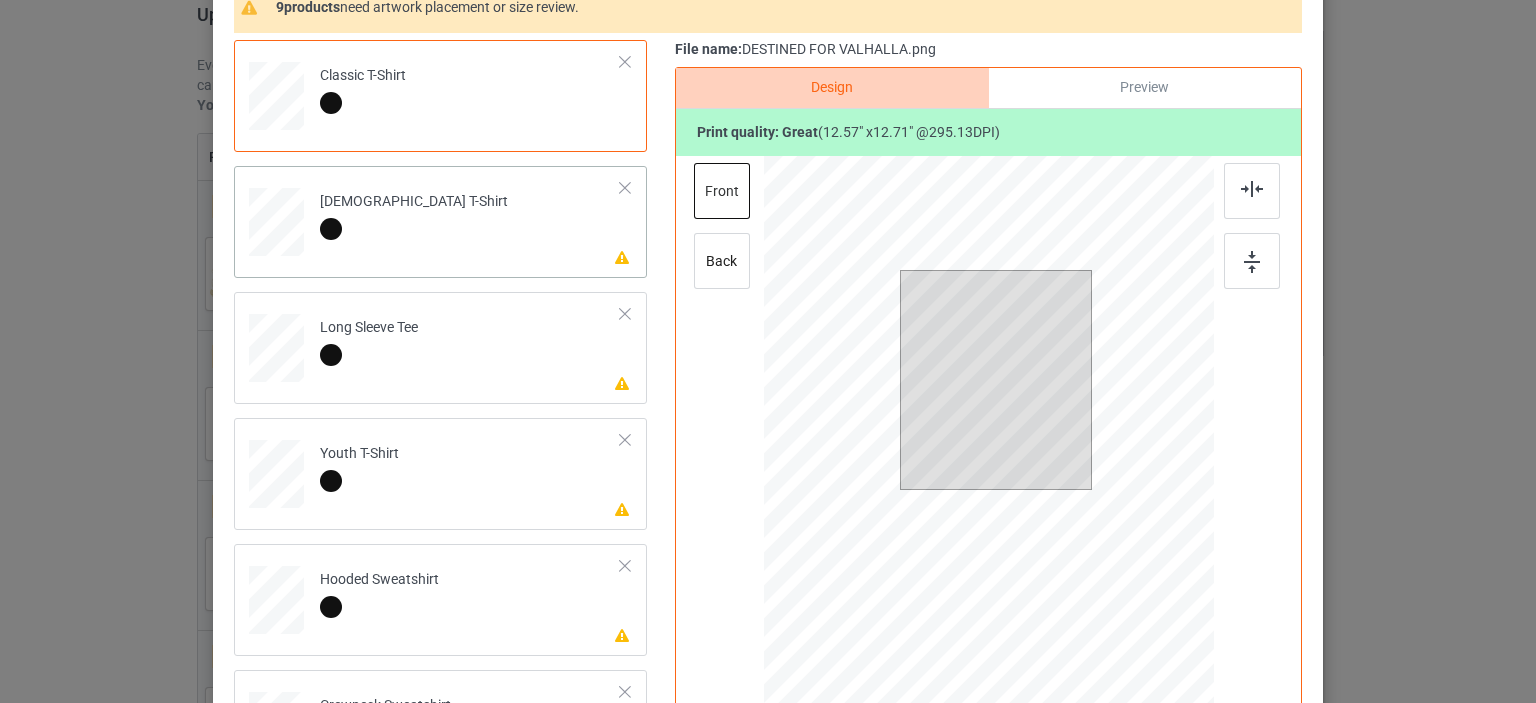 click on "Please review artwork placement [DEMOGRAPHIC_DATA] T-Shirt" at bounding box center (470, 218) 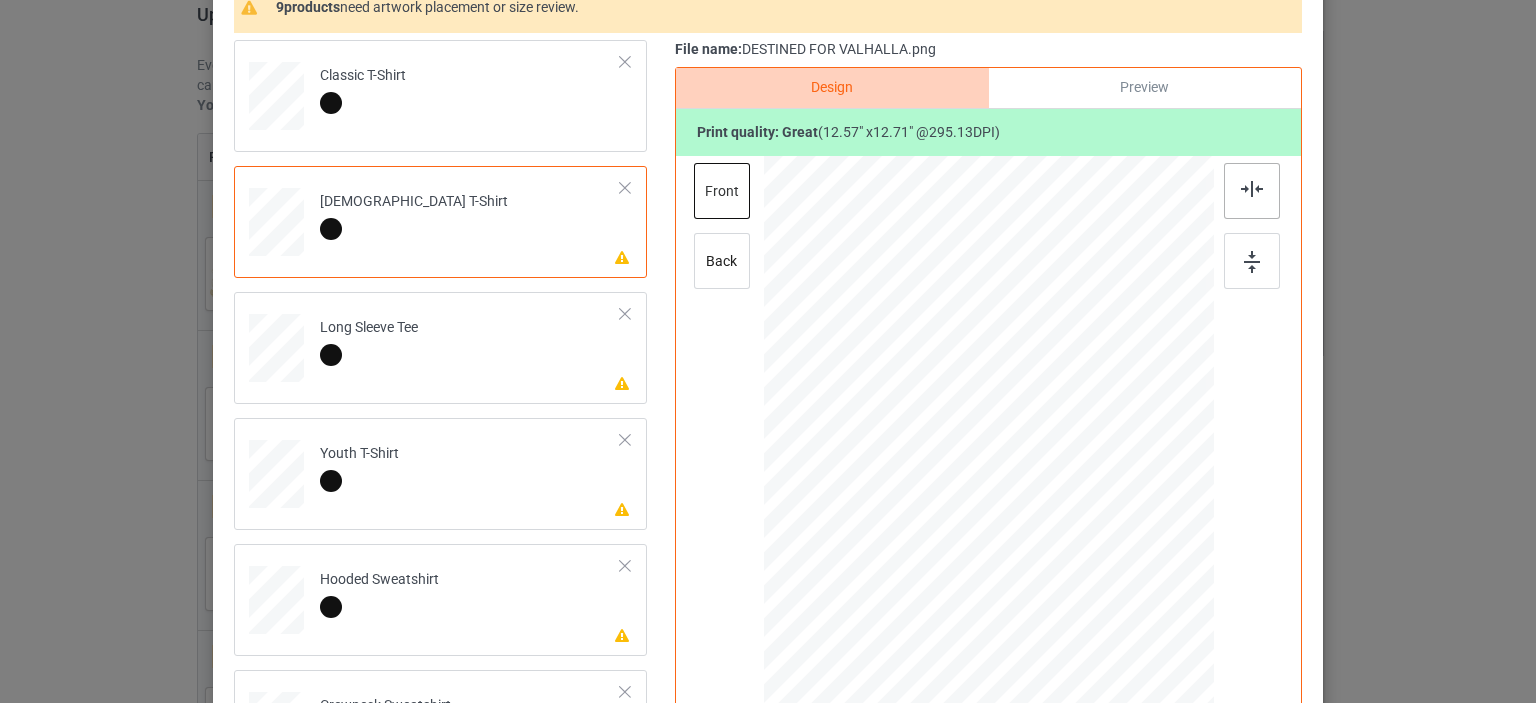 click at bounding box center (1252, 191) 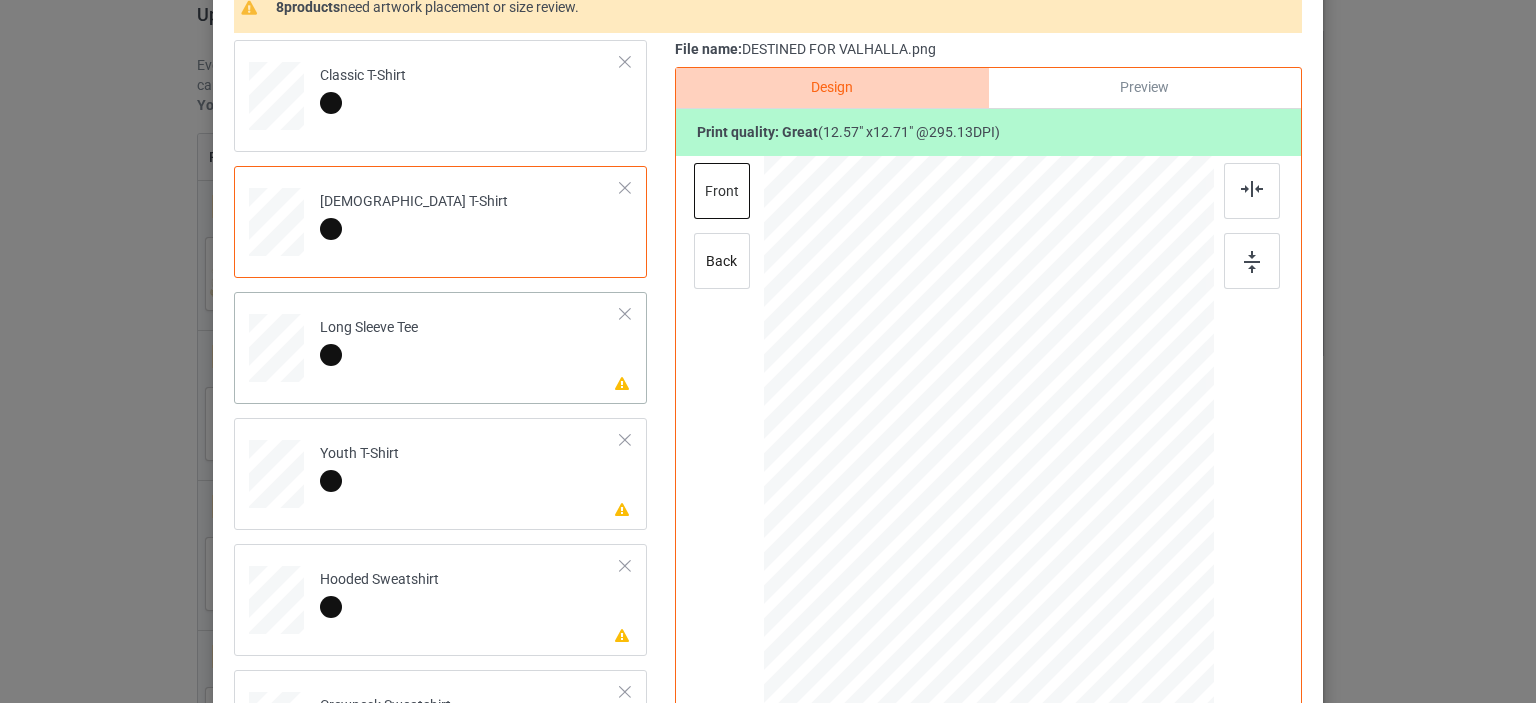 drag, startPoint x: 381, startPoint y: 303, endPoint x: 578, endPoint y: 308, distance: 197.06345 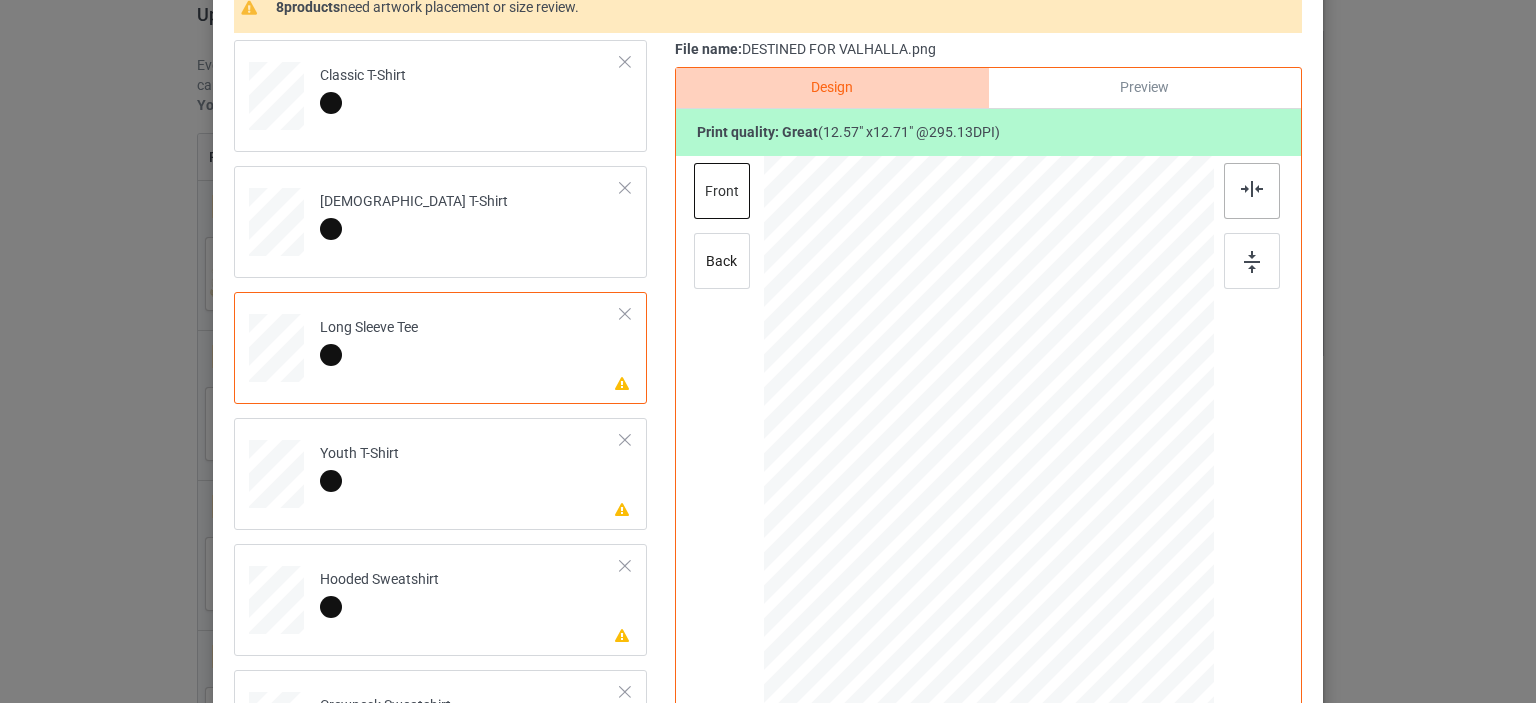 click at bounding box center [1252, 189] 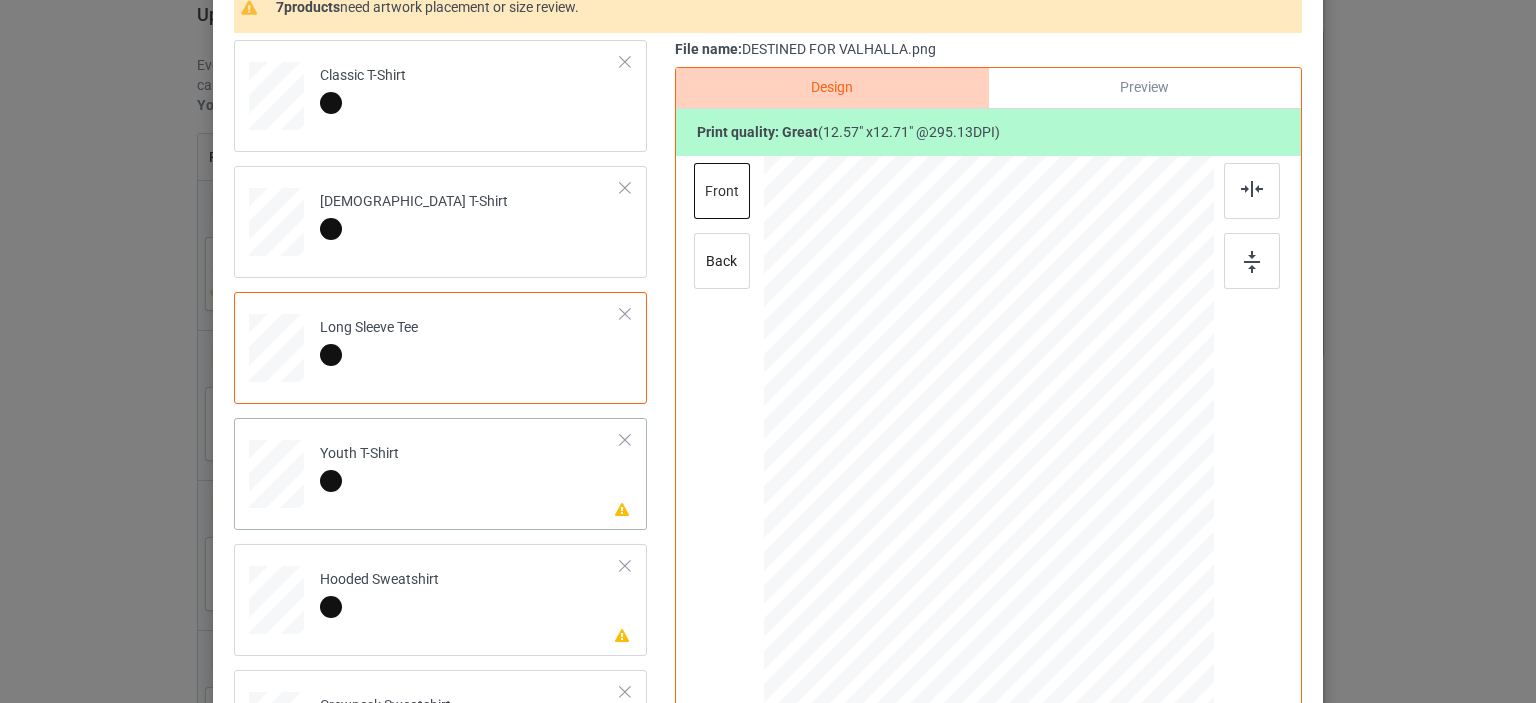 click on "Please review artwork placement Youth T-Shirt" at bounding box center (470, 470) 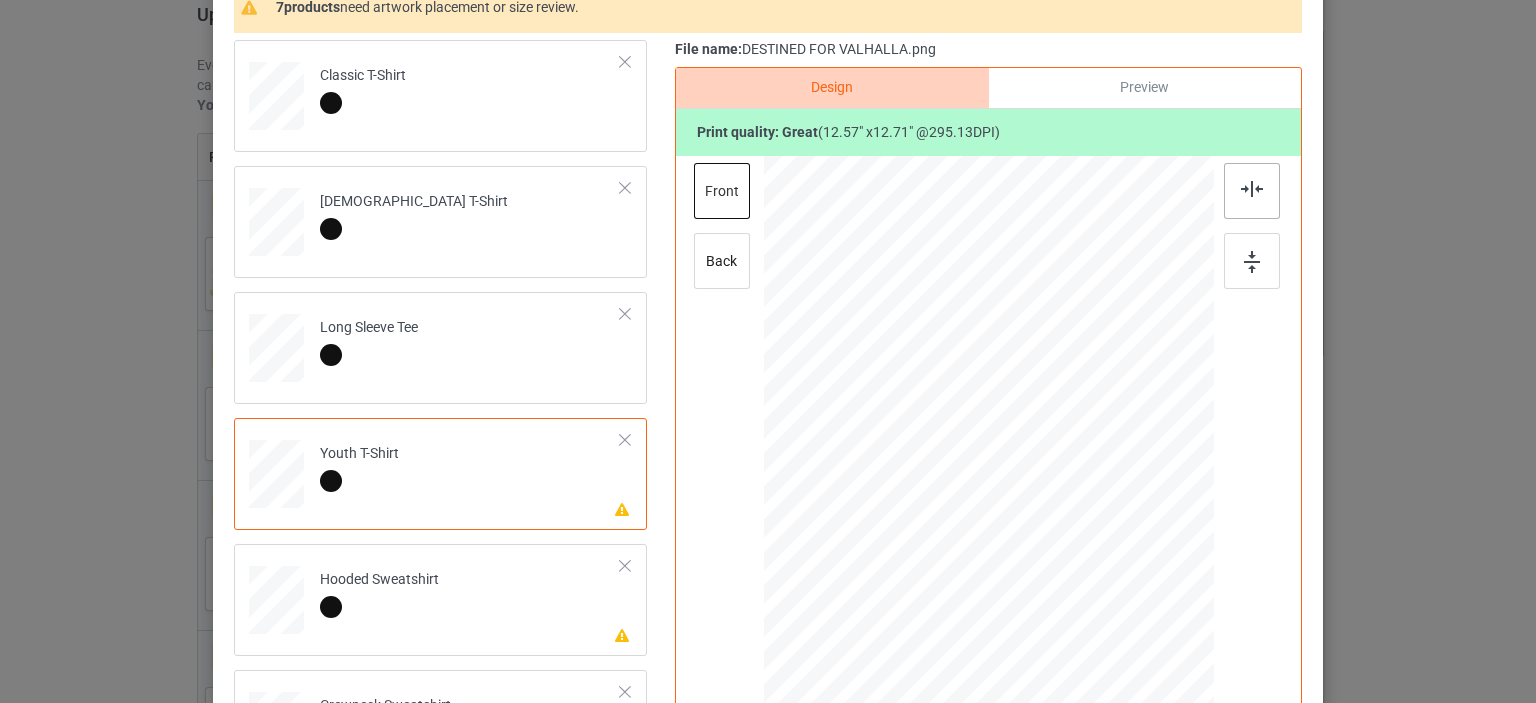 click at bounding box center [1252, 191] 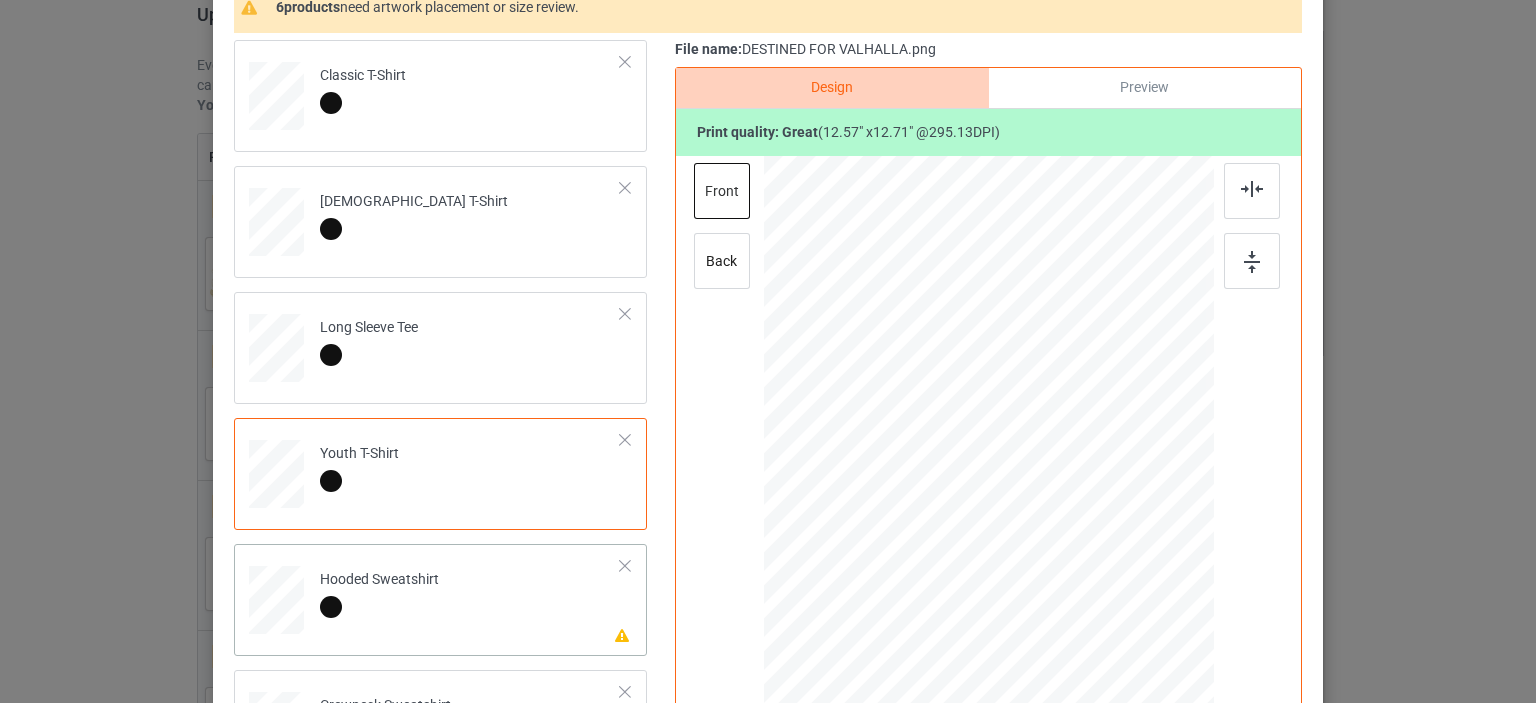 click on "Hooded Sweatshirt" at bounding box center (379, 593) 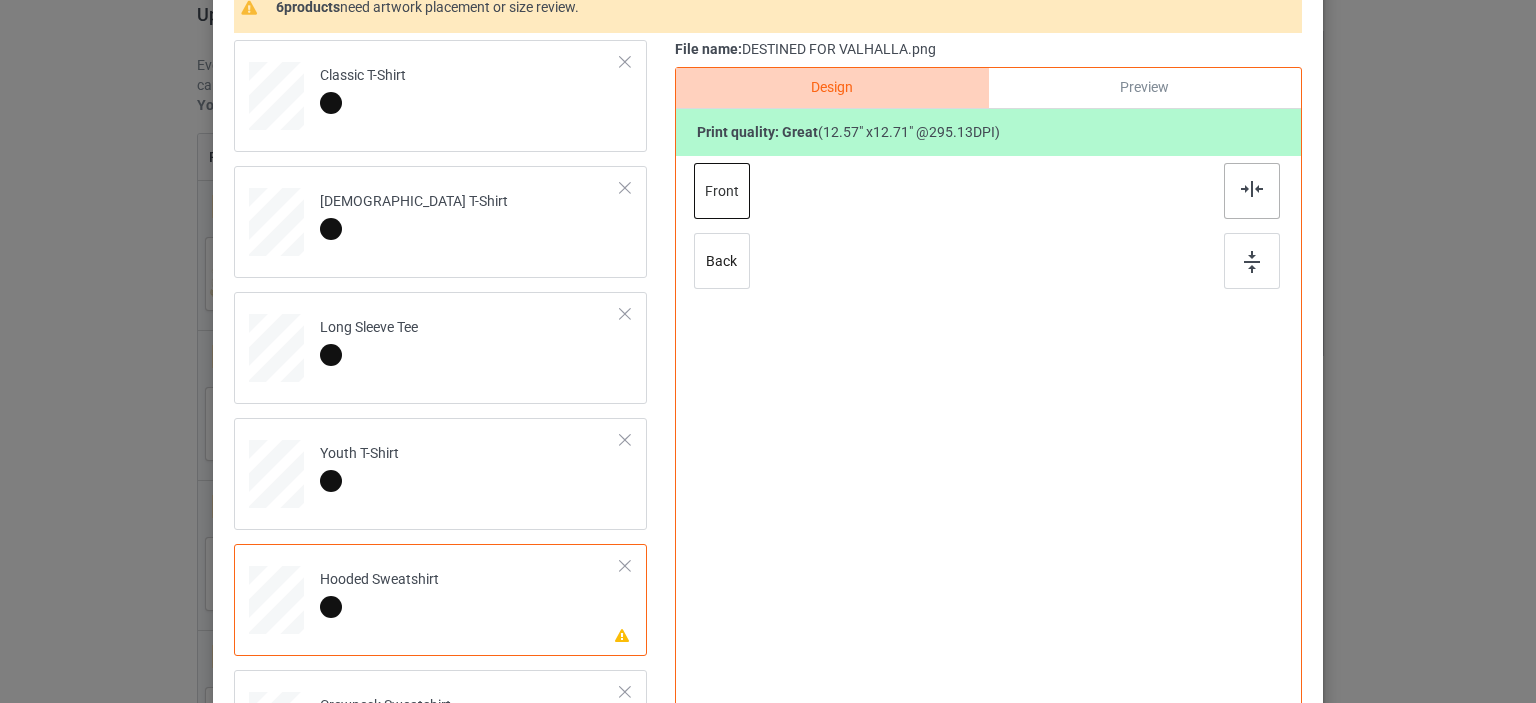 click at bounding box center (1252, 189) 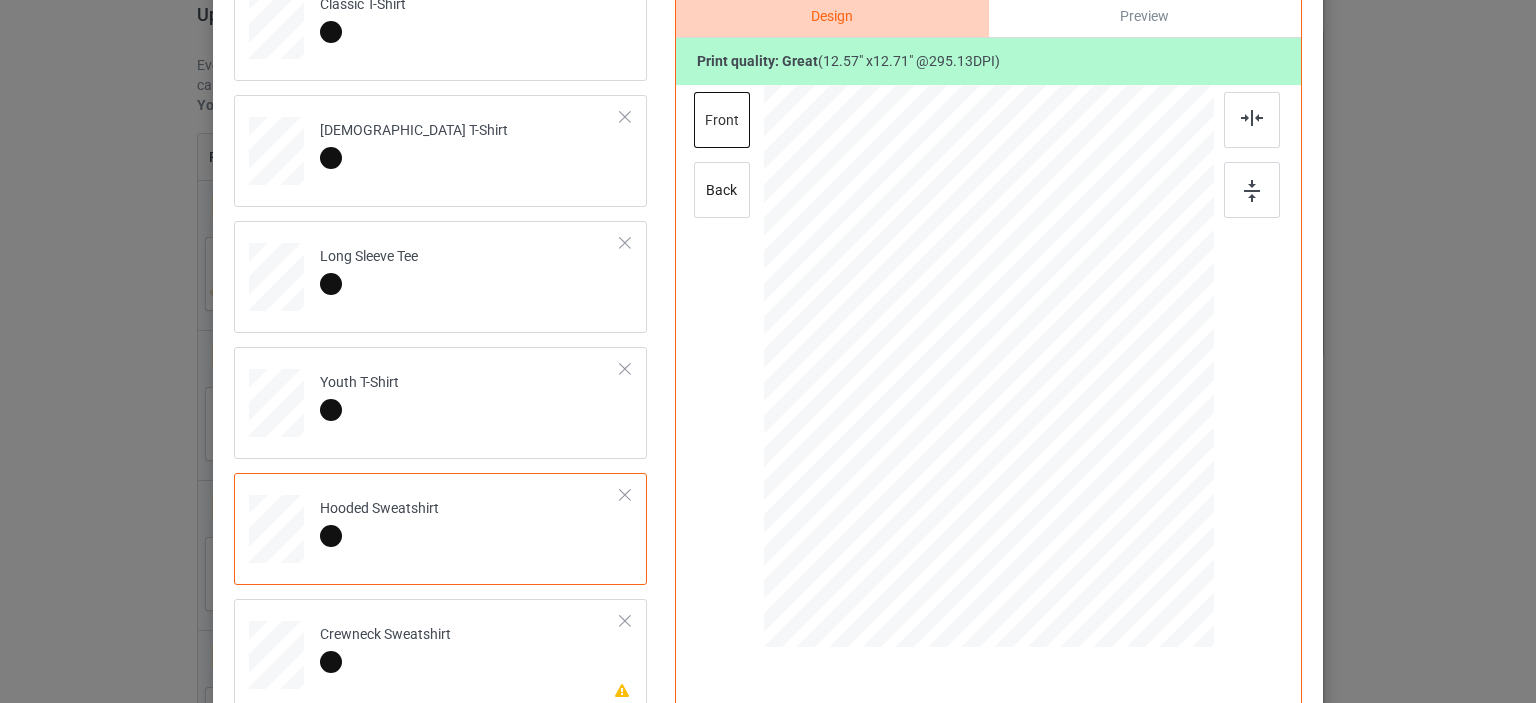 scroll, scrollTop: 449, scrollLeft: 0, axis: vertical 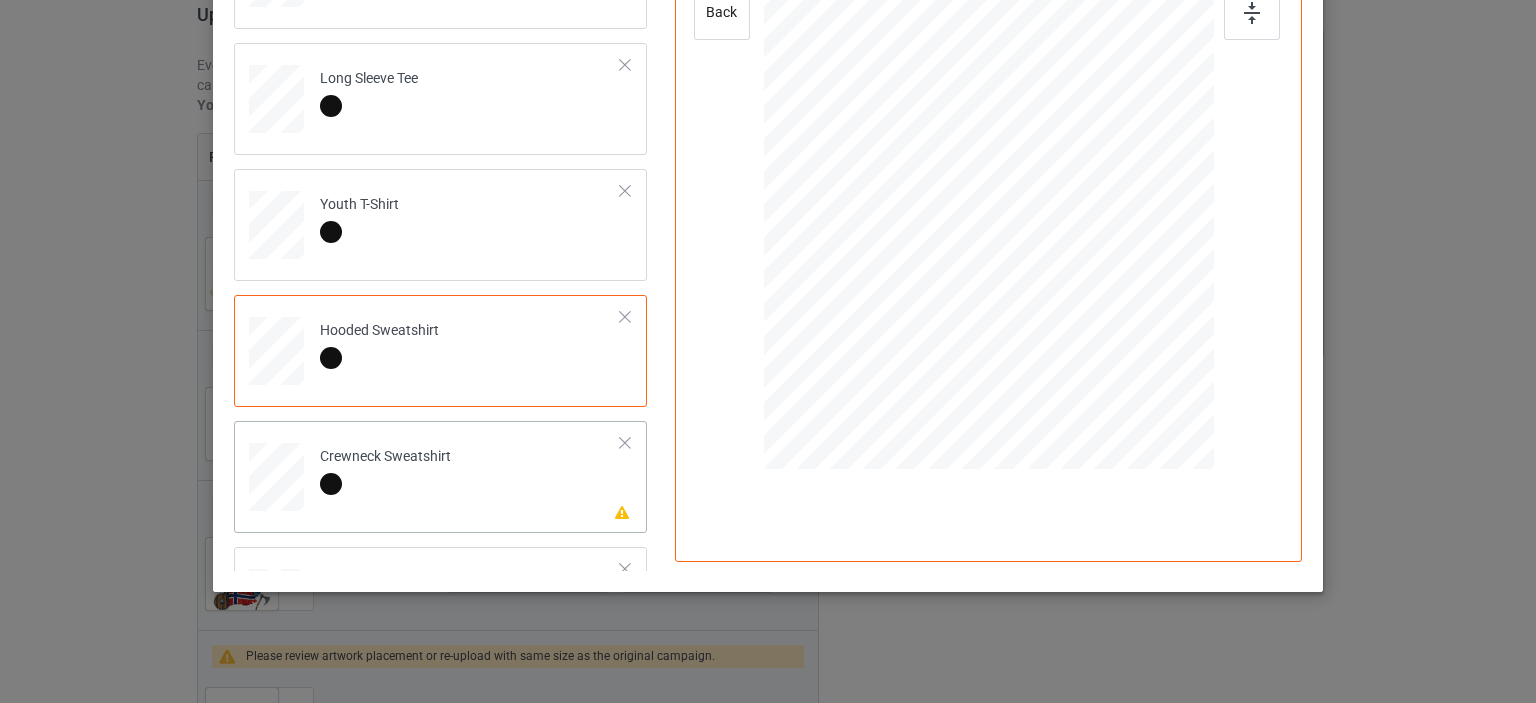 click on "Crewneck Sweatshirt" at bounding box center (385, 470) 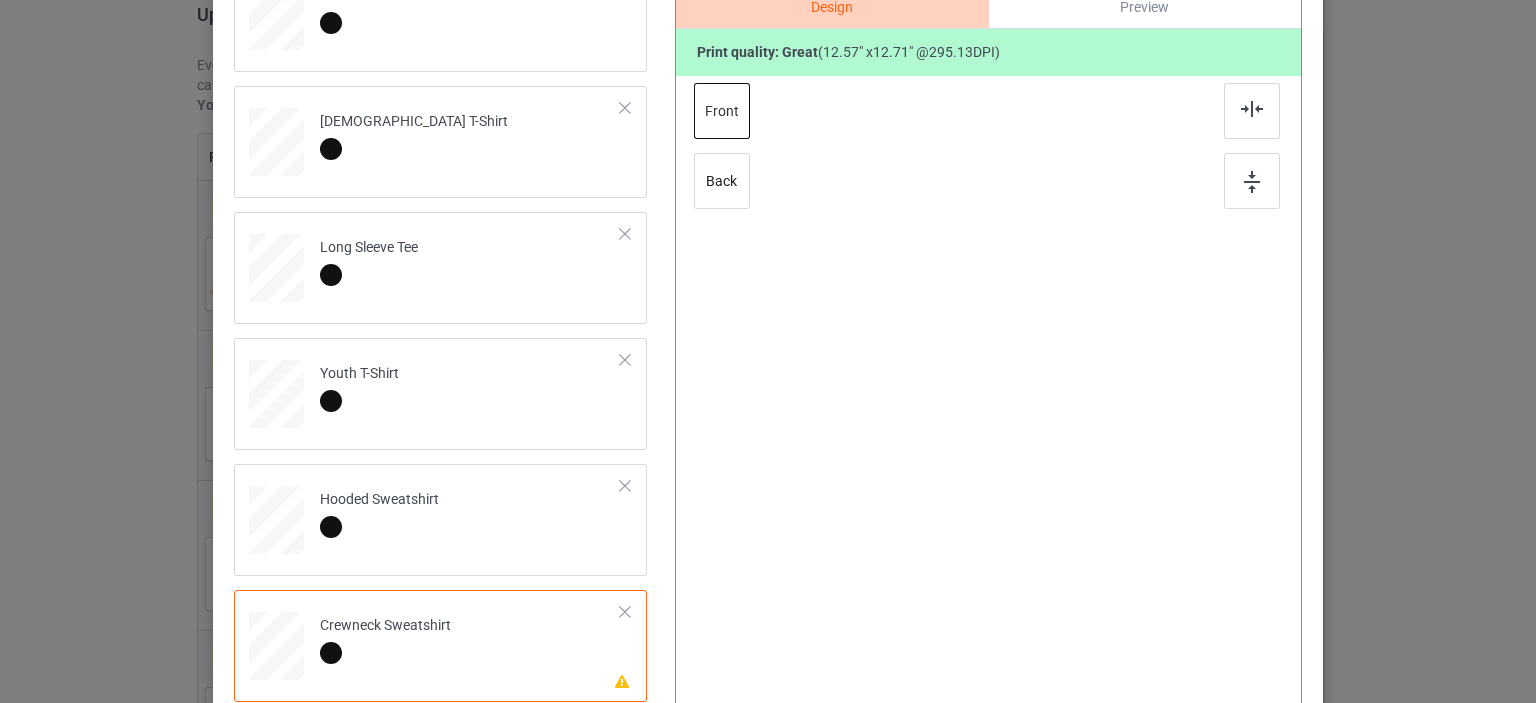 scroll, scrollTop: 49, scrollLeft: 0, axis: vertical 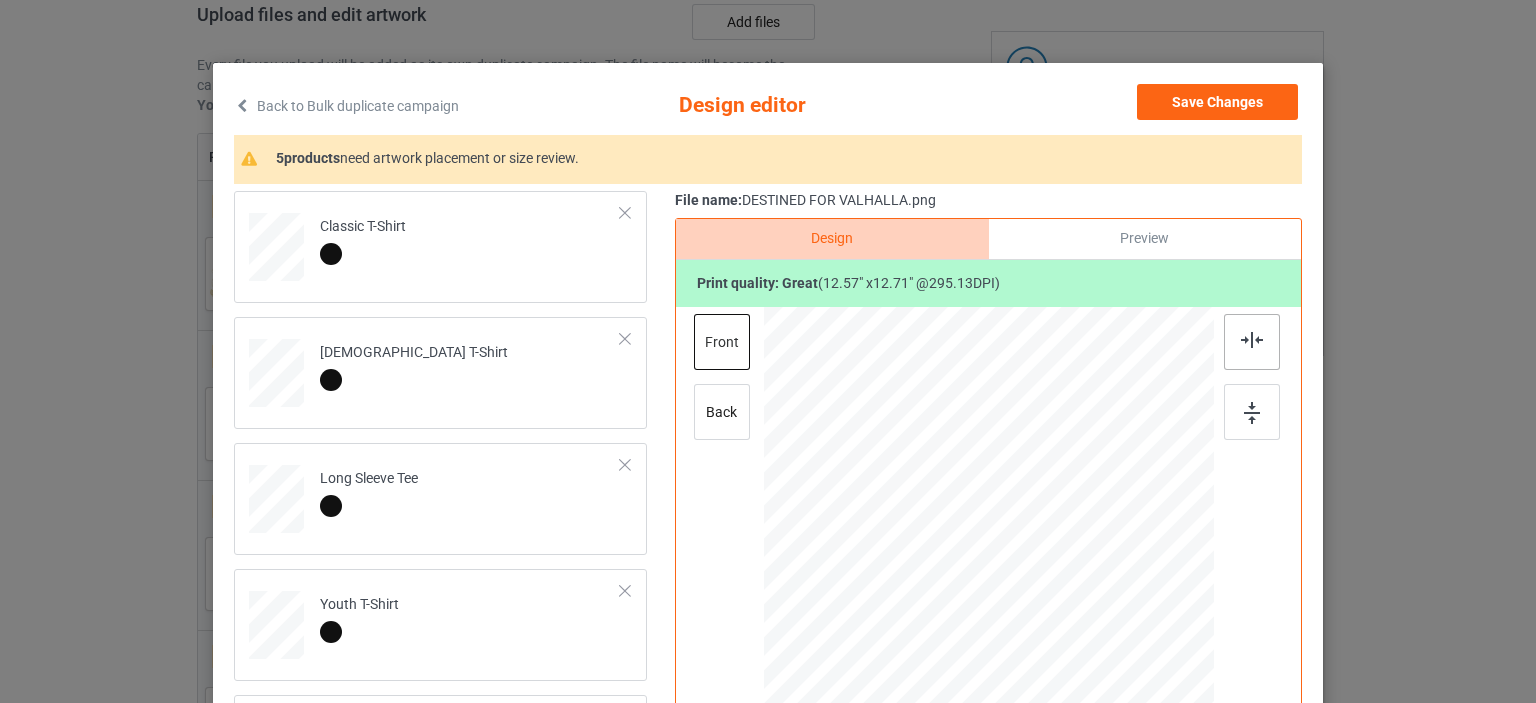 click at bounding box center (1252, 342) 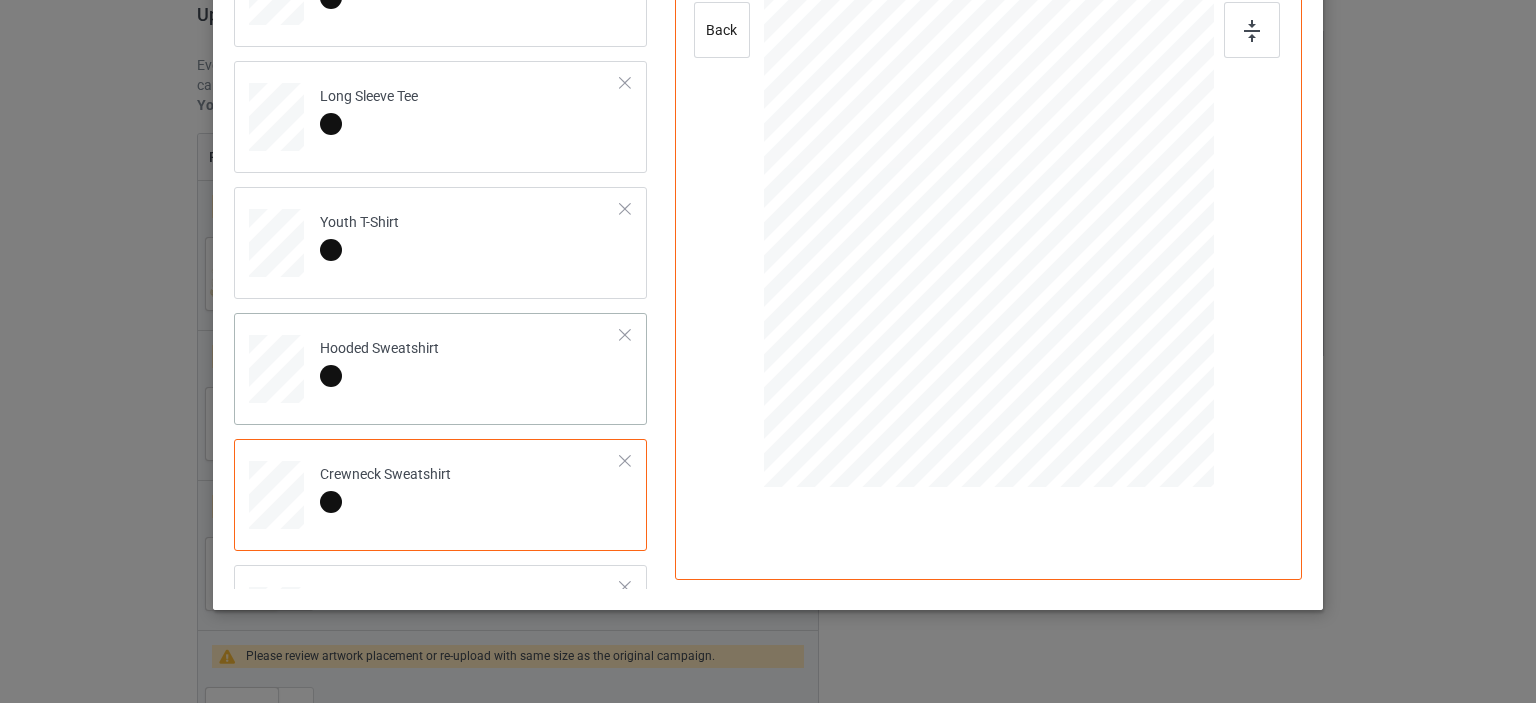 scroll, scrollTop: 449, scrollLeft: 0, axis: vertical 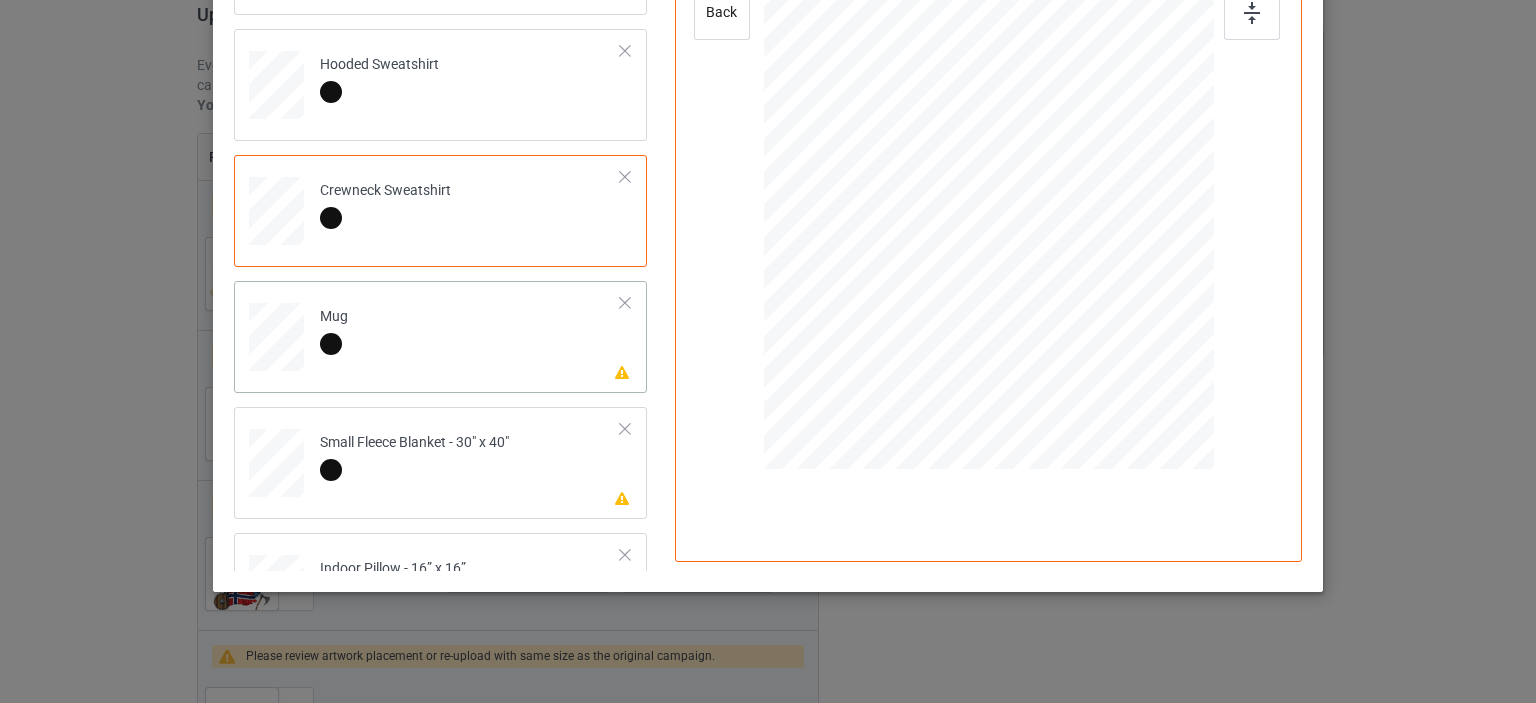 drag, startPoint x: 340, startPoint y: 315, endPoint x: 384, endPoint y: 286, distance: 52.69725 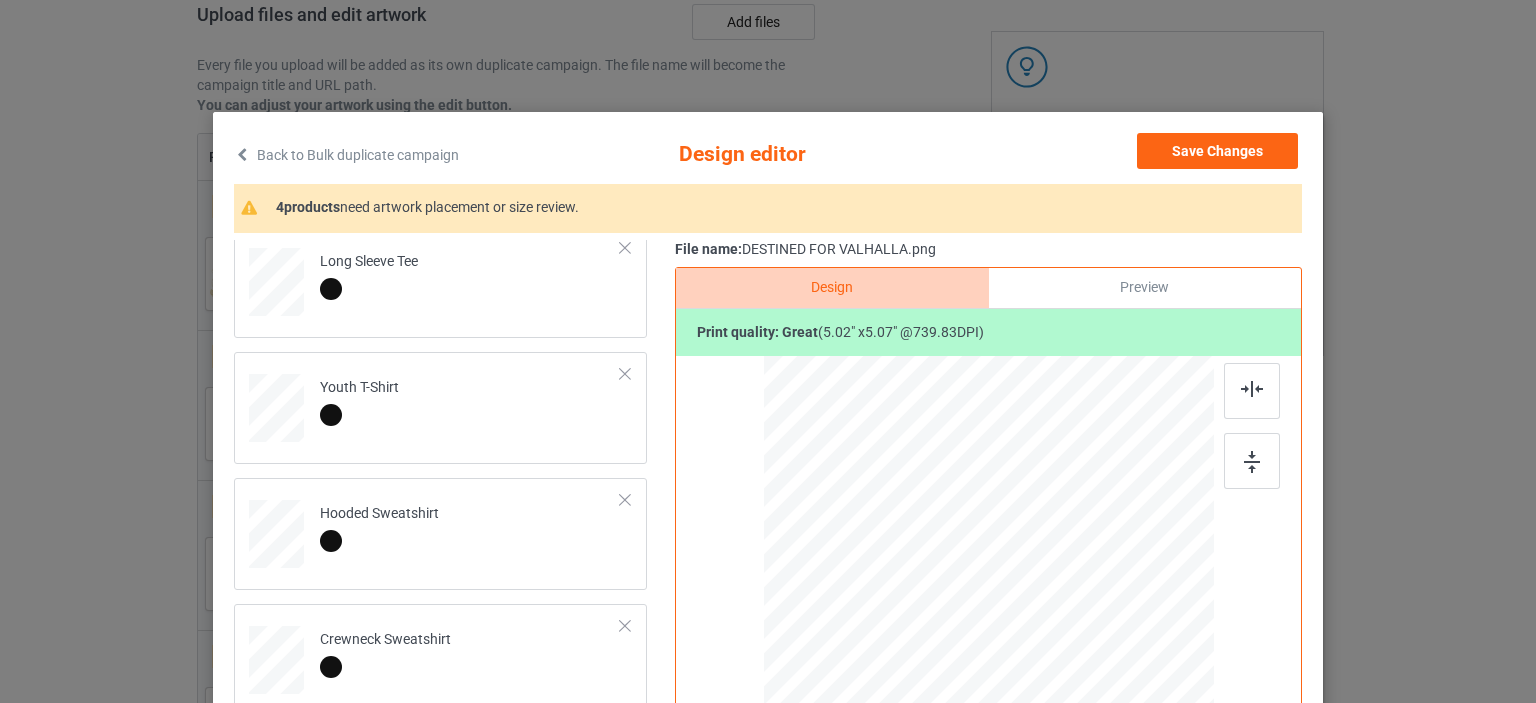 scroll, scrollTop: 200, scrollLeft: 0, axis: vertical 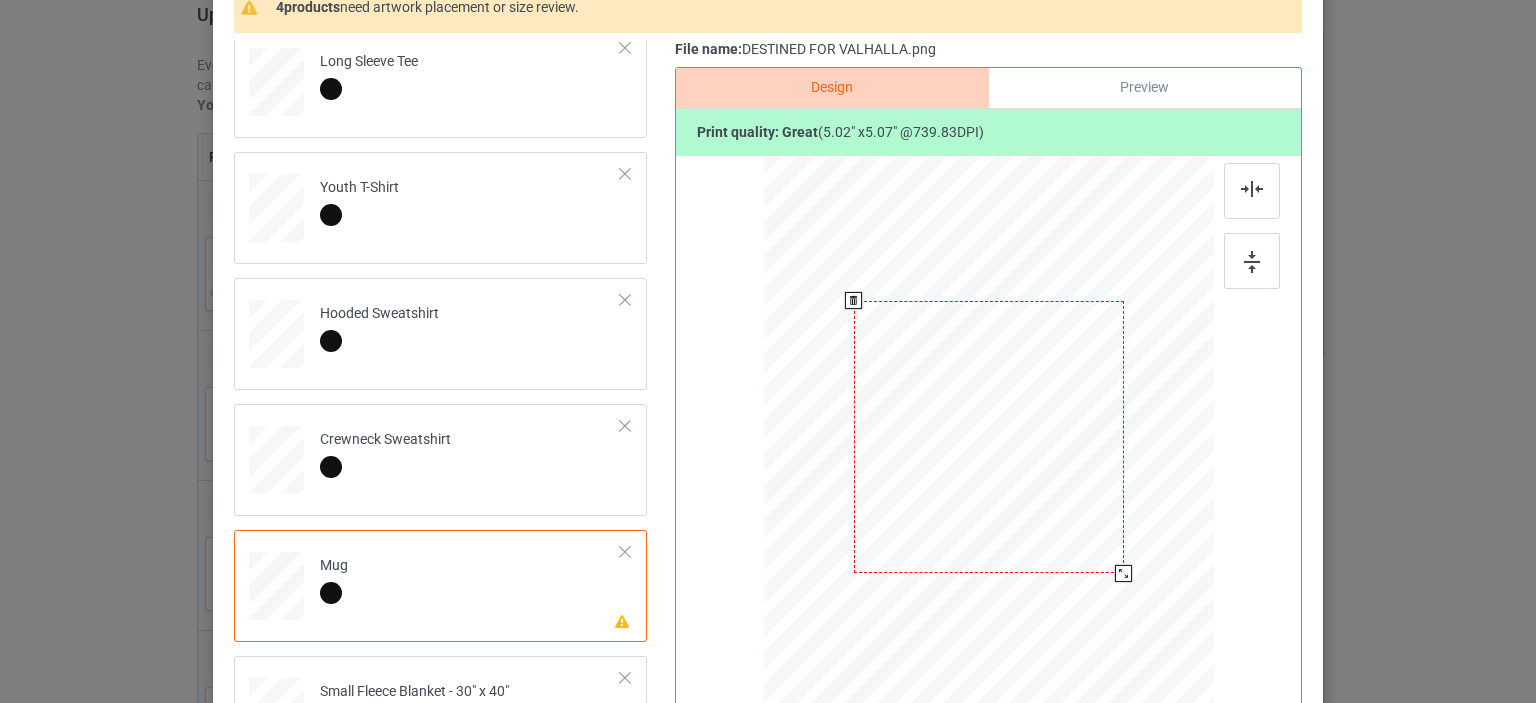 click at bounding box center [989, 437] 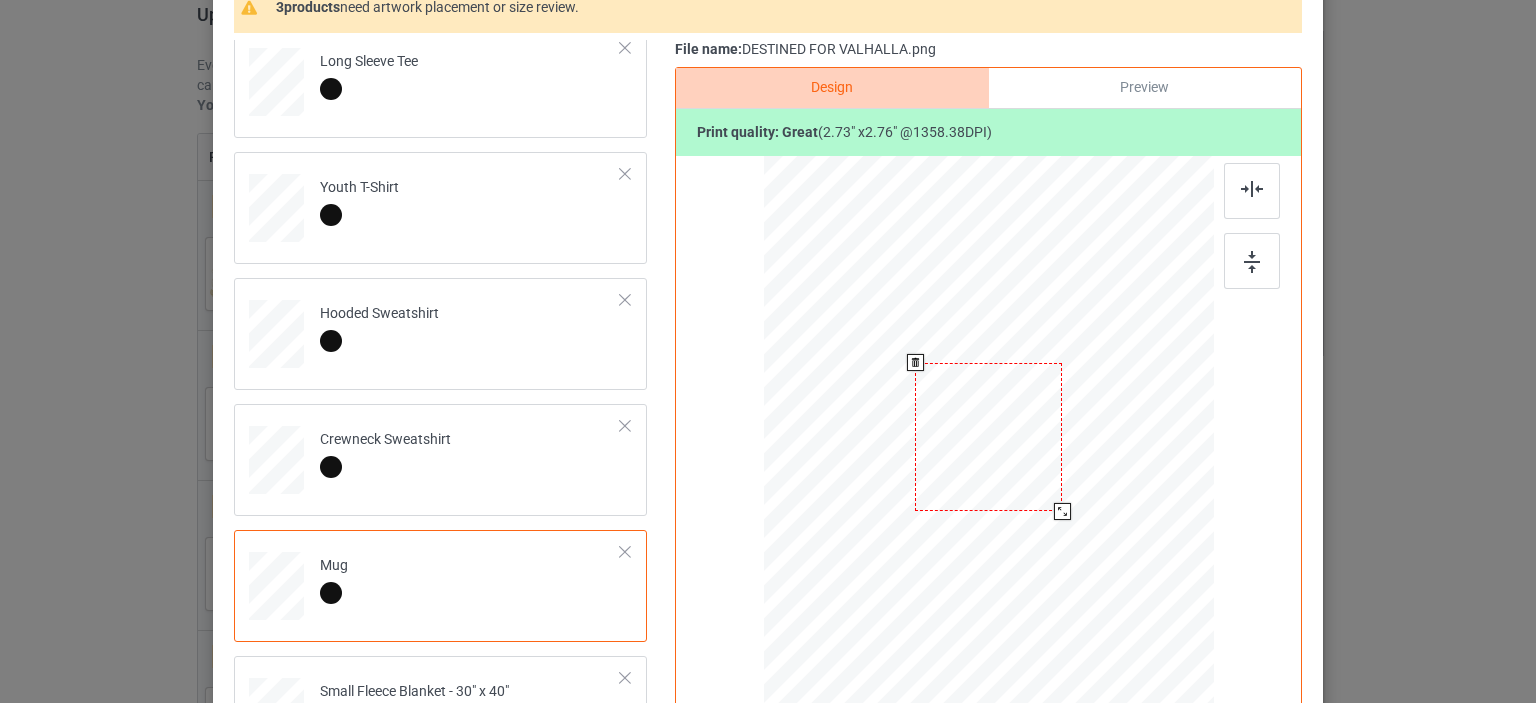 drag, startPoint x: 1116, startPoint y: 570, endPoint x: 1056, endPoint y: 507, distance: 87 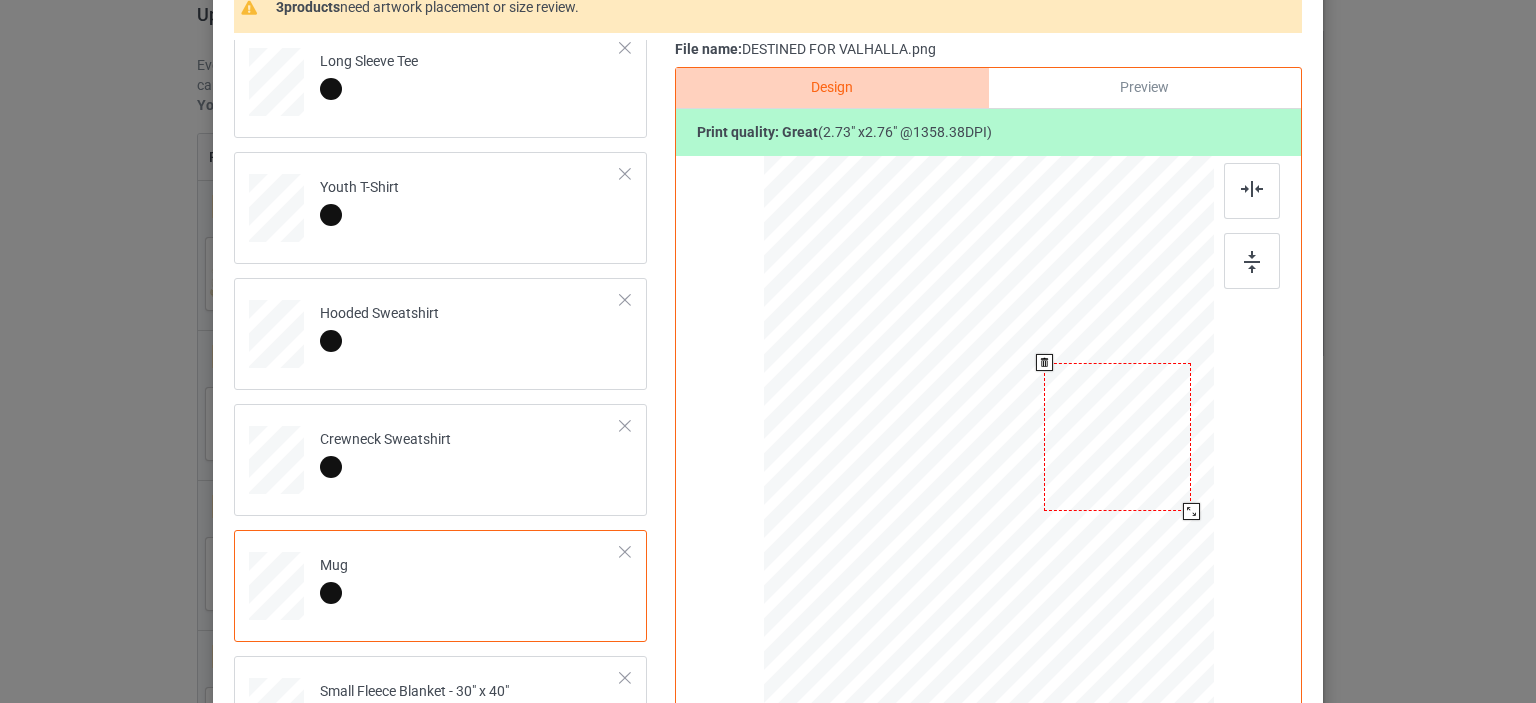 drag, startPoint x: 999, startPoint y: 476, endPoint x: 1128, endPoint y: 476, distance: 129 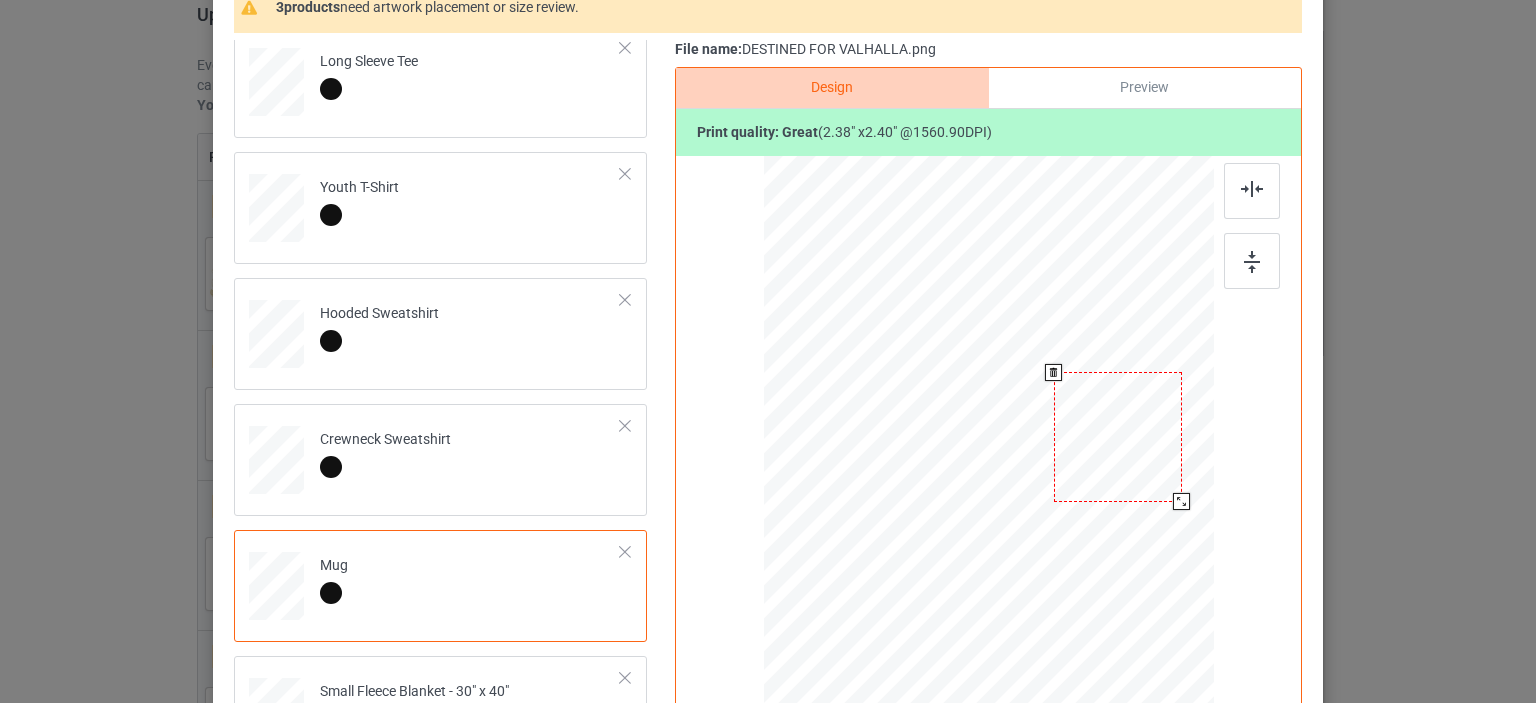 drag, startPoint x: 1186, startPoint y: 515, endPoint x: 1175, endPoint y: 506, distance: 14.21267 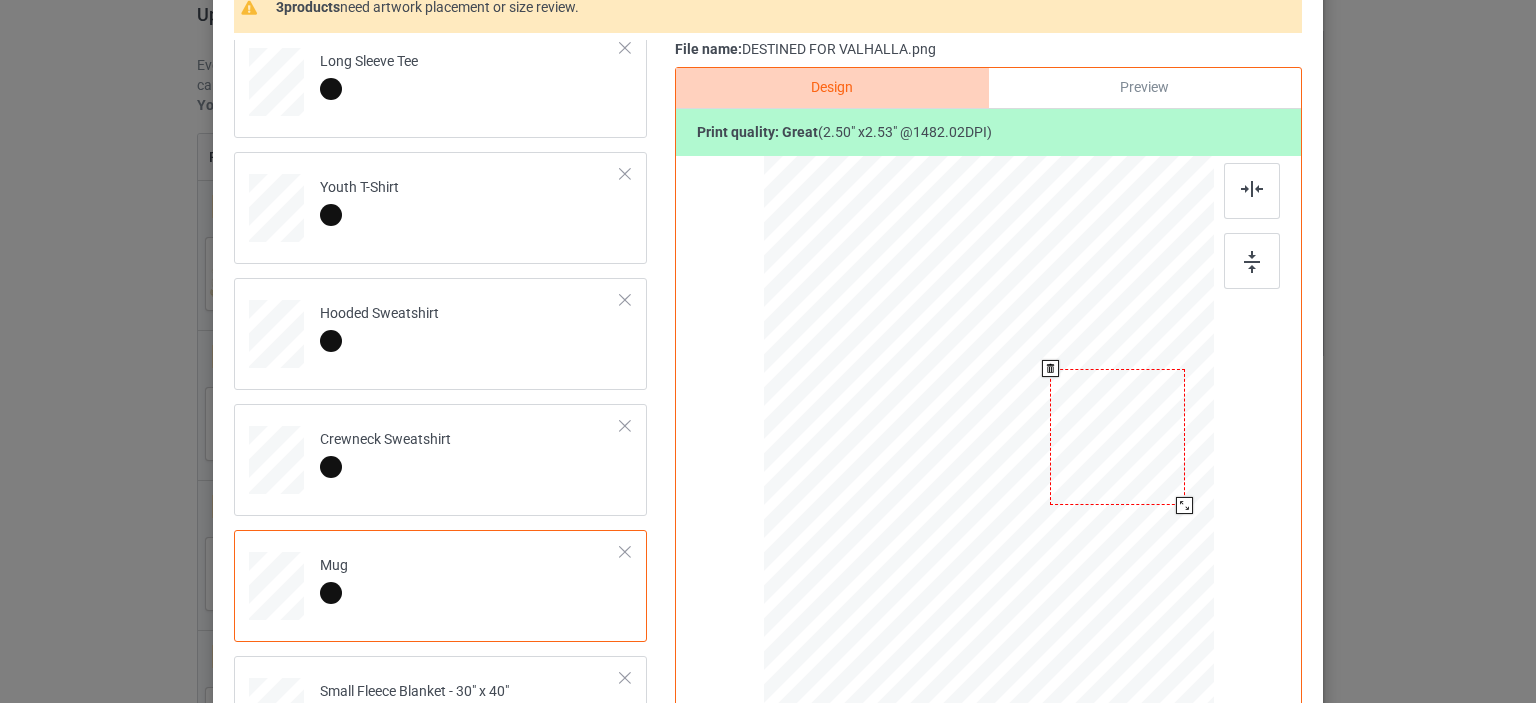 click at bounding box center (1184, 505) 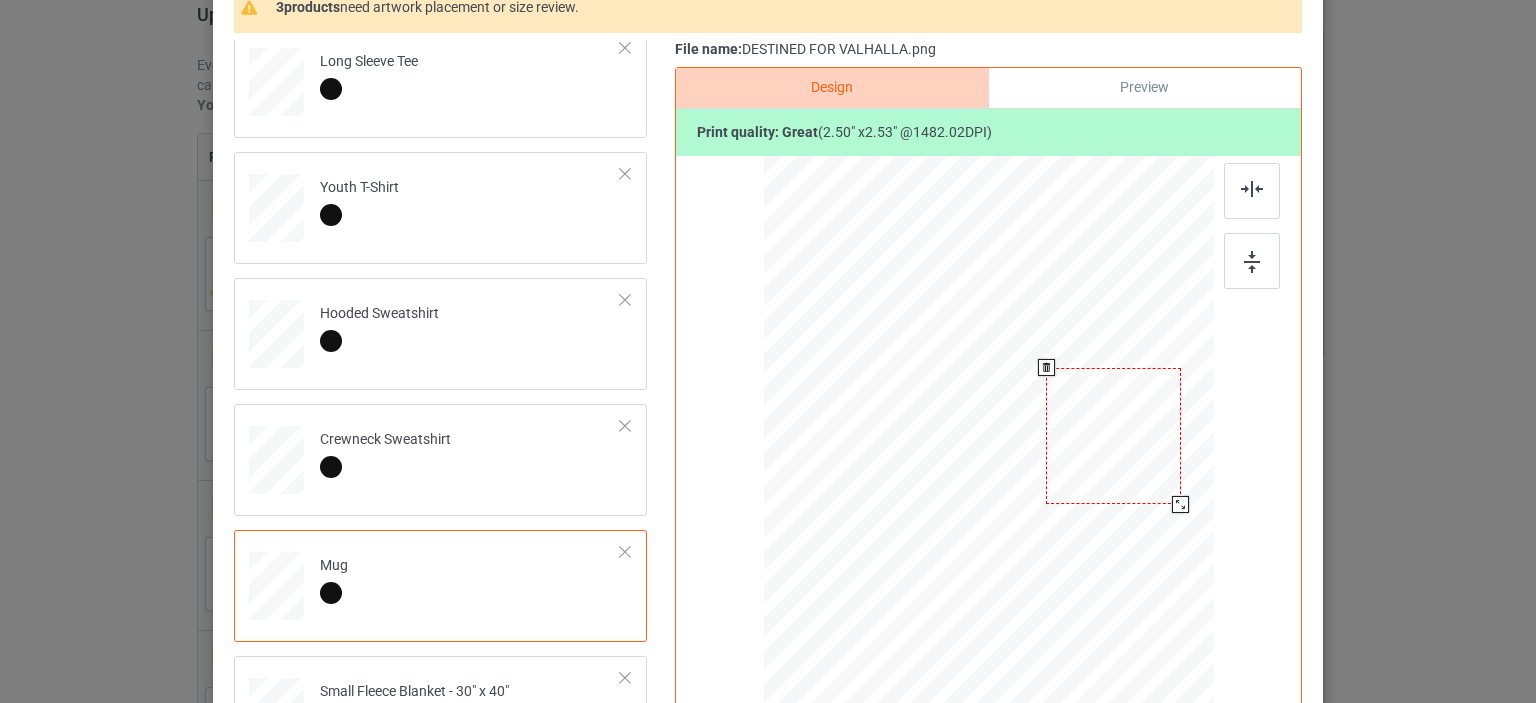 click at bounding box center [1113, 436] 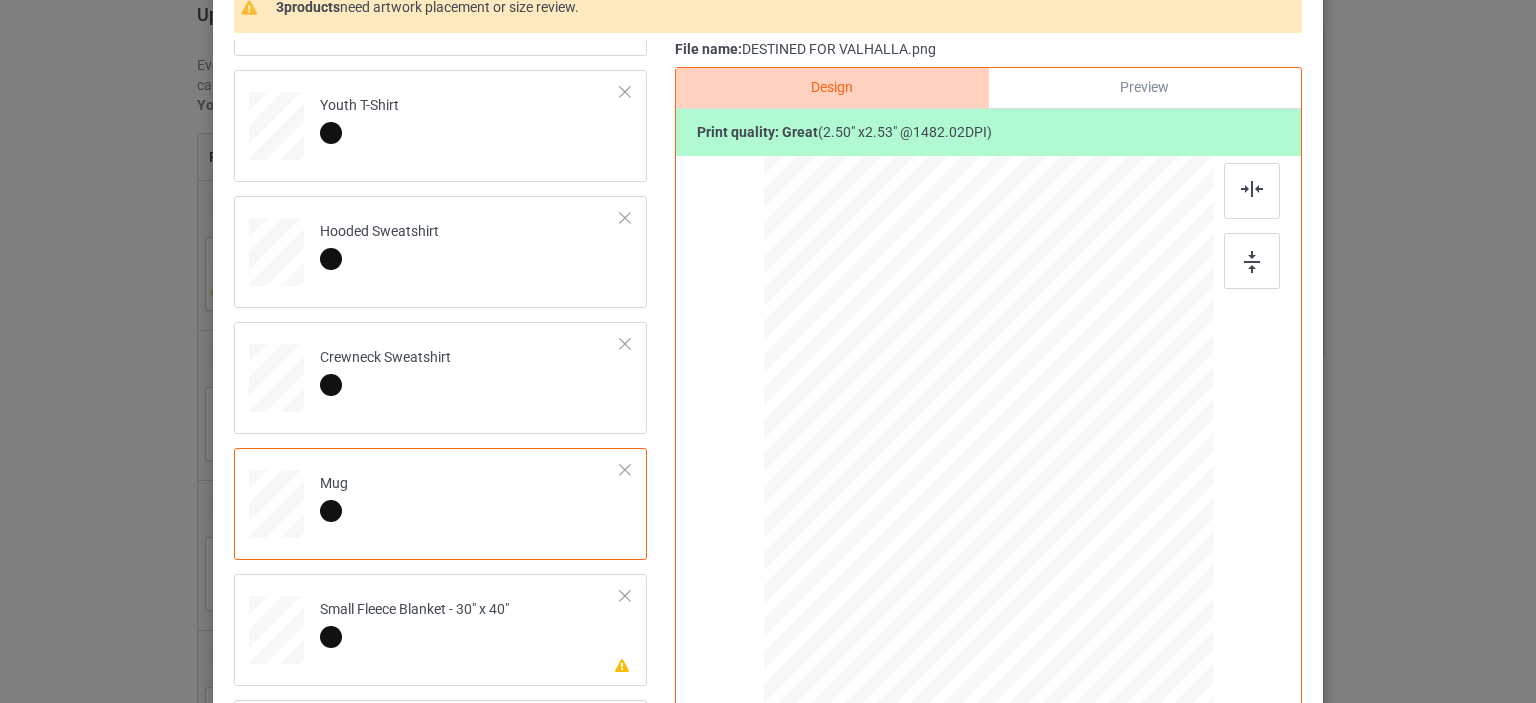 scroll, scrollTop: 469, scrollLeft: 0, axis: vertical 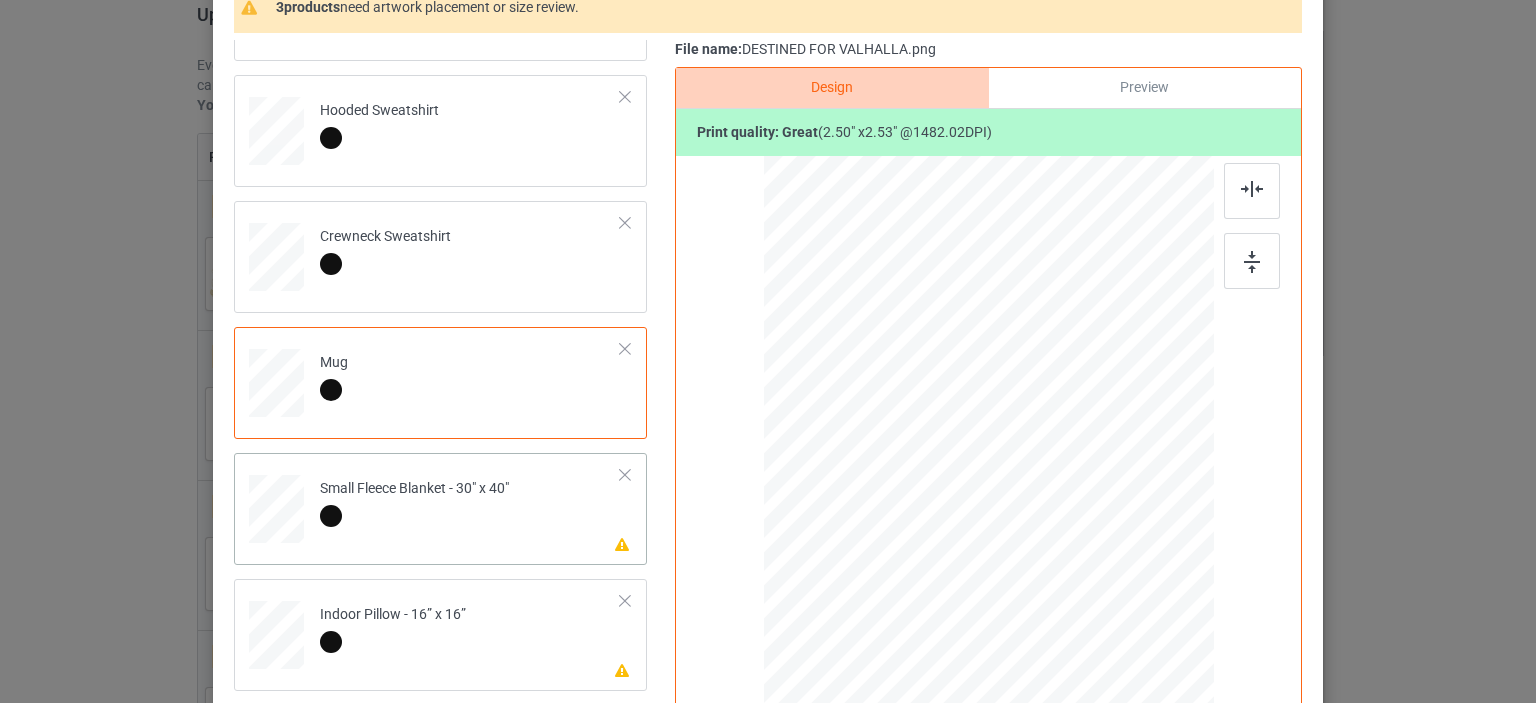 click on "Small Fleece Blanket - 30" x 40"" at bounding box center (414, 502) 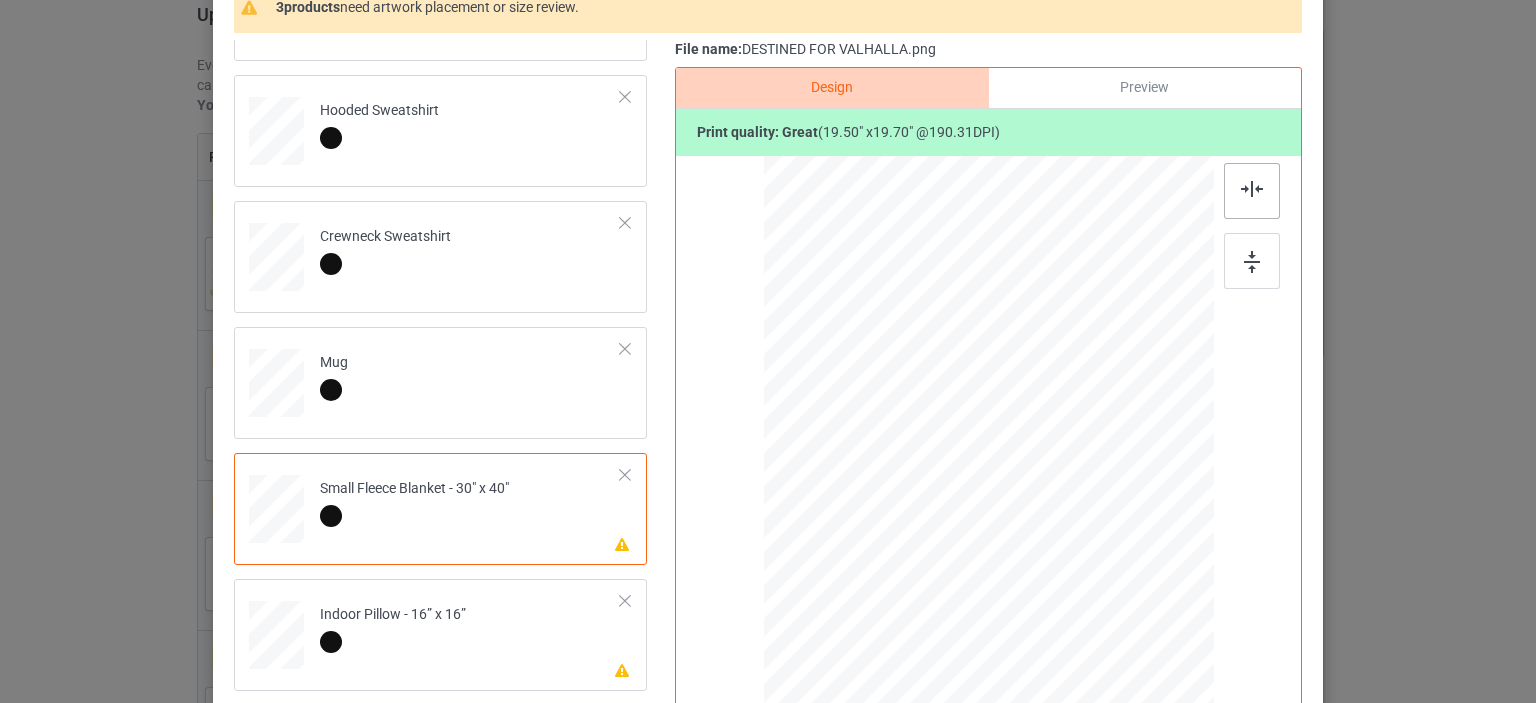 click at bounding box center [1252, 189] 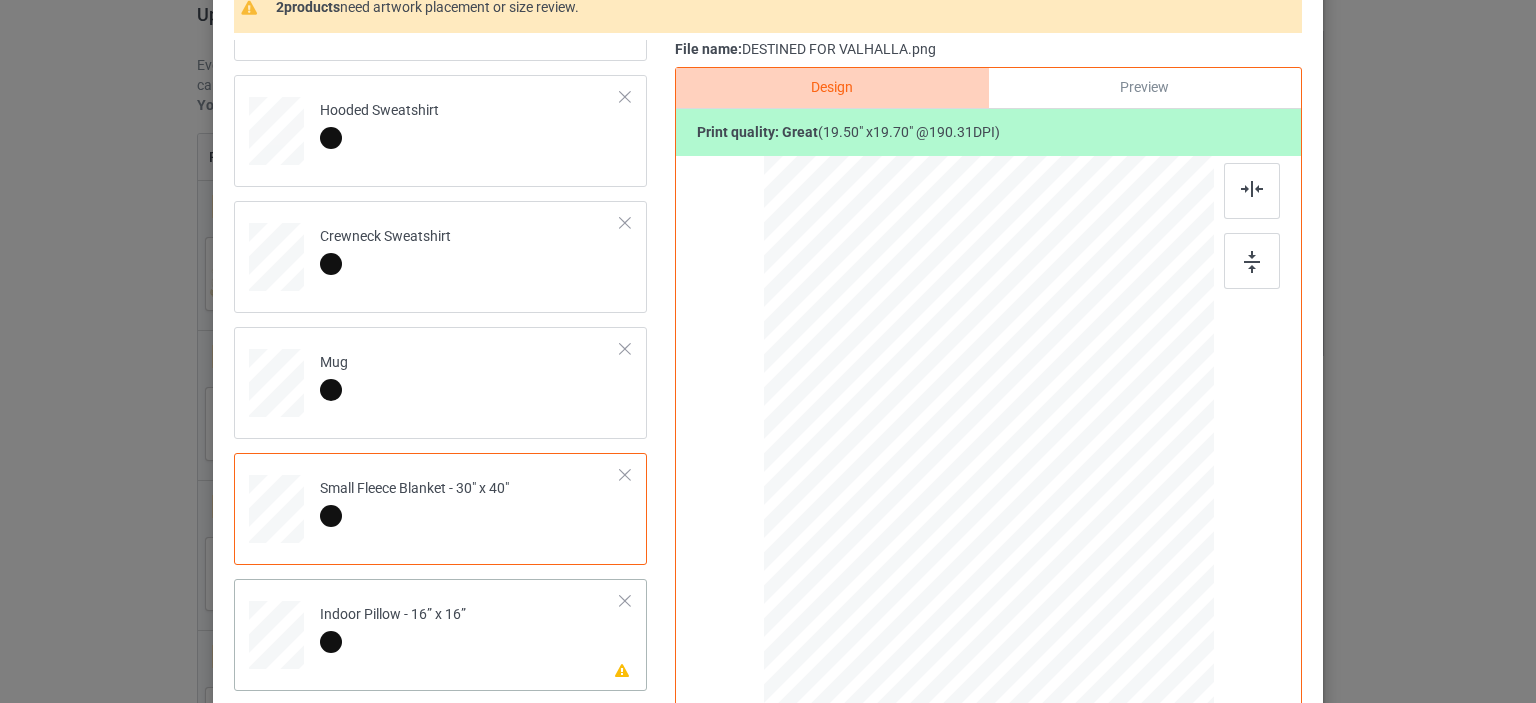 click on "Indoor Pillow - 16” x 16”" at bounding box center (393, 628) 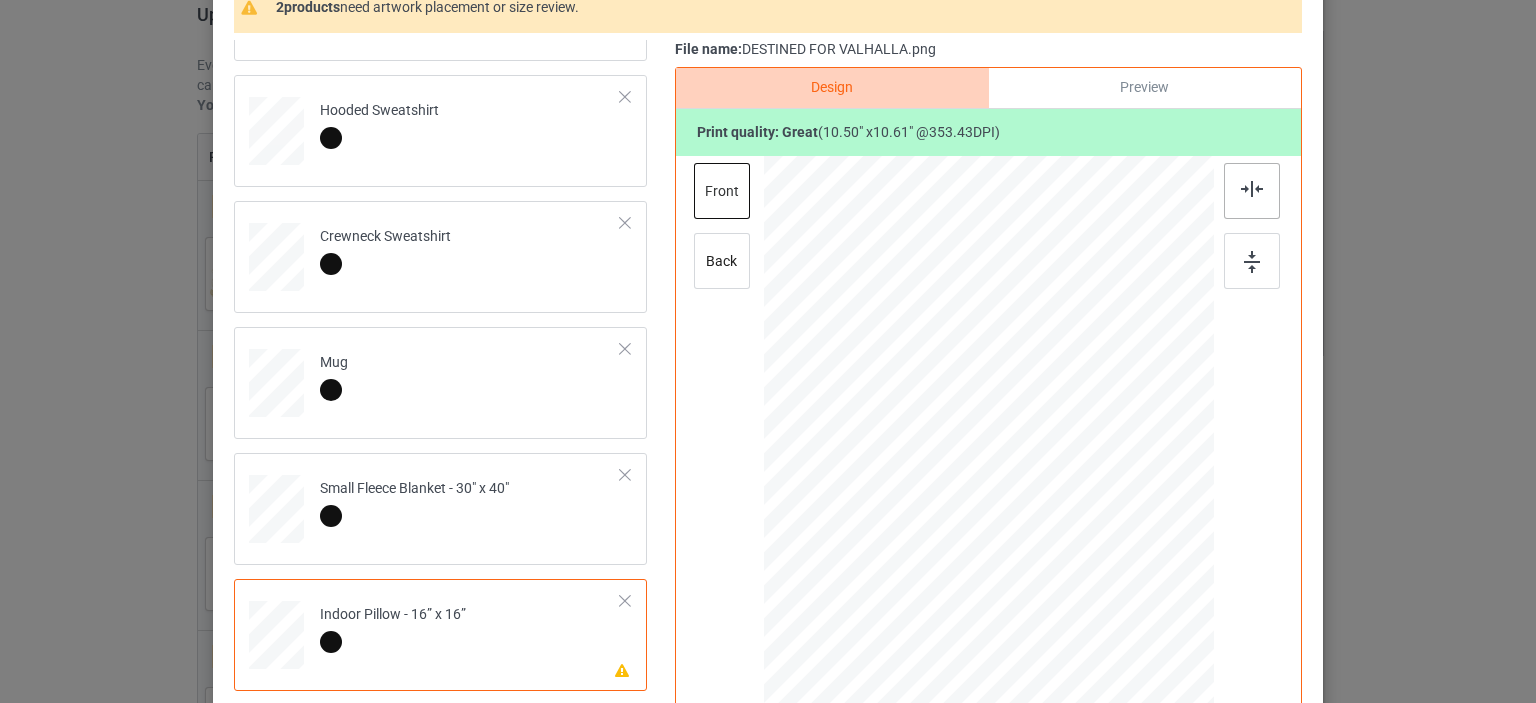 click at bounding box center [1252, 189] 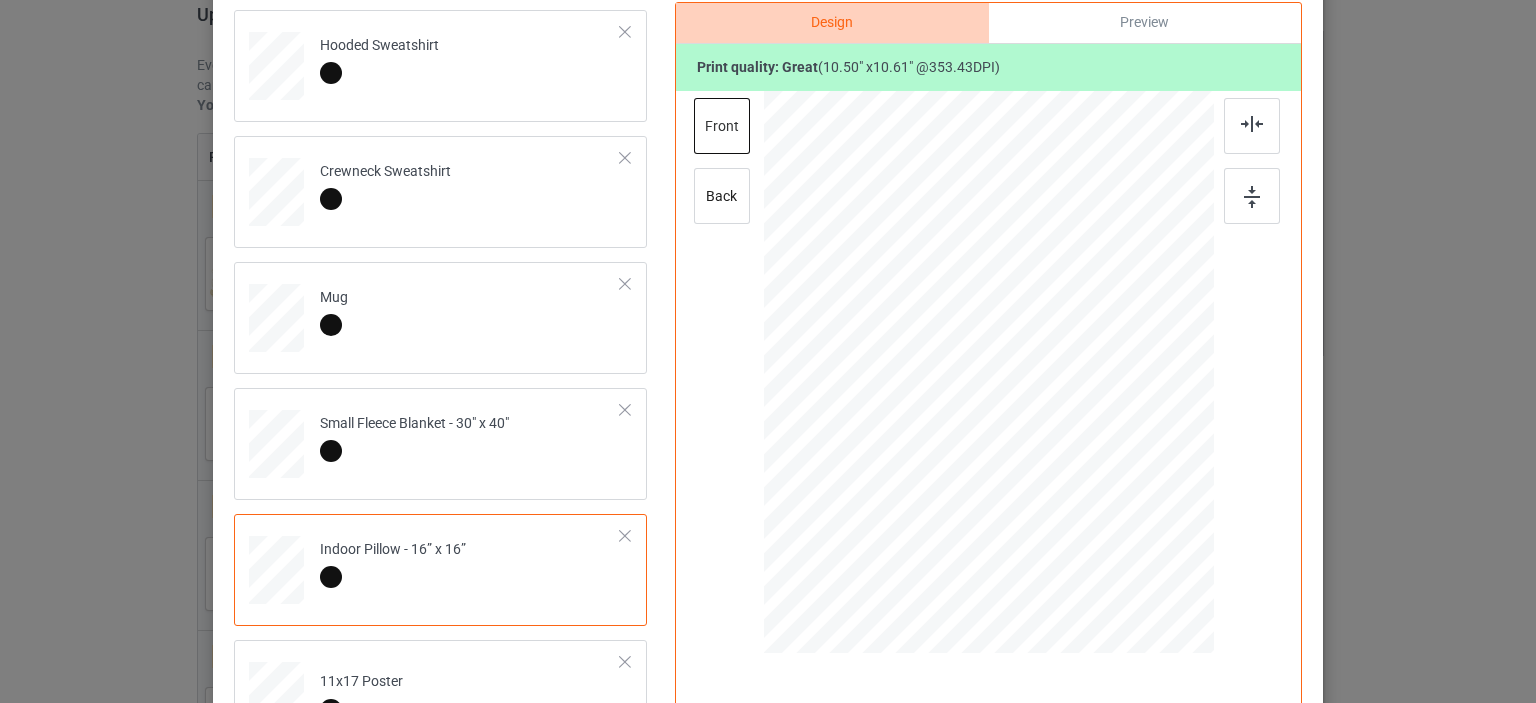 scroll, scrollTop: 400, scrollLeft: 0, axis: vertical 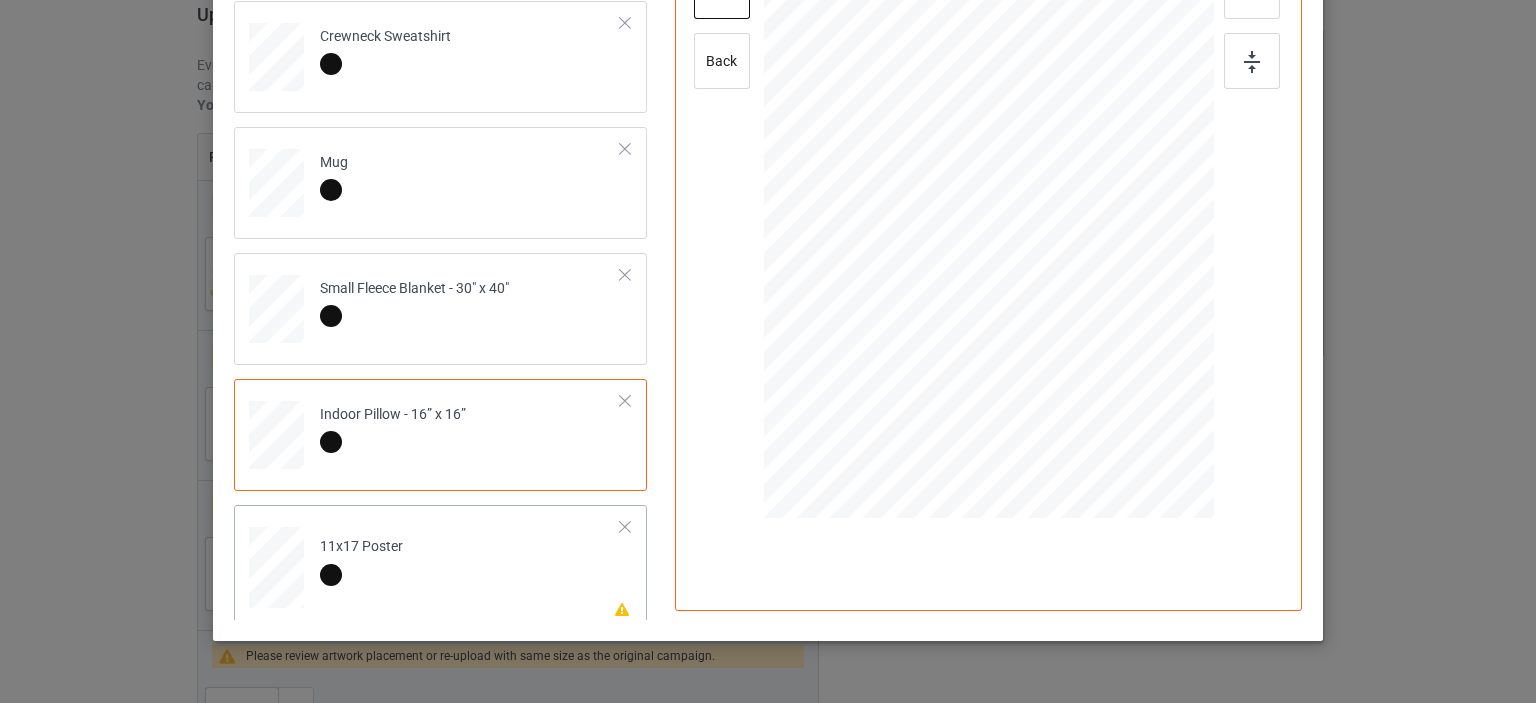 click on "Please review artwork placement 11x17 Poster" at bounding box center [470, 563] 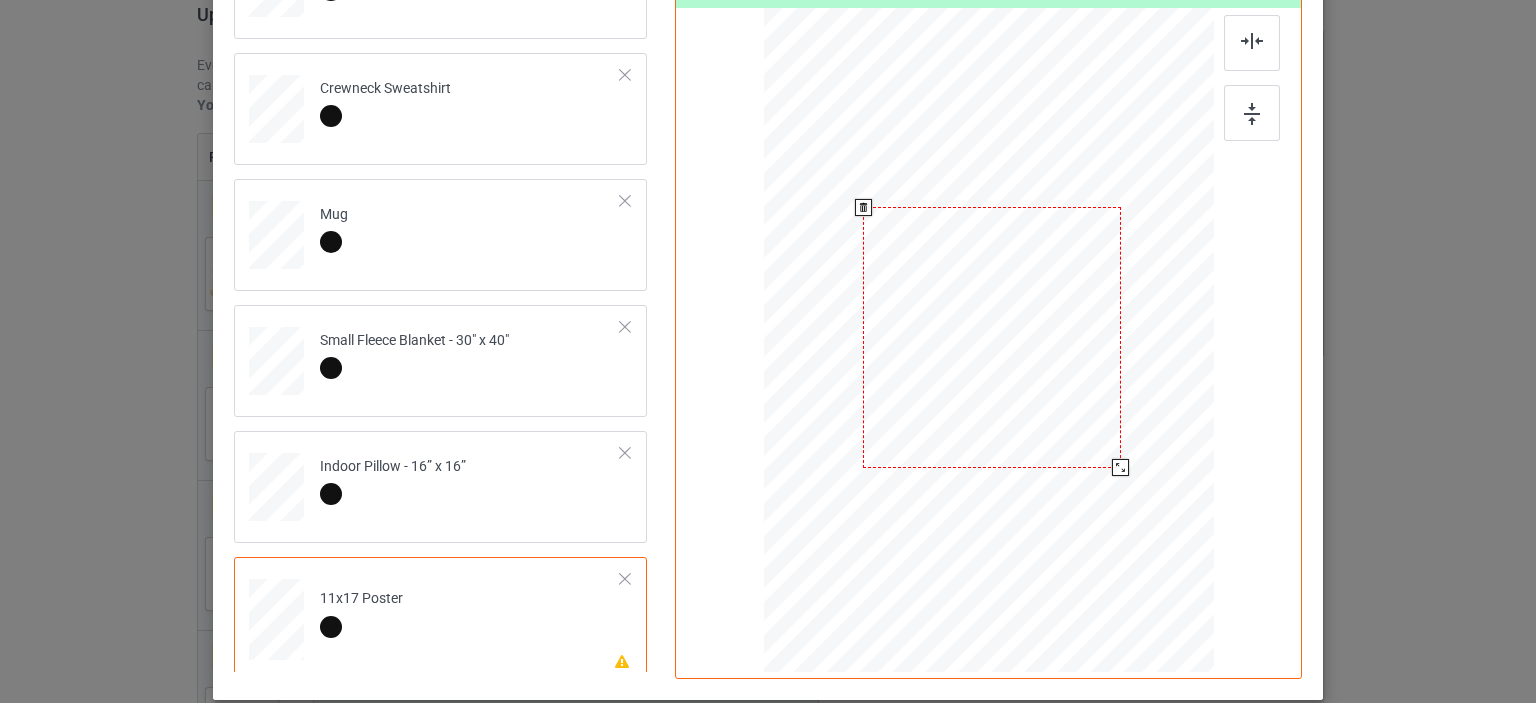 scroll, scrollTop: 266, scrollLeft: 0, axis: vertical 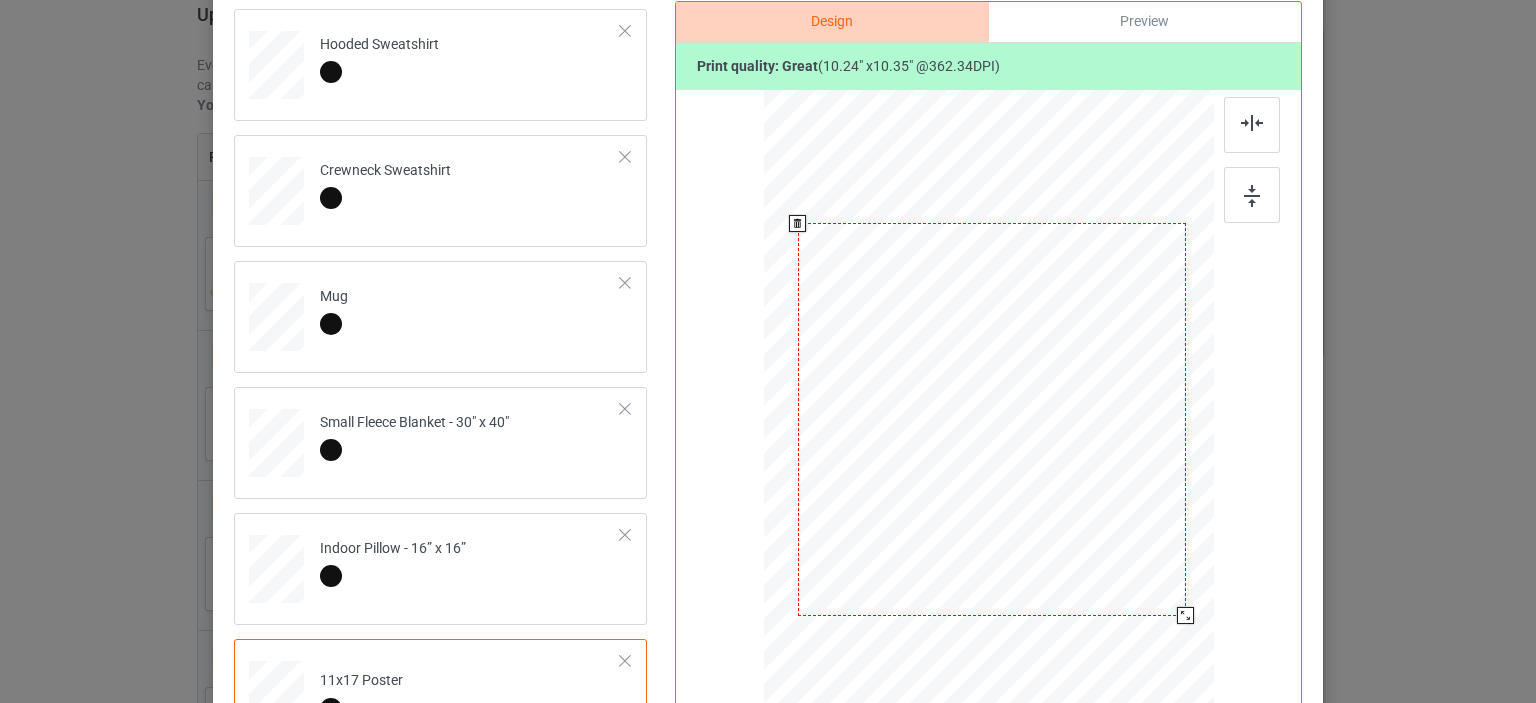 drag, startPoint x: 1114, startPoint y: 550, endPoint x: 1144, endPoint y: 646, distance: 100.57833 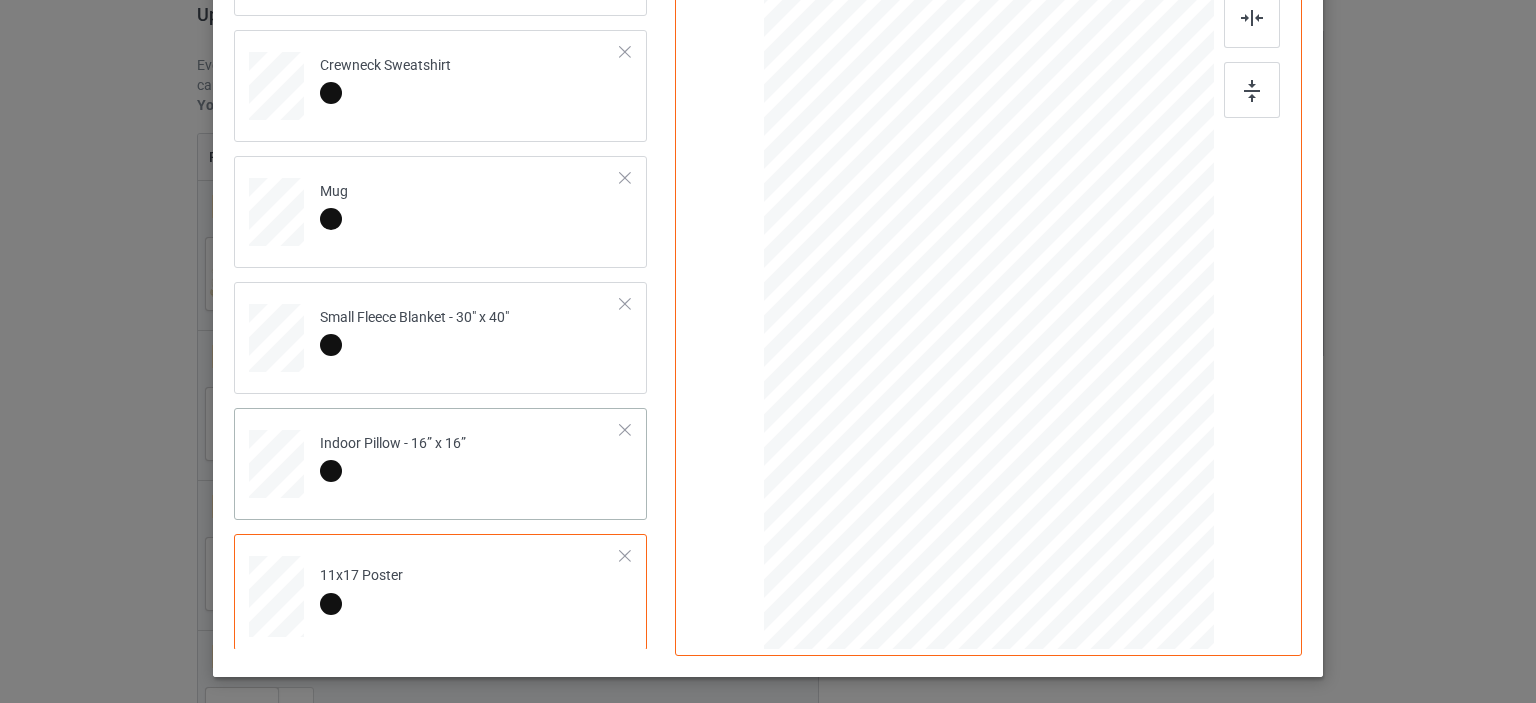 scroll, scrollTop: 456, scrollLeft: 0, axis: vertical 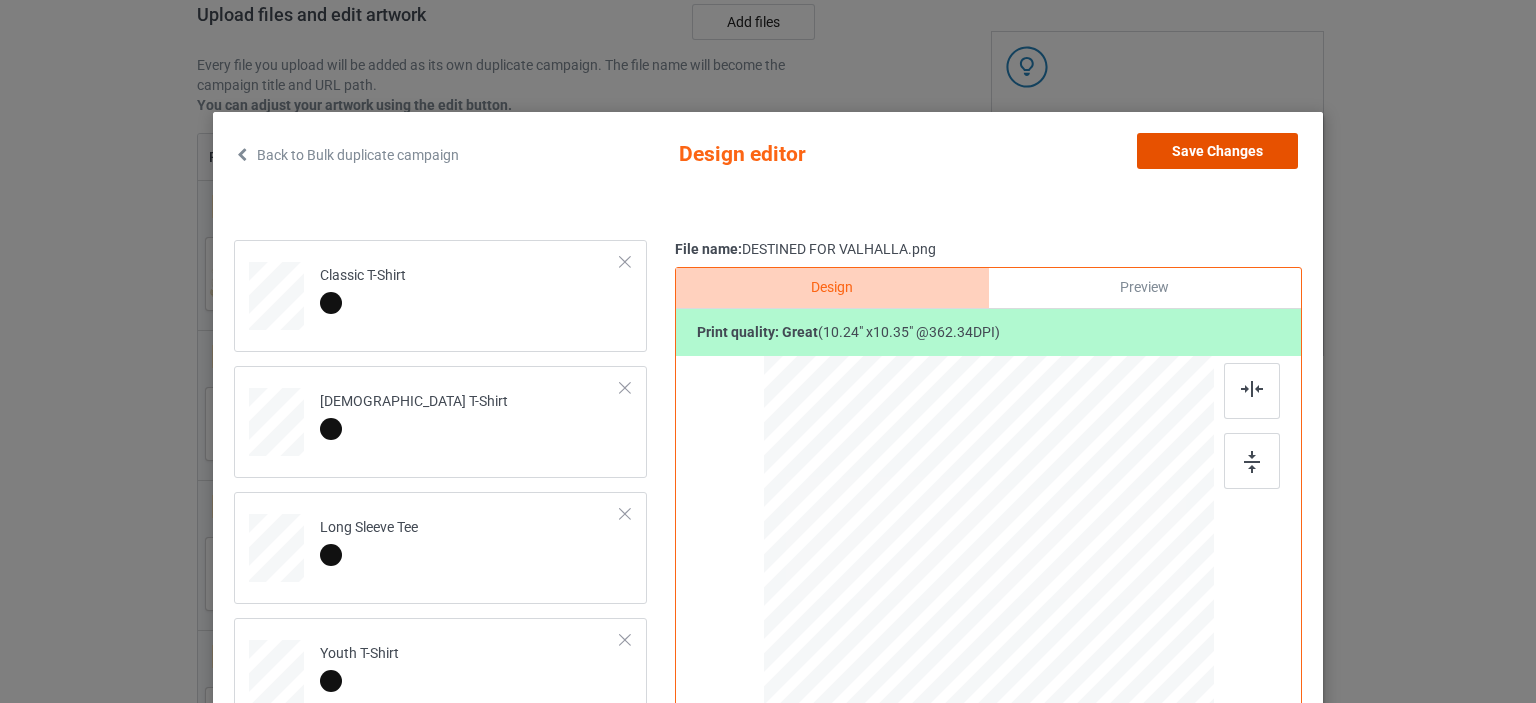 click on "Save Changes" at bounding box center (1217, 151) 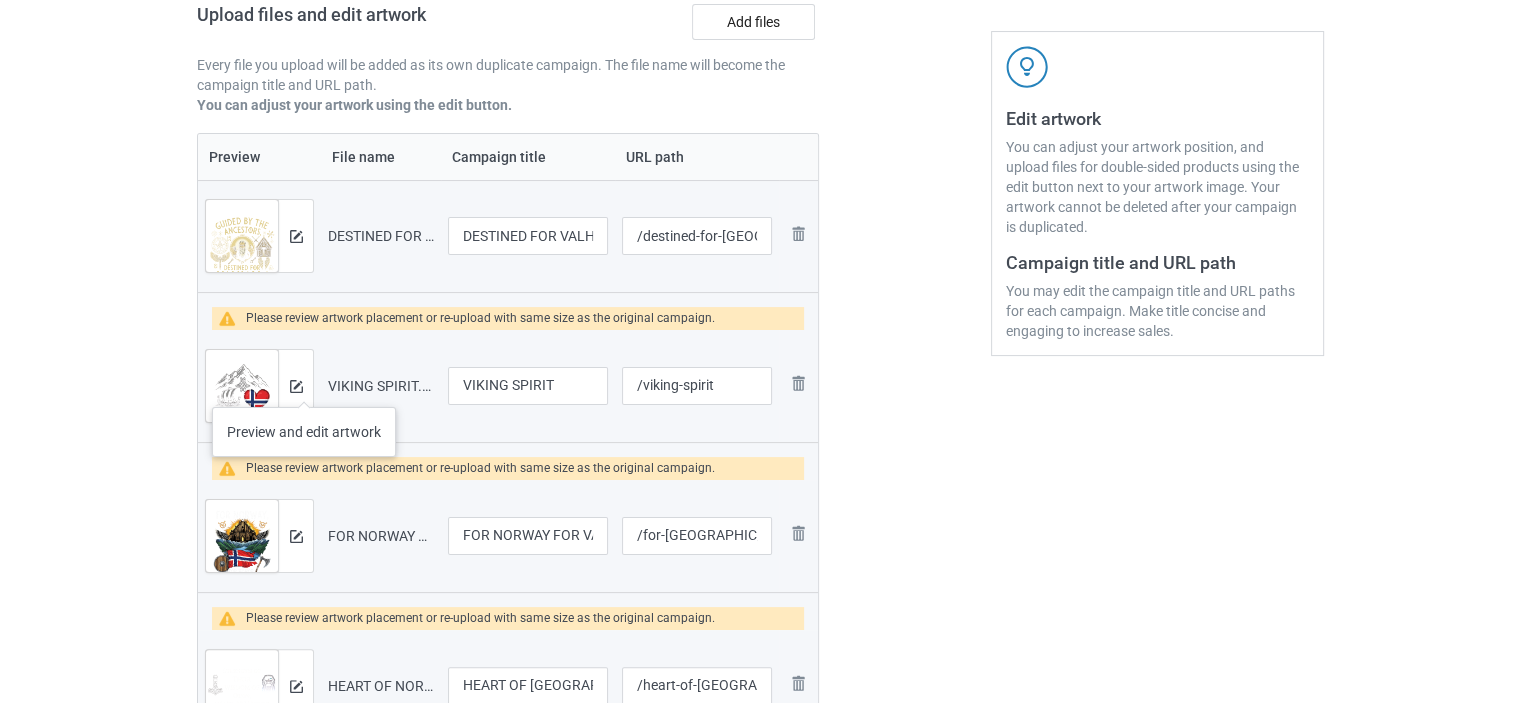click at bounding box center [295, 386] 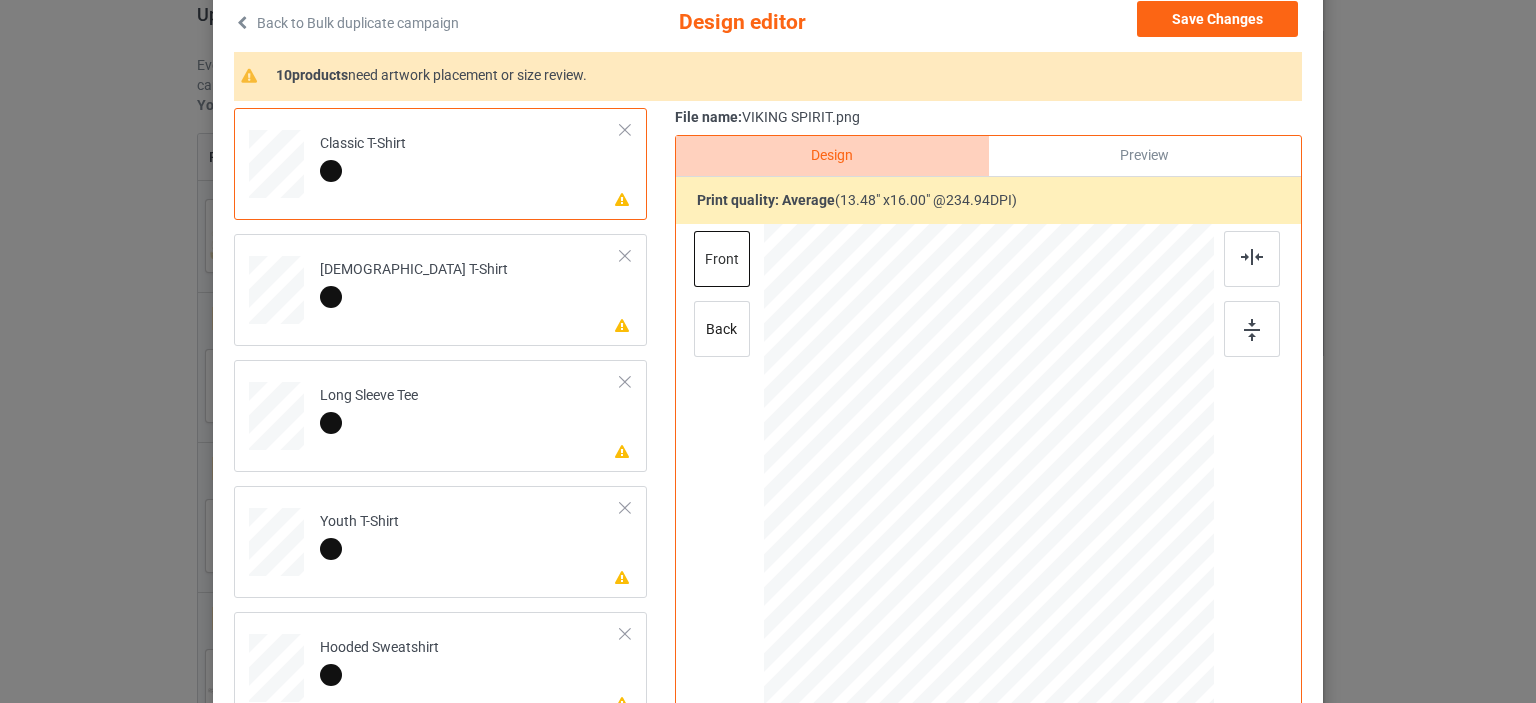 scroll, scrollTop: 133, scrollLeft: 0, axis: vertical 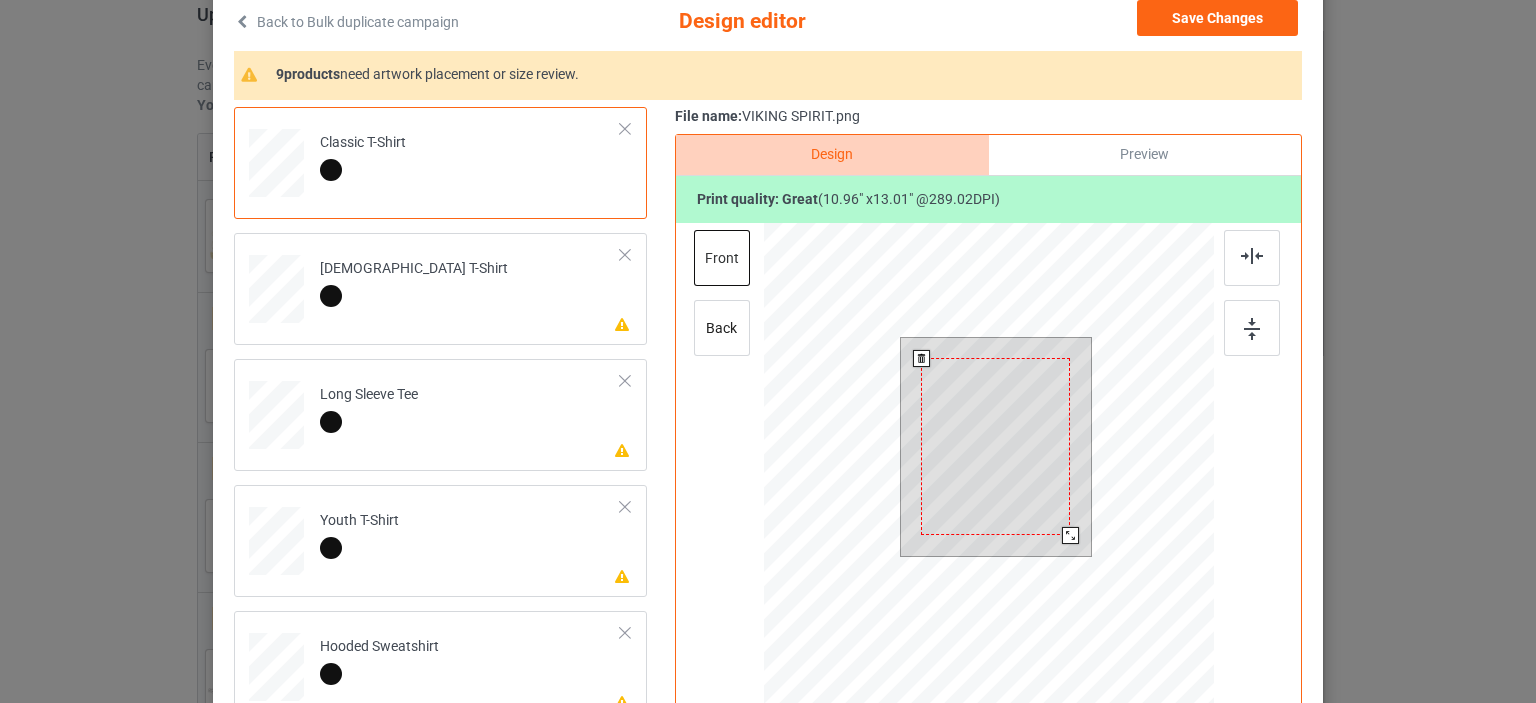 drag, startPoint x: 1084, startPoint y: 555, endPoint x: 1062, endPoint y: 539, distance: 27.202942 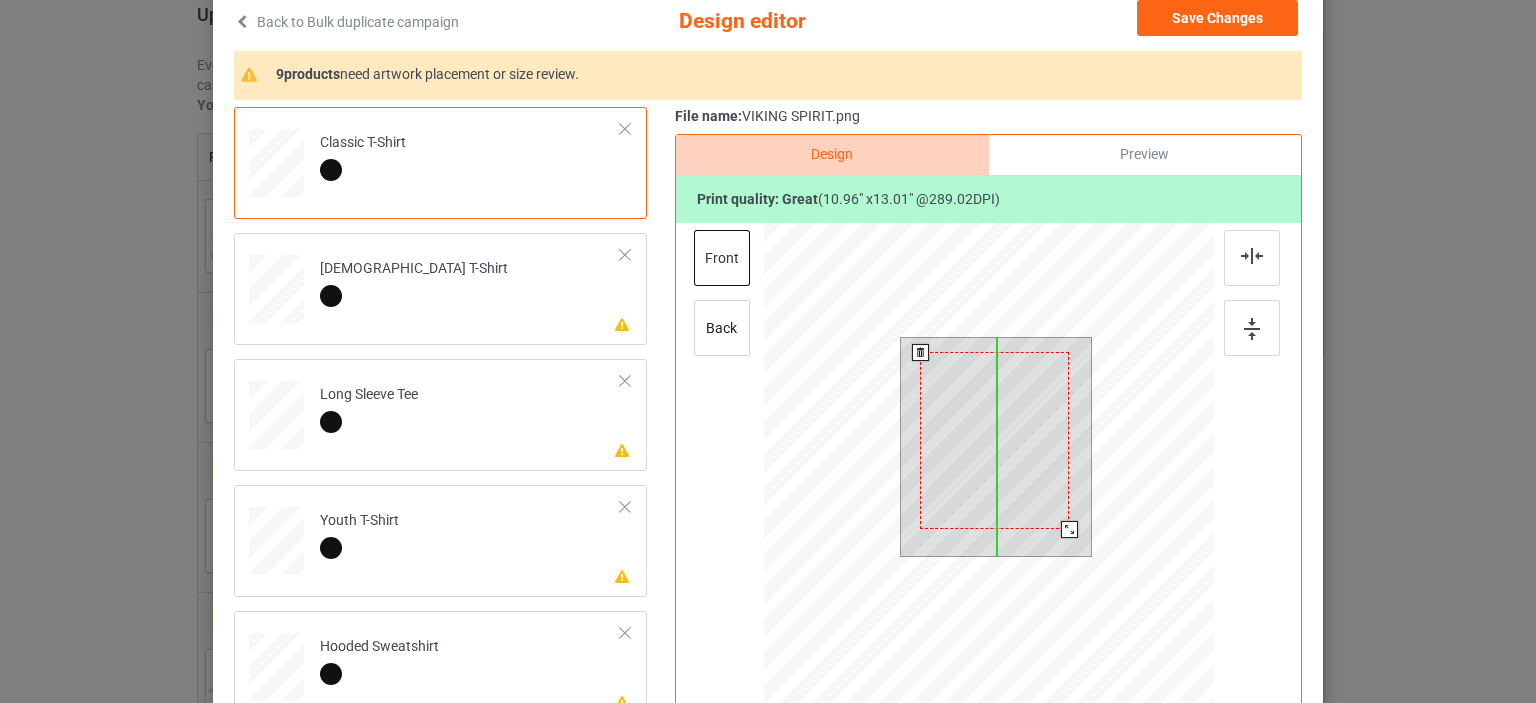 click at bounding box center [994, 440] 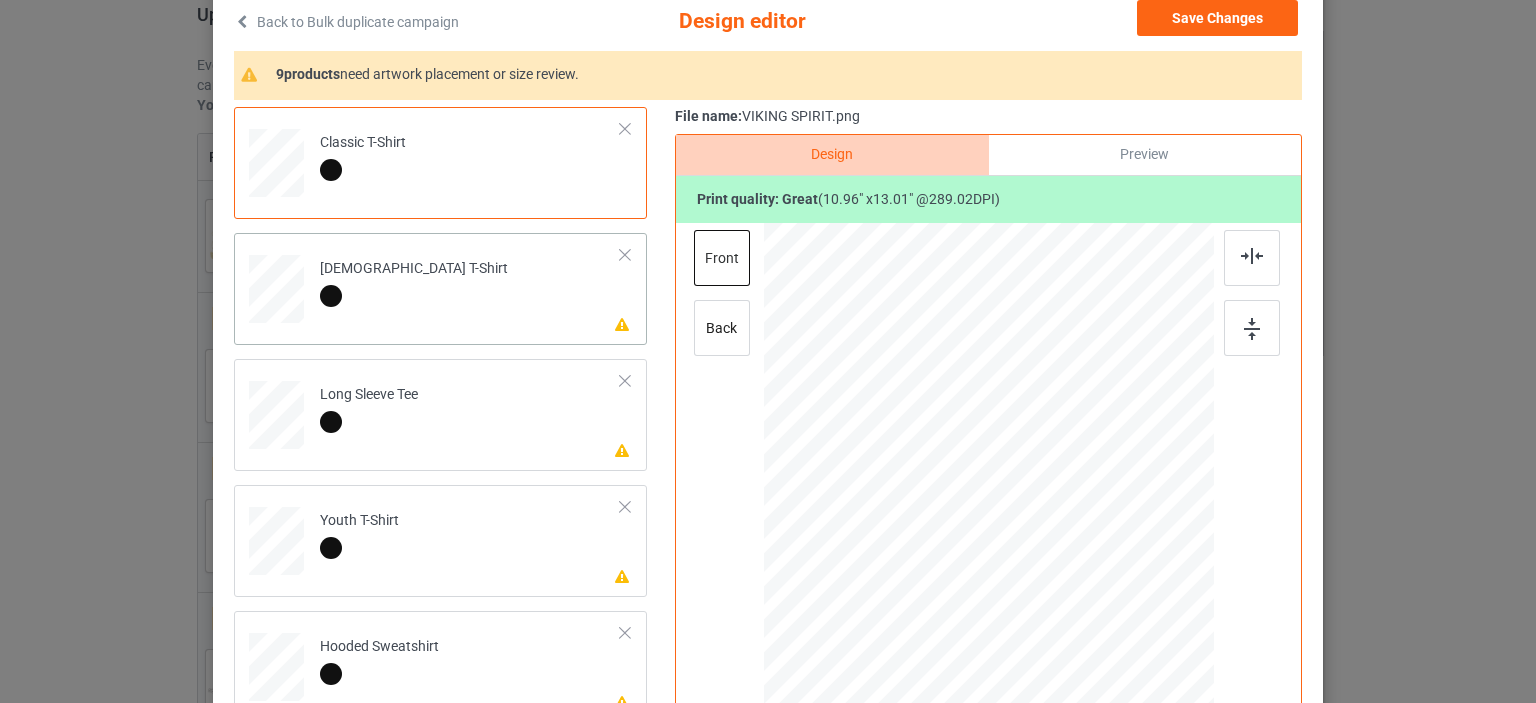 click on "Please review artwork placement [DEMOGRAPHIC_DATA] T-Shirt" at bounding box center (470, 285) 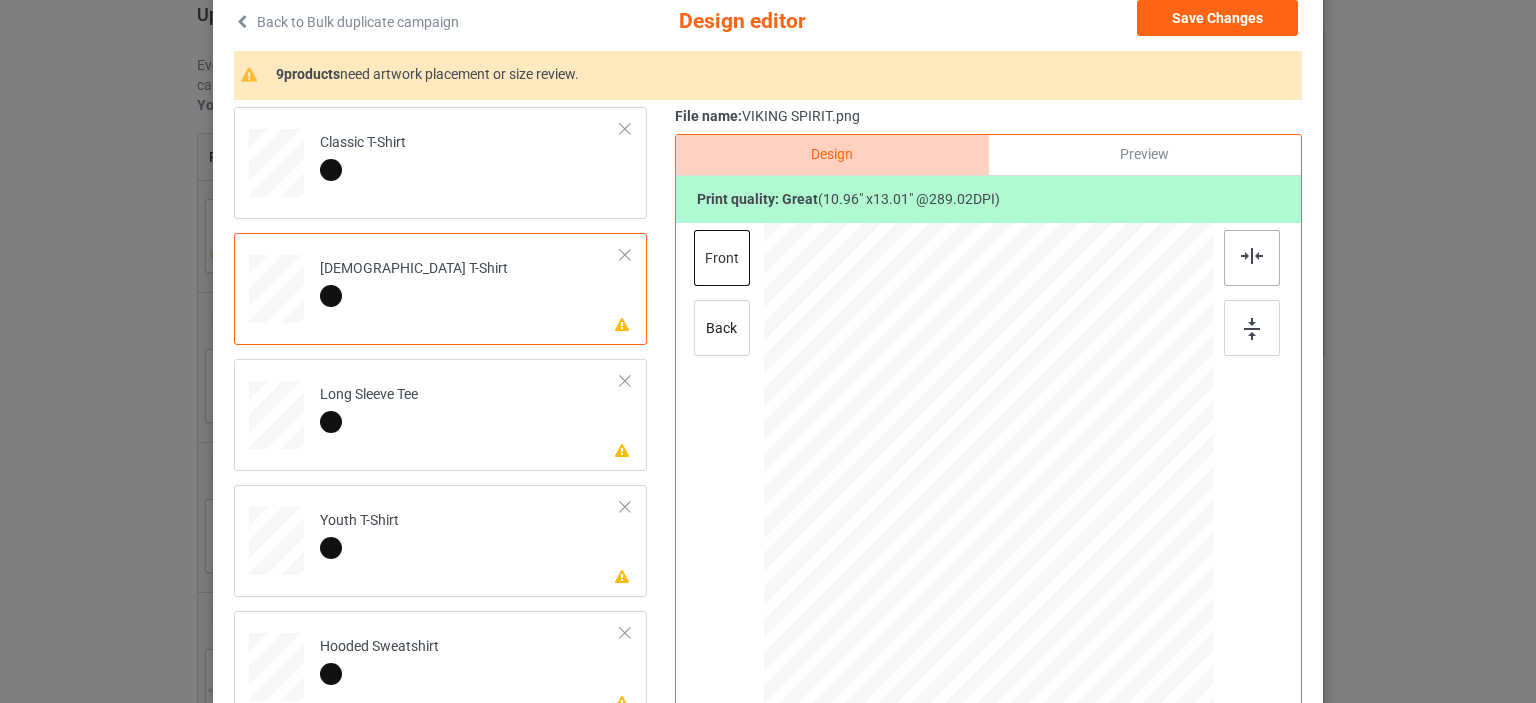 click at bounding box center [1252, 256] 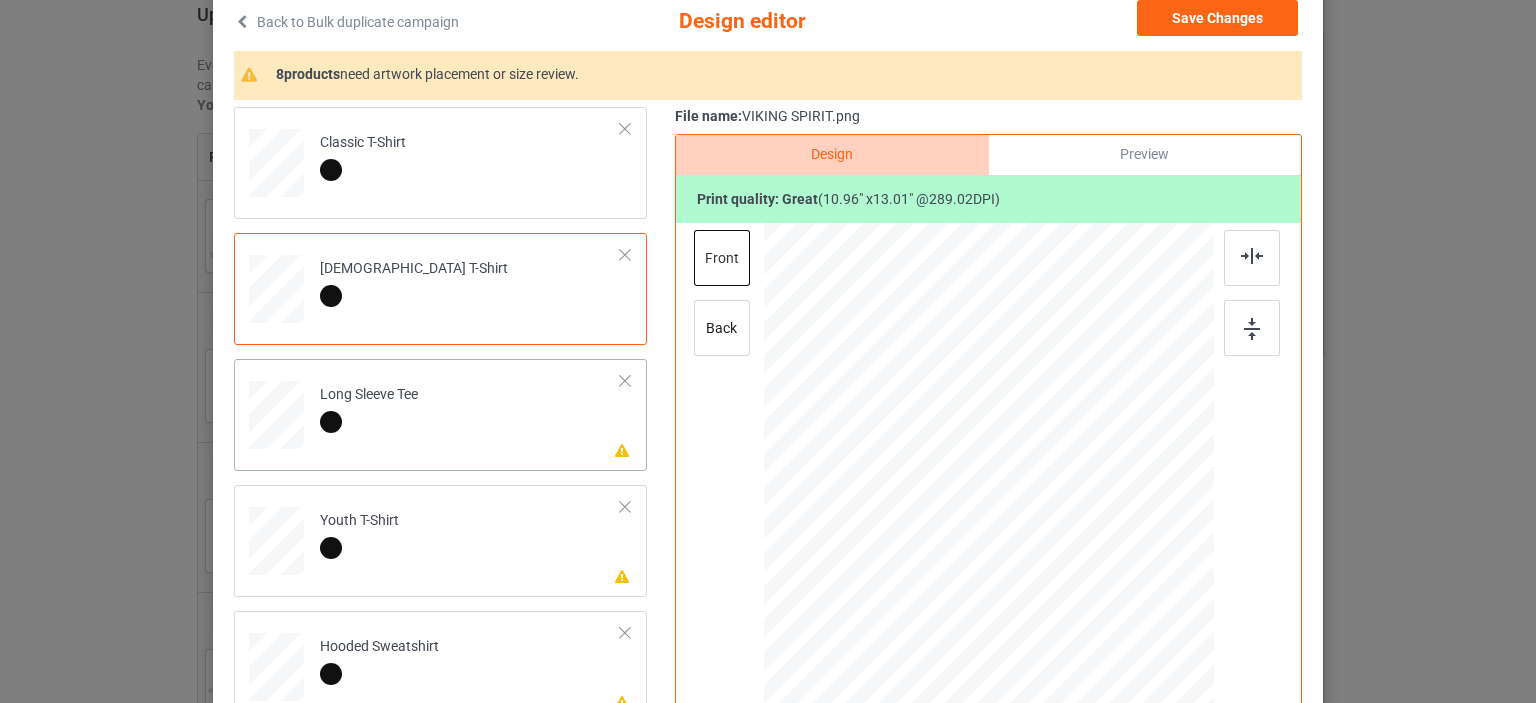 click on "Please review artwork placement Long Sleeve Tee" at bounding box center (470, 411) 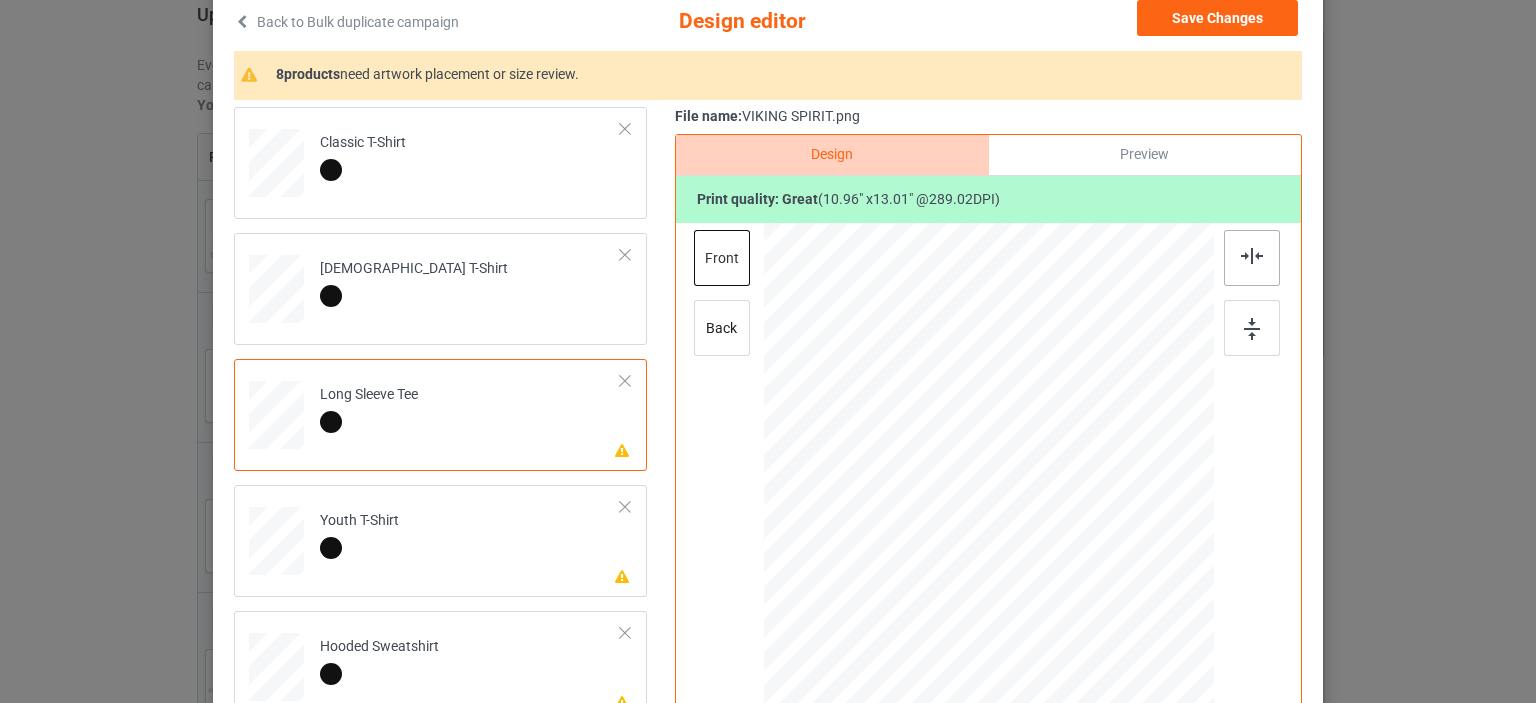 click at bounding box center [1252, 256] 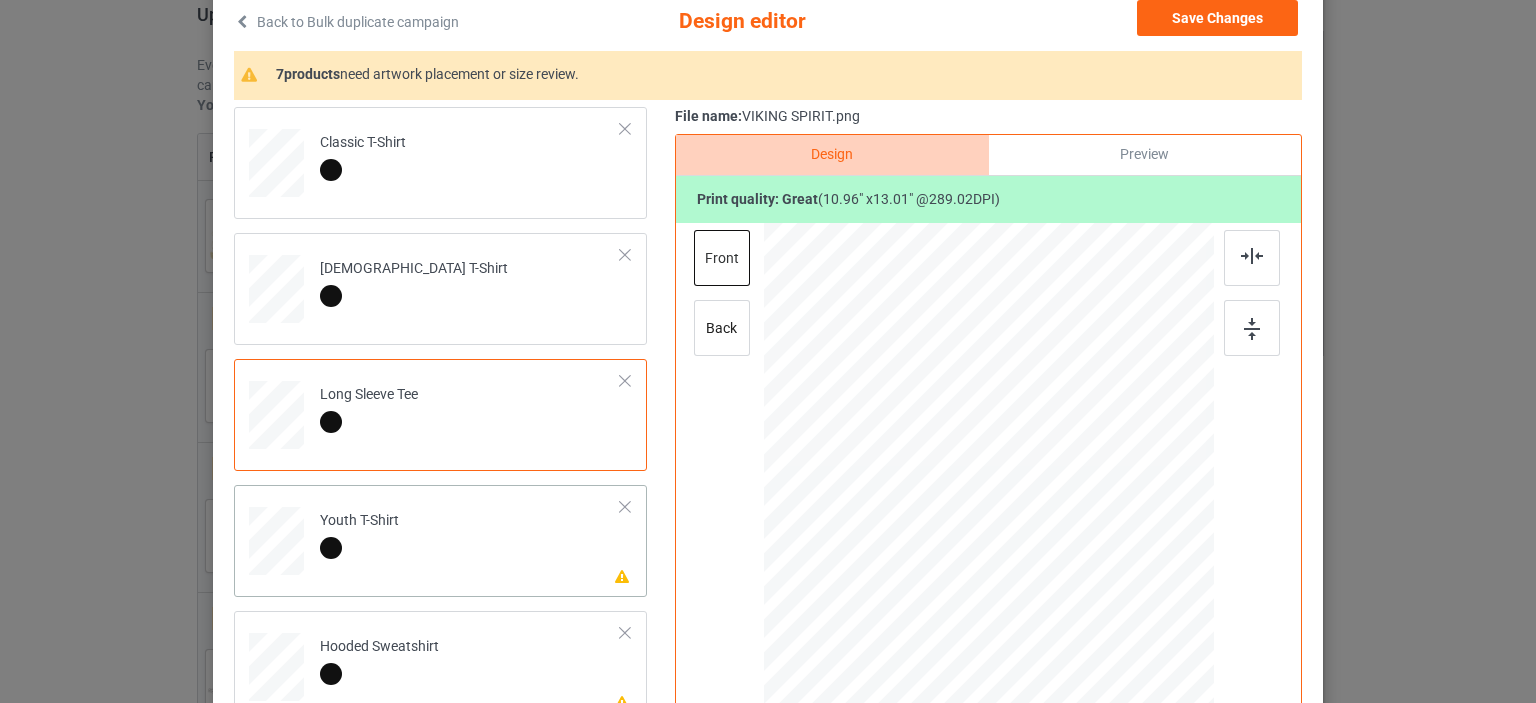 click on "Youth T-Shirt" at bounding box center (359, 534) 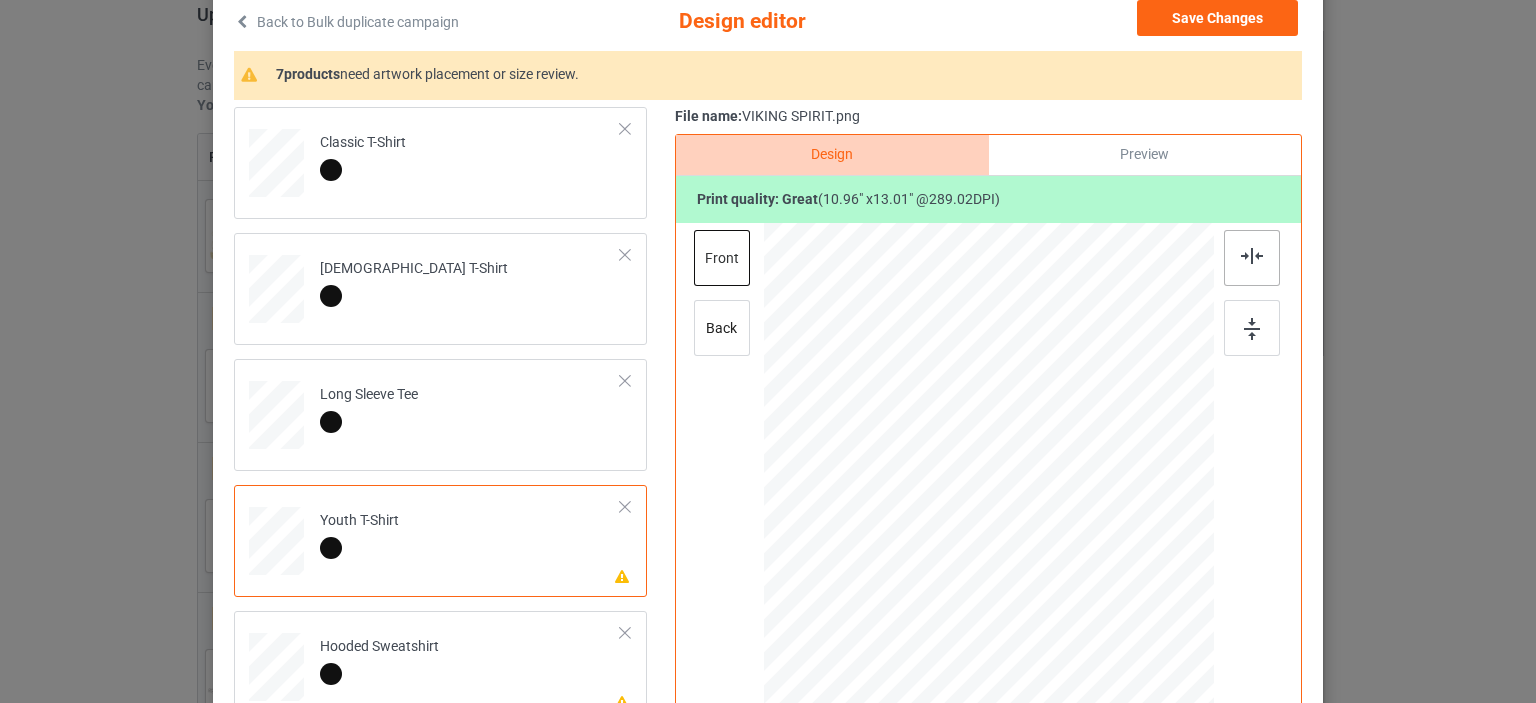 click at bounding box center [1252, 256] 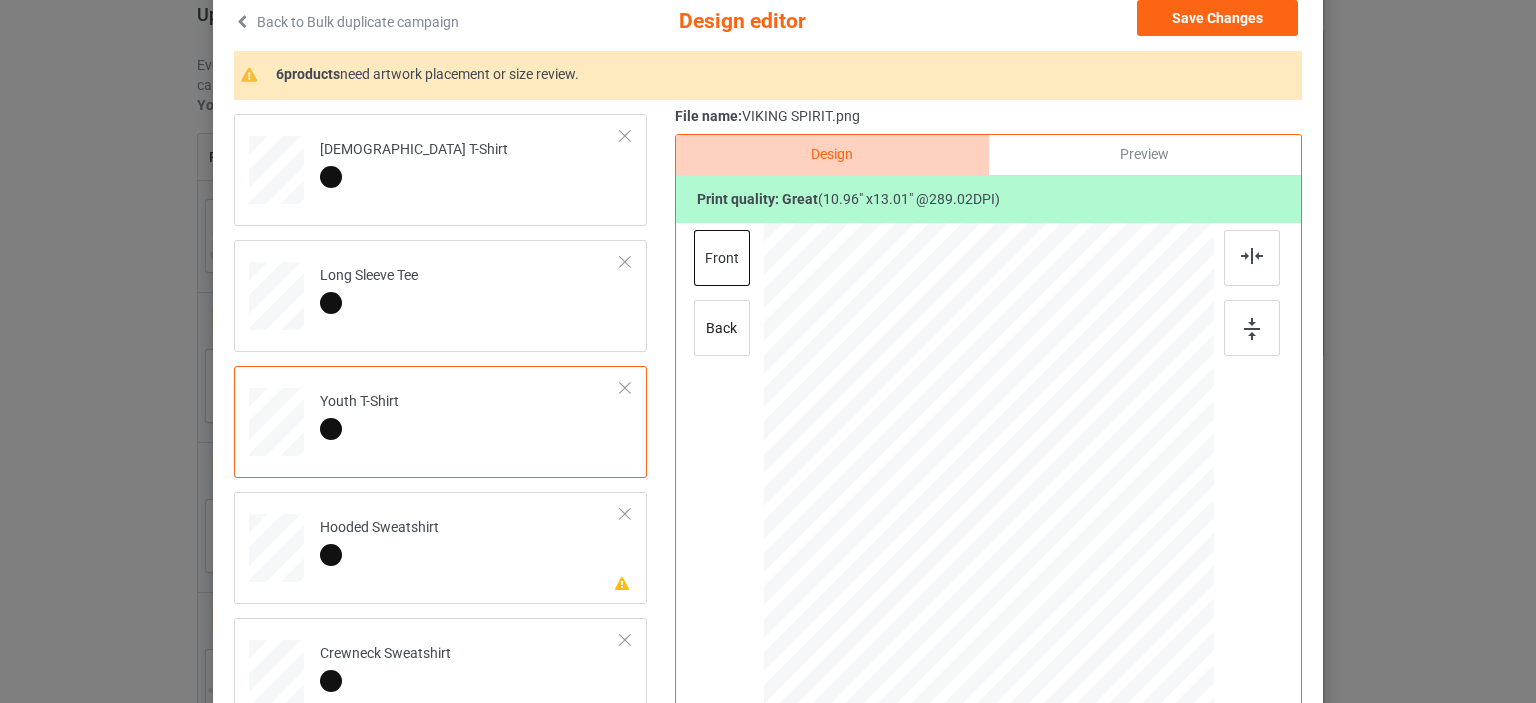 scroll, scrollTop: 133, scrollLeft: 0, axis: vertical 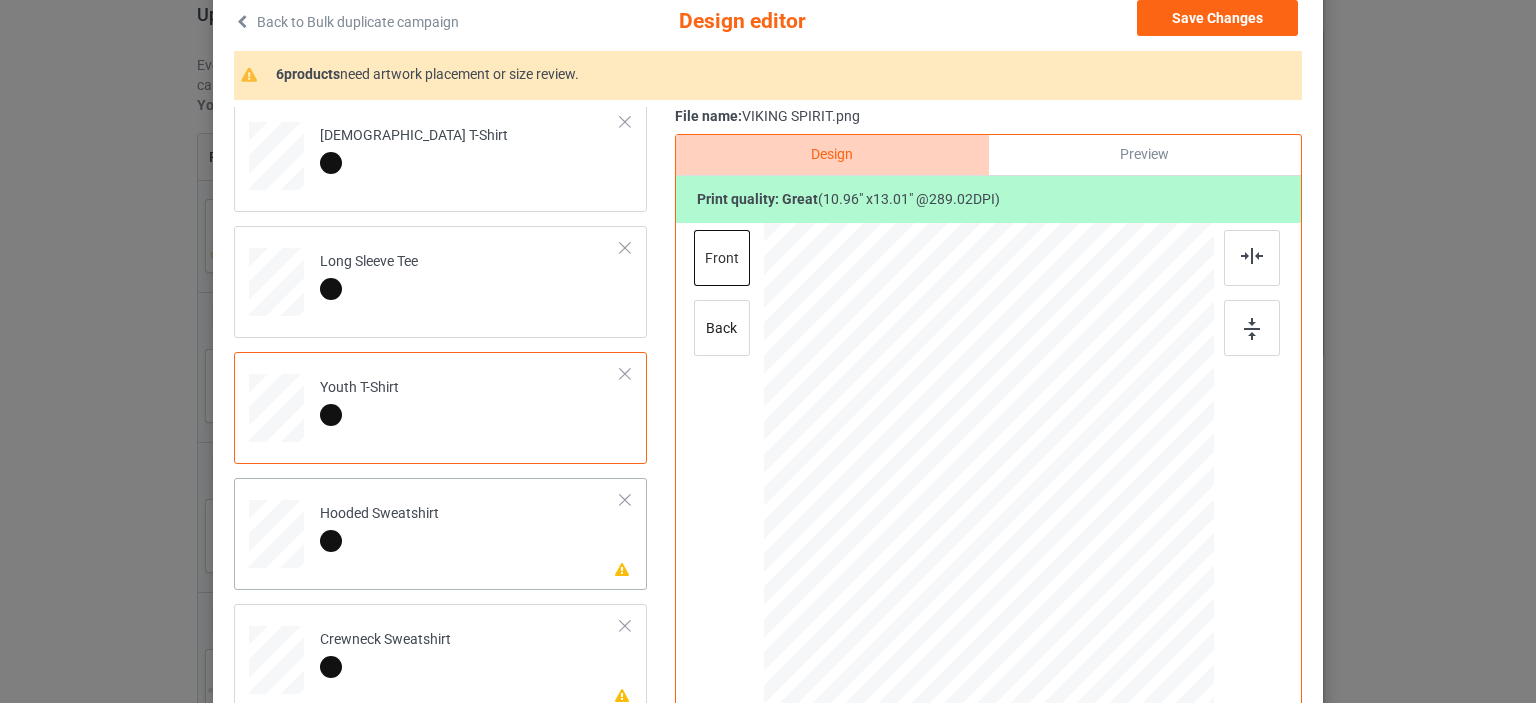 click on "Hooded Sweatshirt" at bounding box center [379, 527] 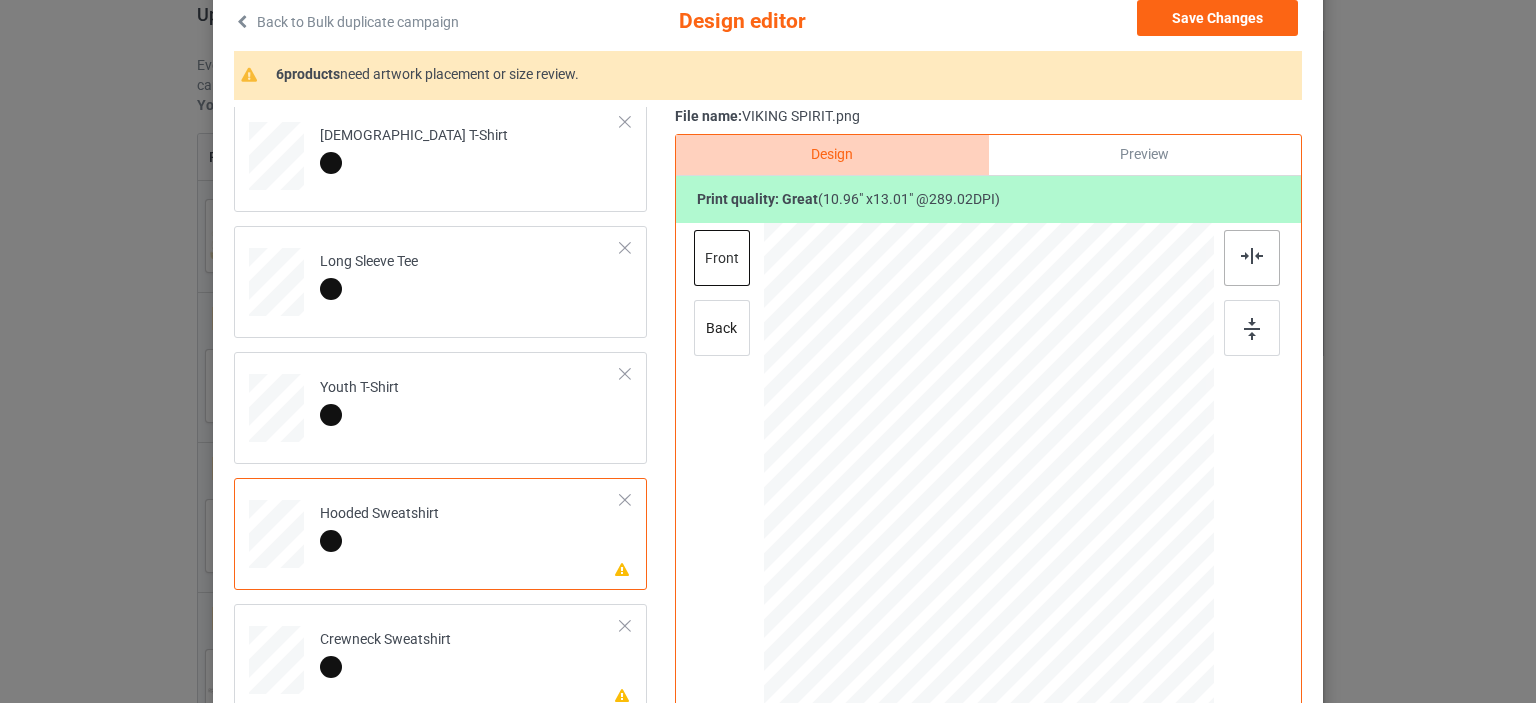 click at bounding box center (1252, 258) 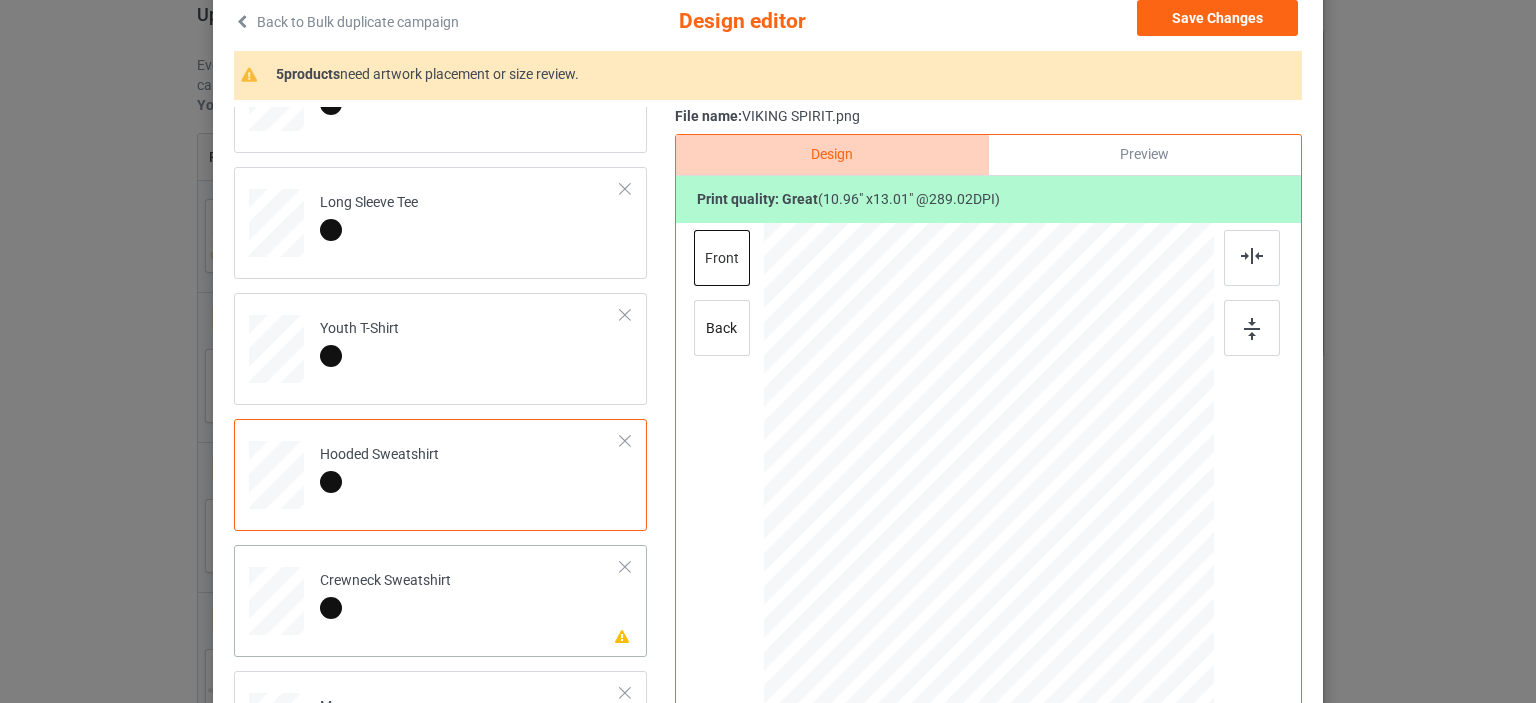 scroll, scrollTop: 333, scrollLeft: 0, axis: vertical 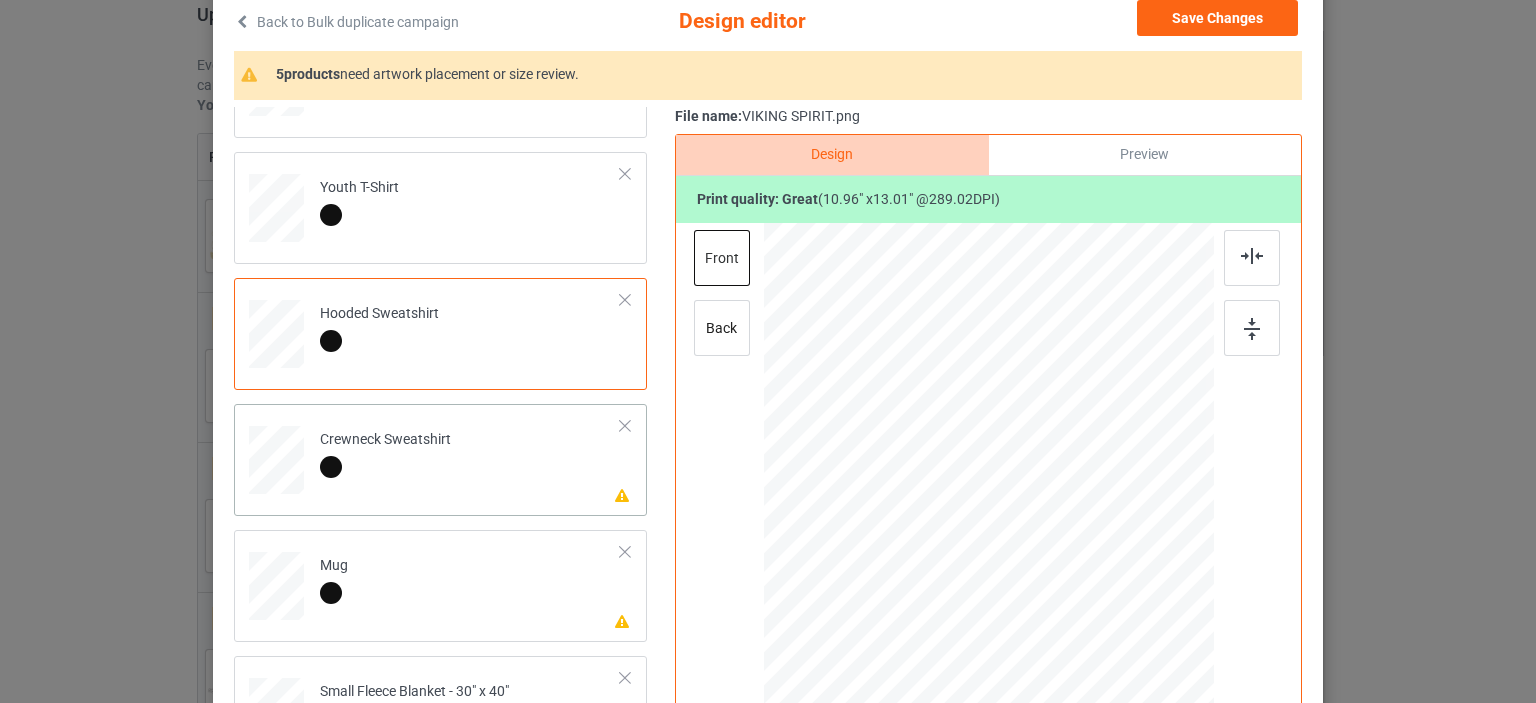 click on "Please review artwork placement Crewneck Sweatshirt" at bounding box center (470, 456) 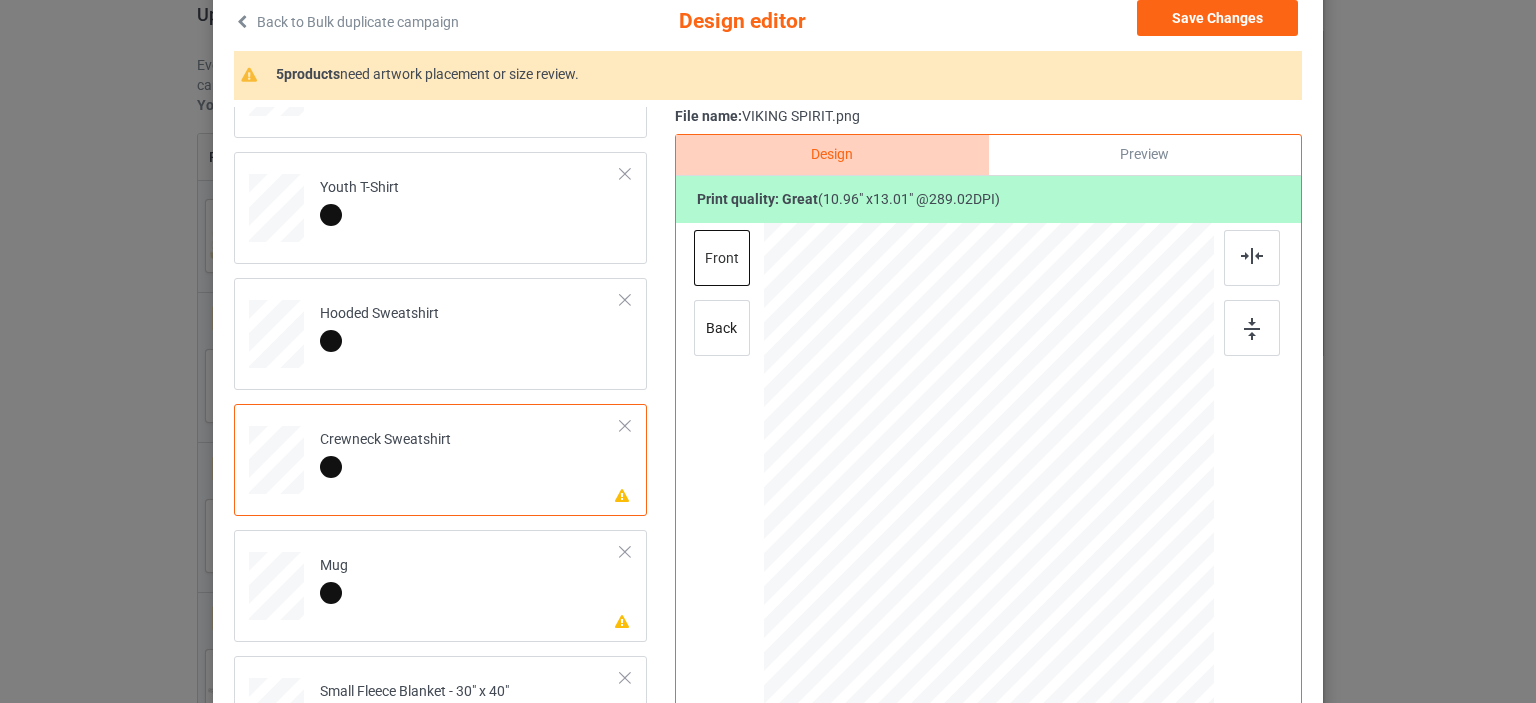 drag, startPoint x: 1248, startPoint y: 239, endPoint x: 1211, endPoint y: 256, distance: 40.718548 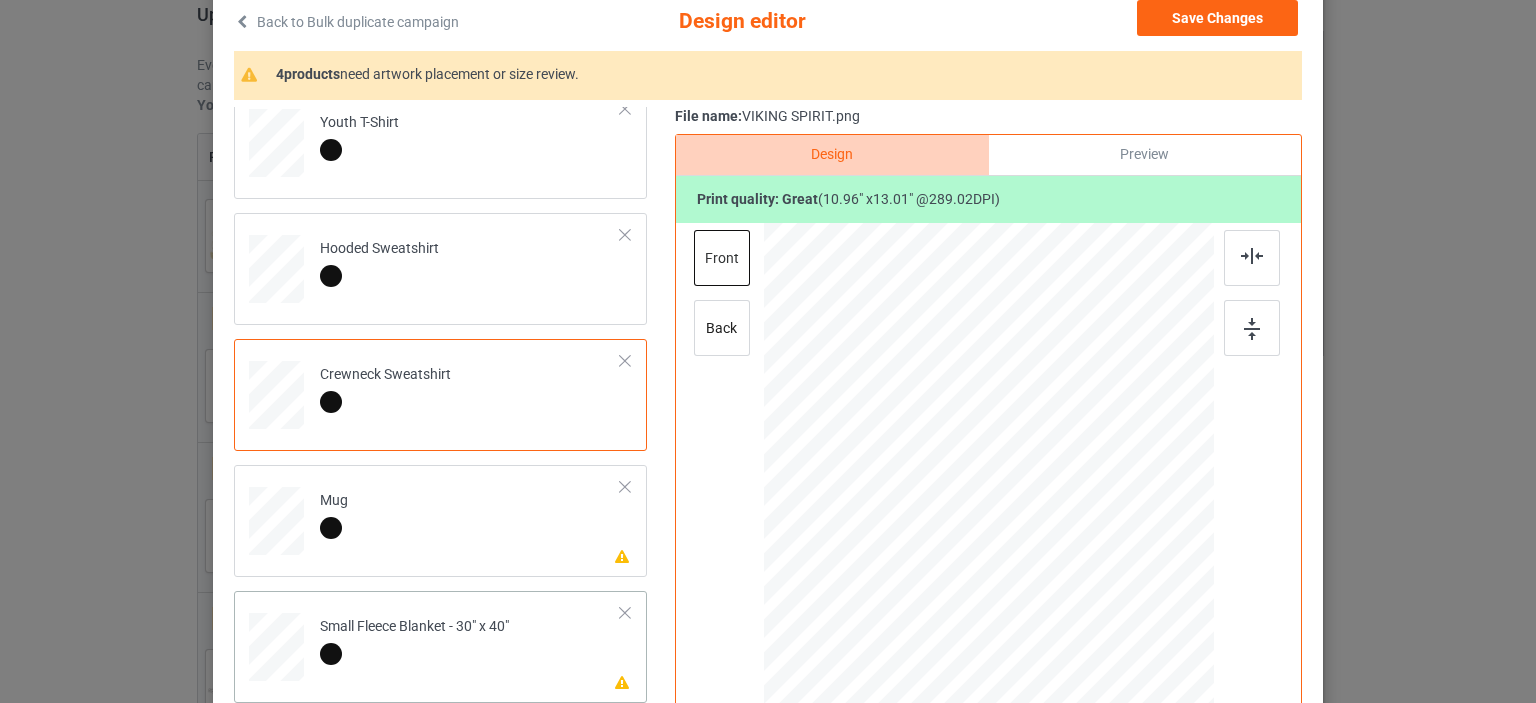 scroll, scrollTop: 466, scrollLeft: 0, axis: vertical 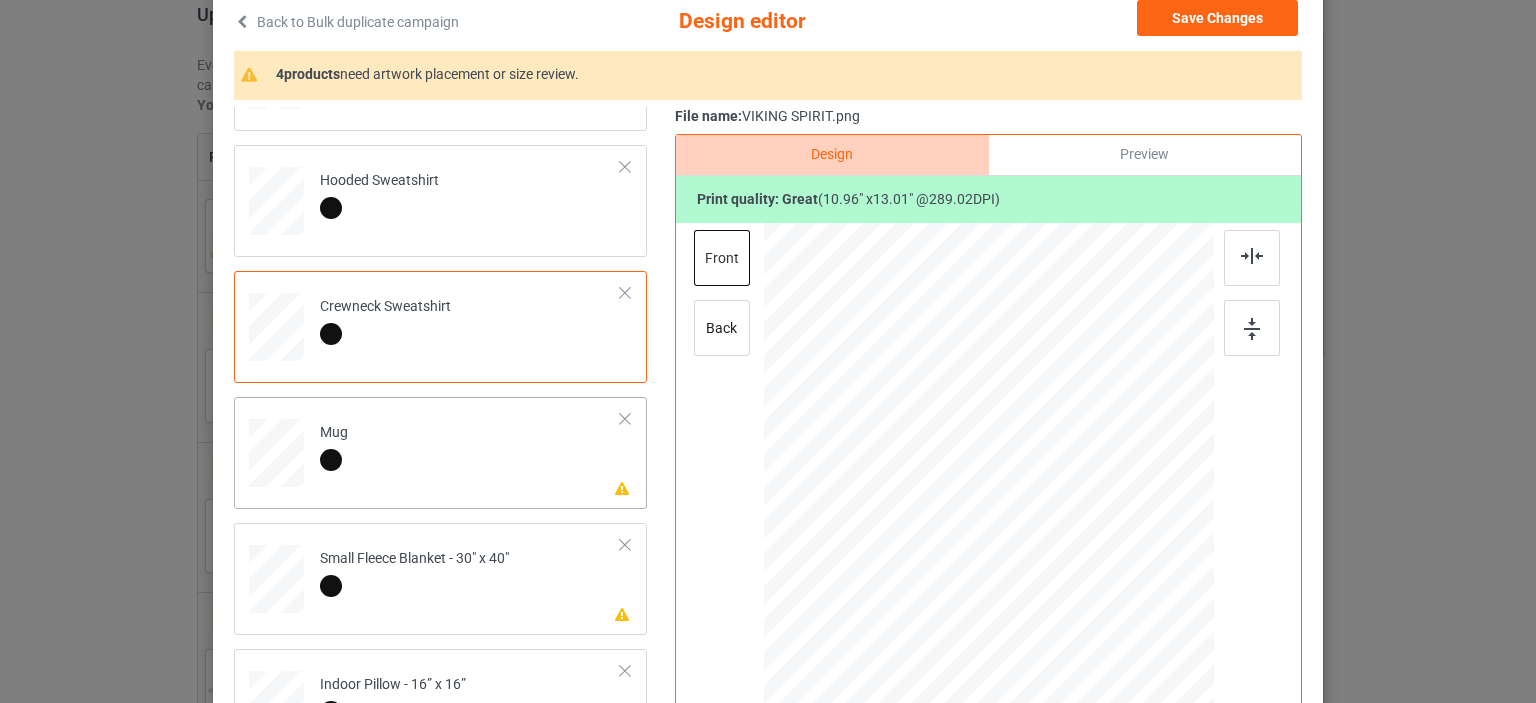 click on "Please review artwork placement Mug" at bounding box center (470, 449) 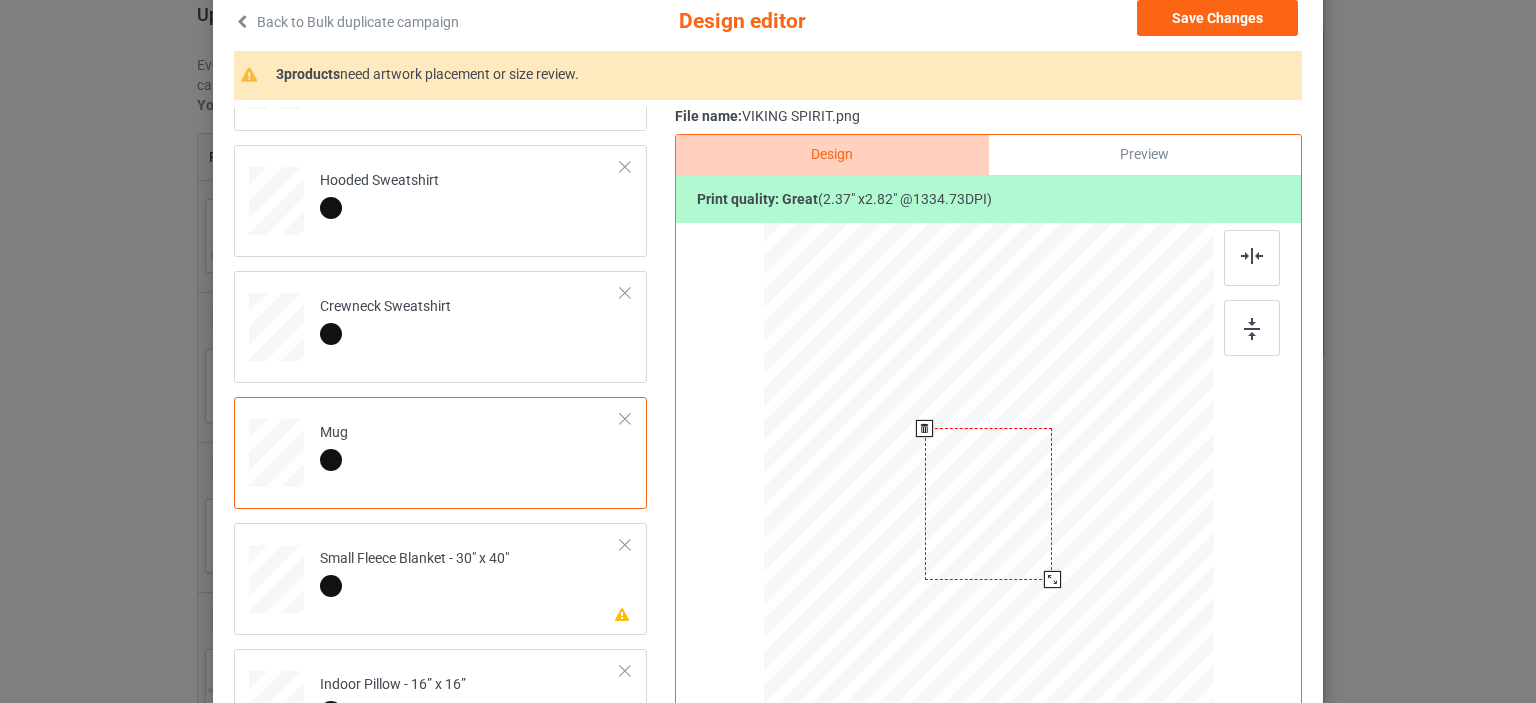 drag, startPoint x: 1114, startPoint y: 666, endPoint x: 1030, endPoint y: 589, distance: 113.951744 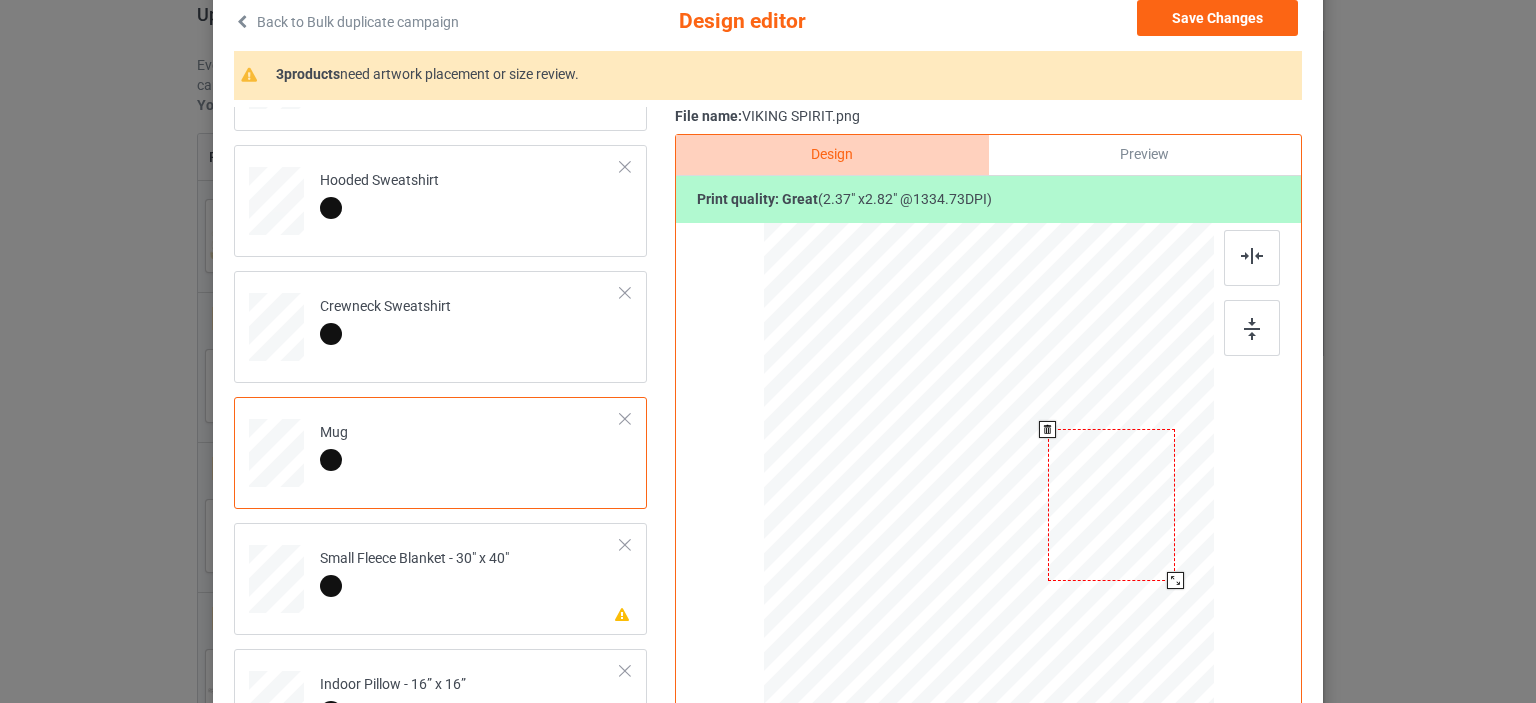 drag, startPoint x: 992, startPoint y: 535, endPoint x: 1115, endPoint y: 535, distance: 123 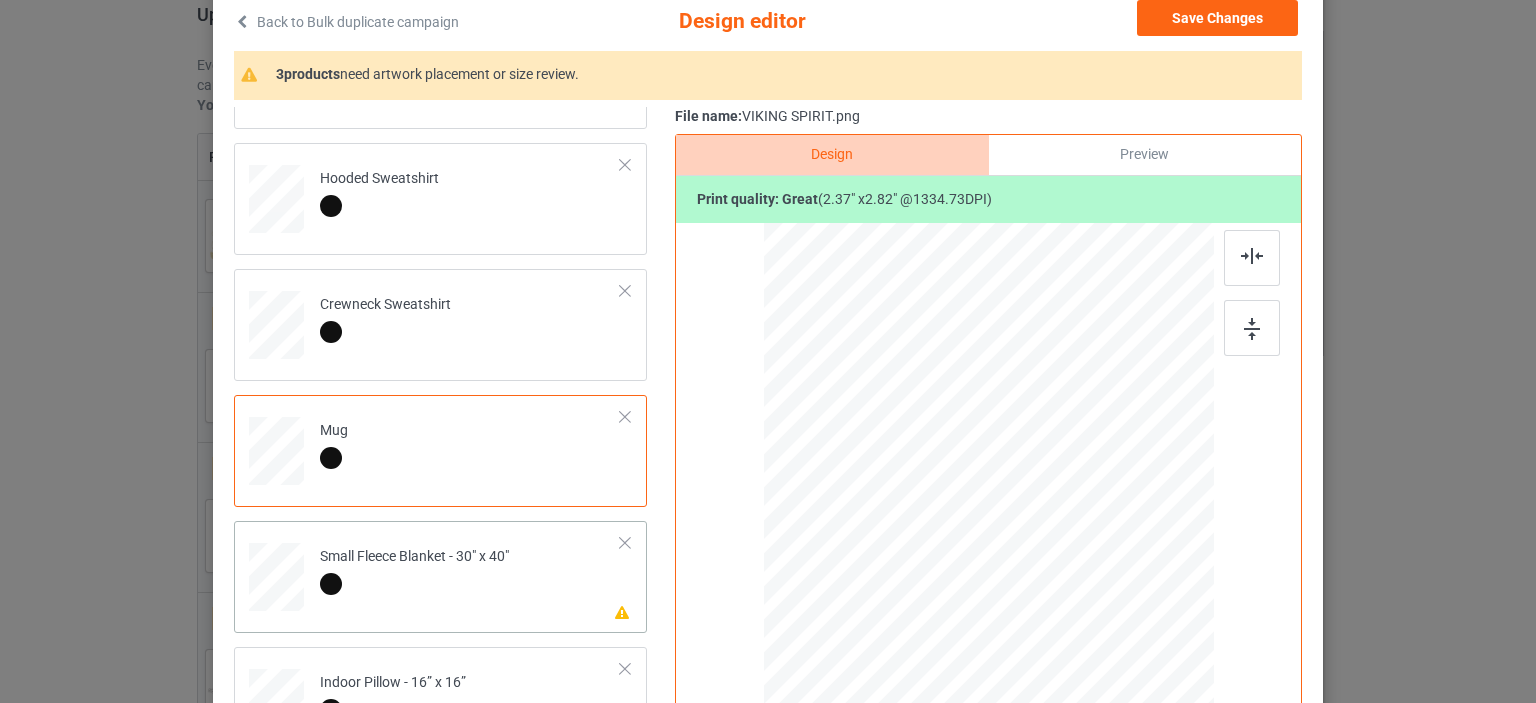 scroll, scrollTop: 469, scrollLeft: 0, axis: vertical 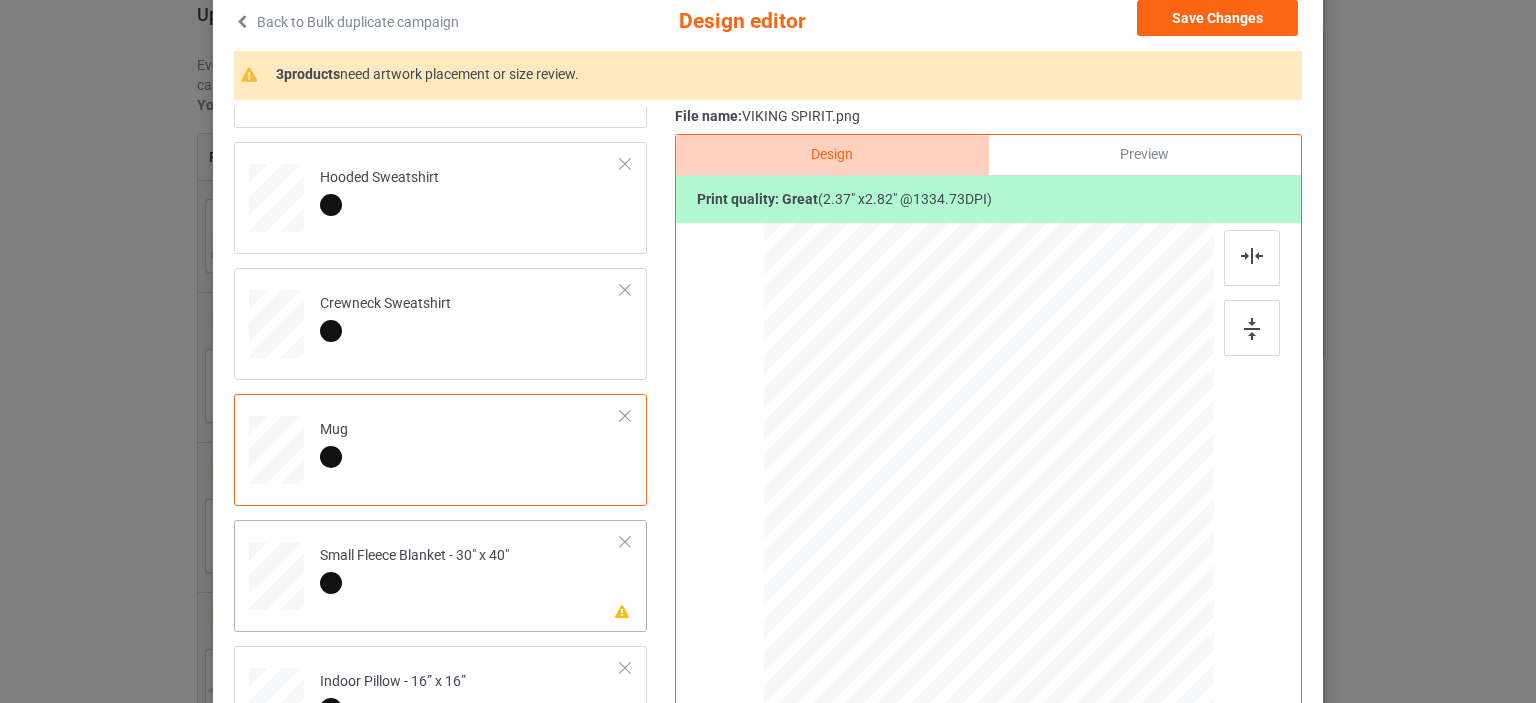 click on "Small Fleece Blanket - 30" x 40"" at bounding box center [414, 569] 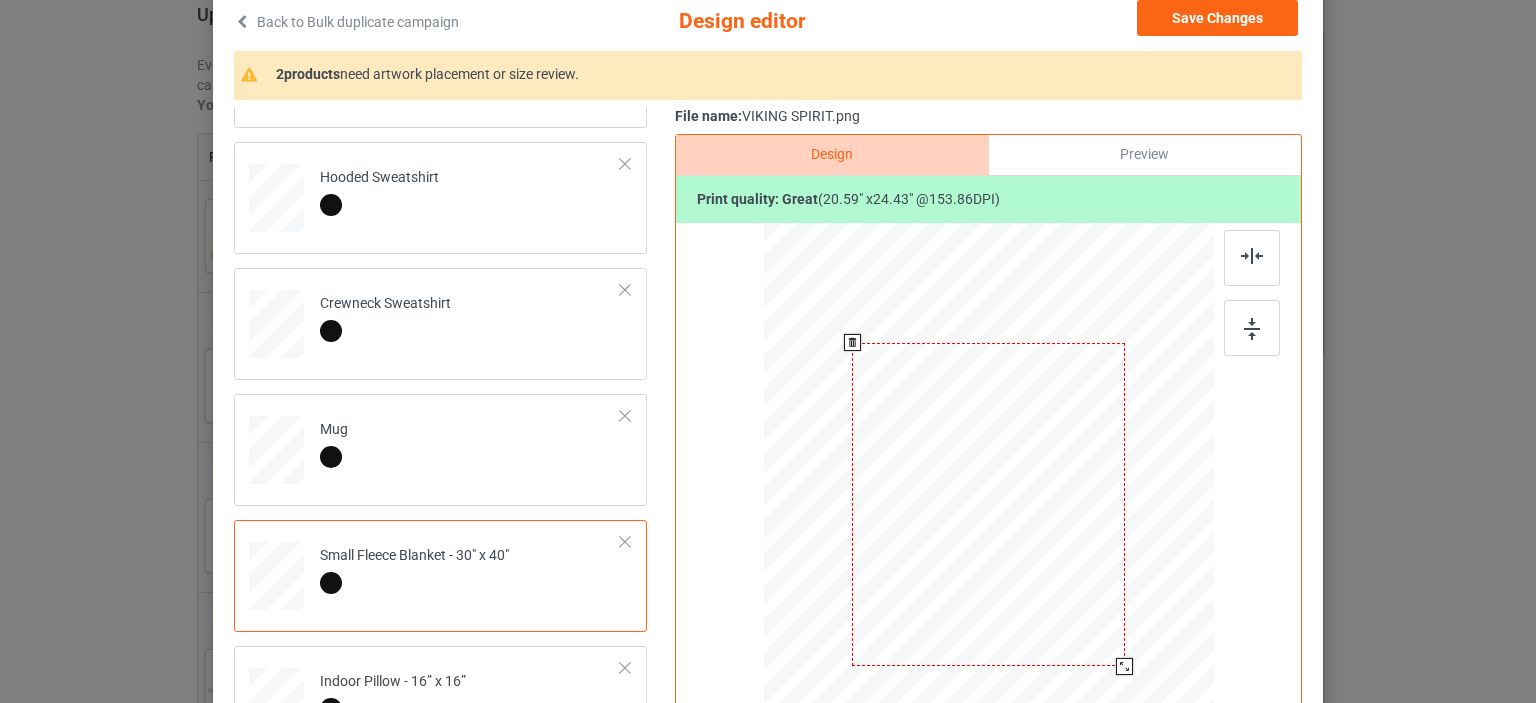 drag, startPoint x: 1109, startPoint y: 655, endPoint x: 1108, endPoint y: 669, distance: 14.035668 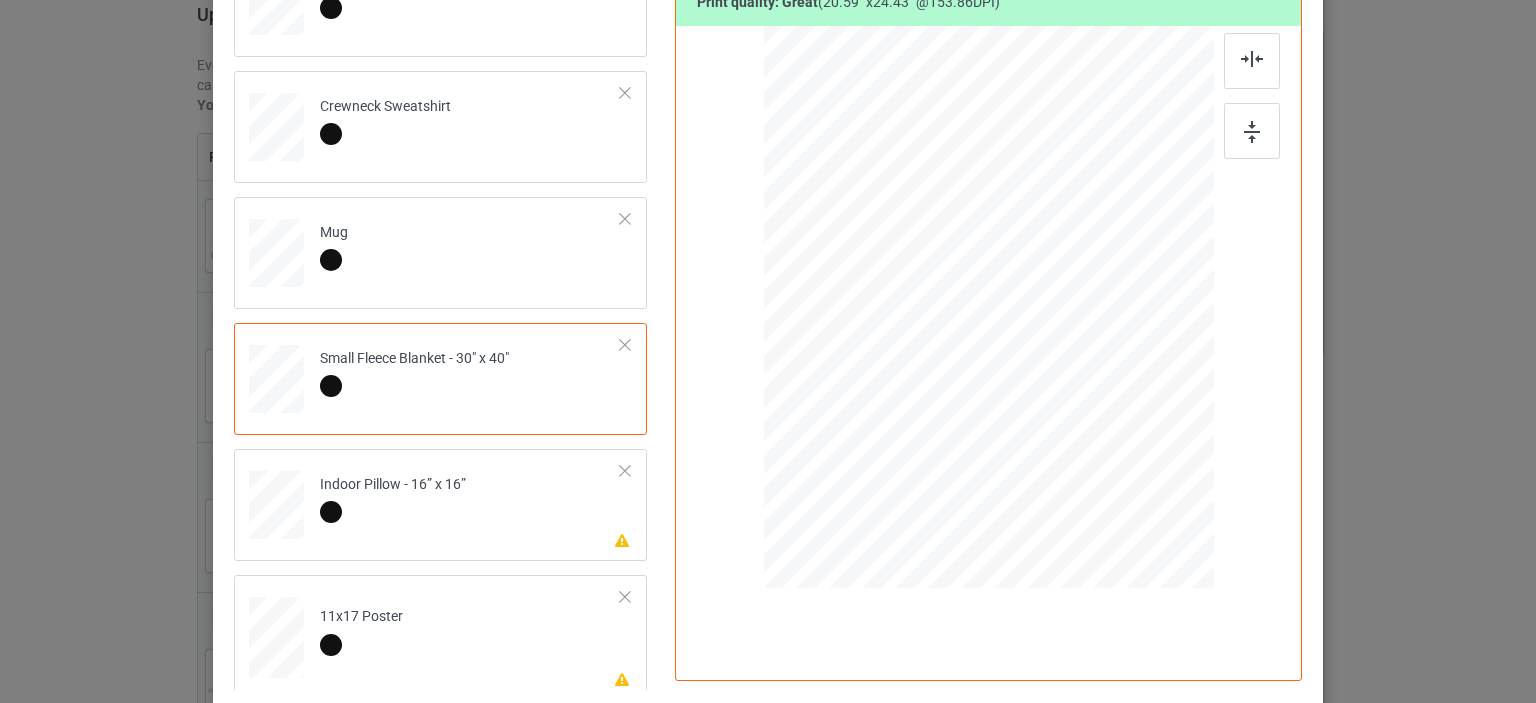 scroll, scrollTop: 333, scrollLeft: 0, axis: vertical 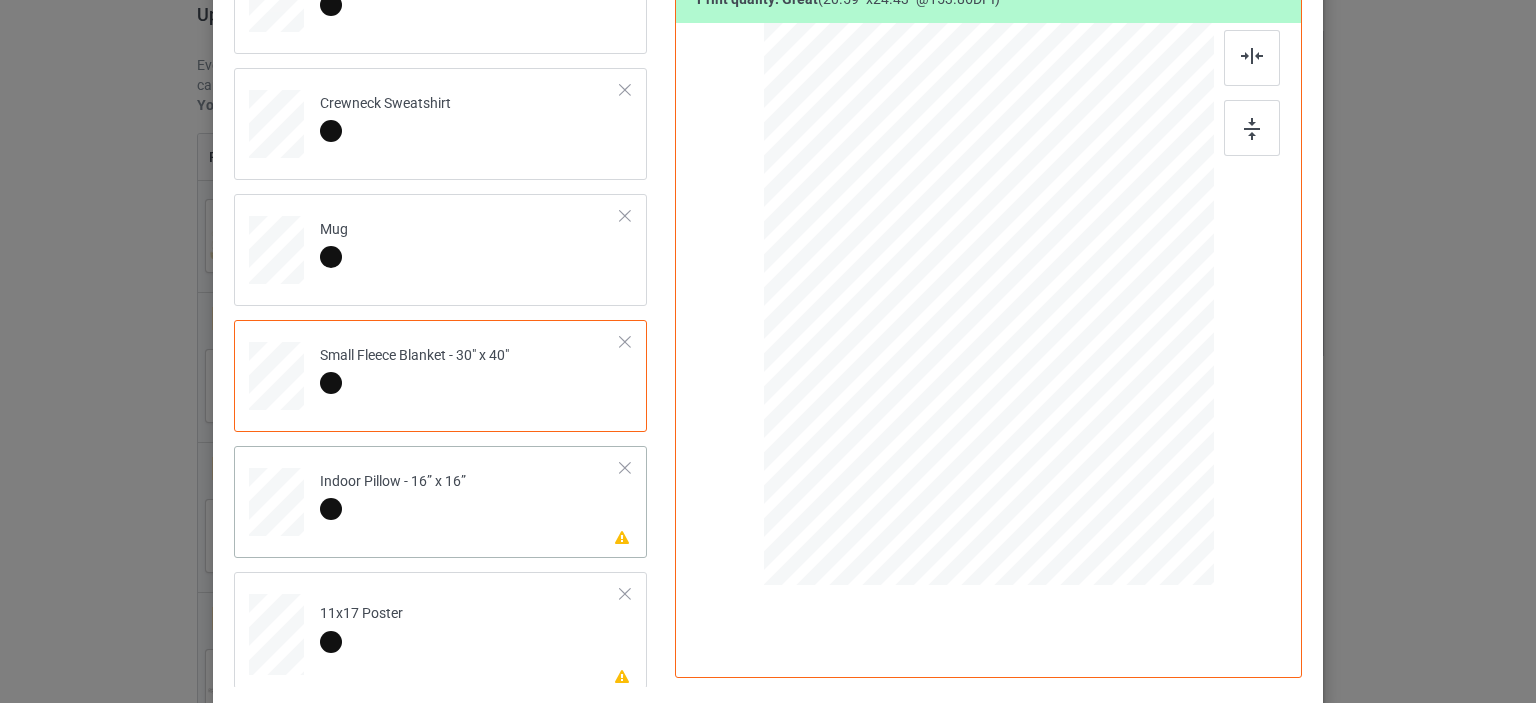 click on "Please review artwork placement Indoor Pillow - 16” x 16”" at bounding box center [470, 498] 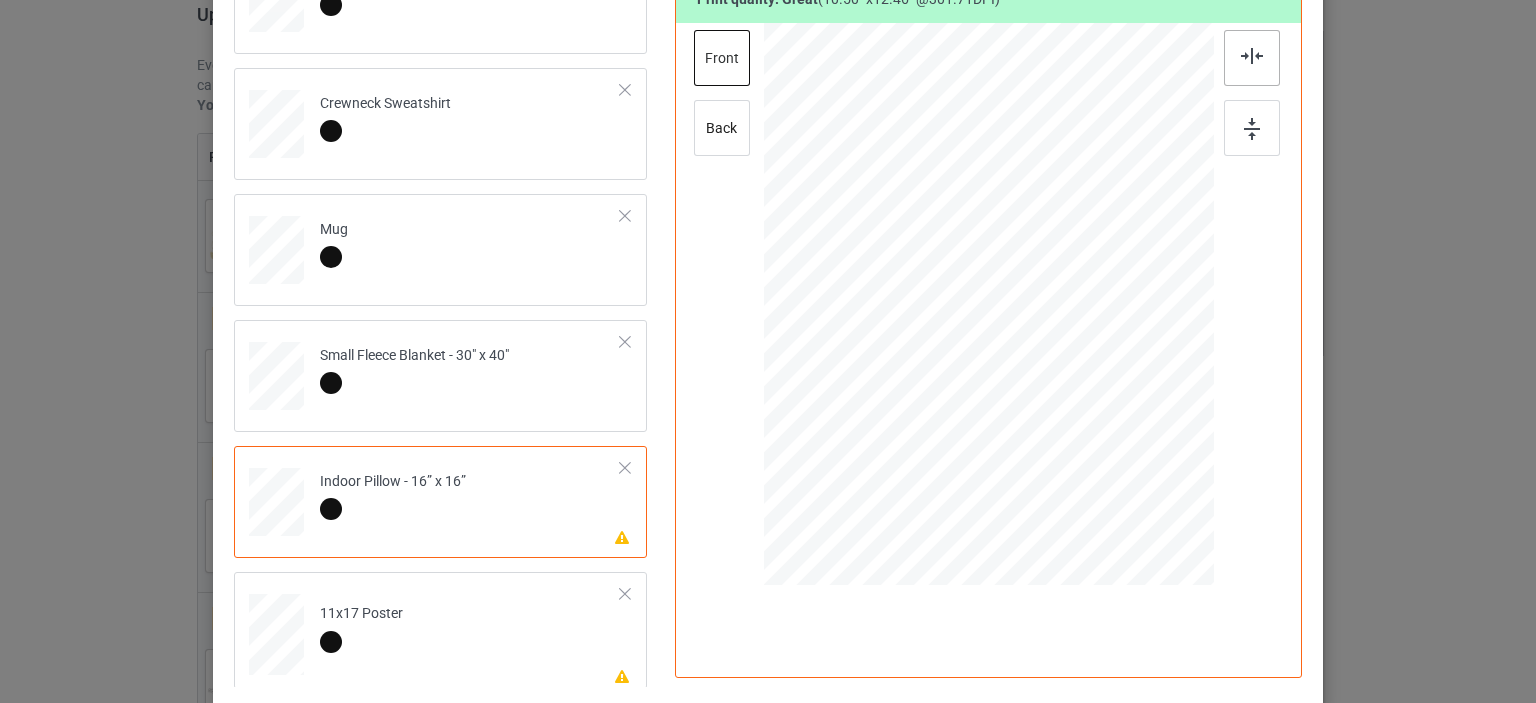 click at bounding box center [1252, 56] 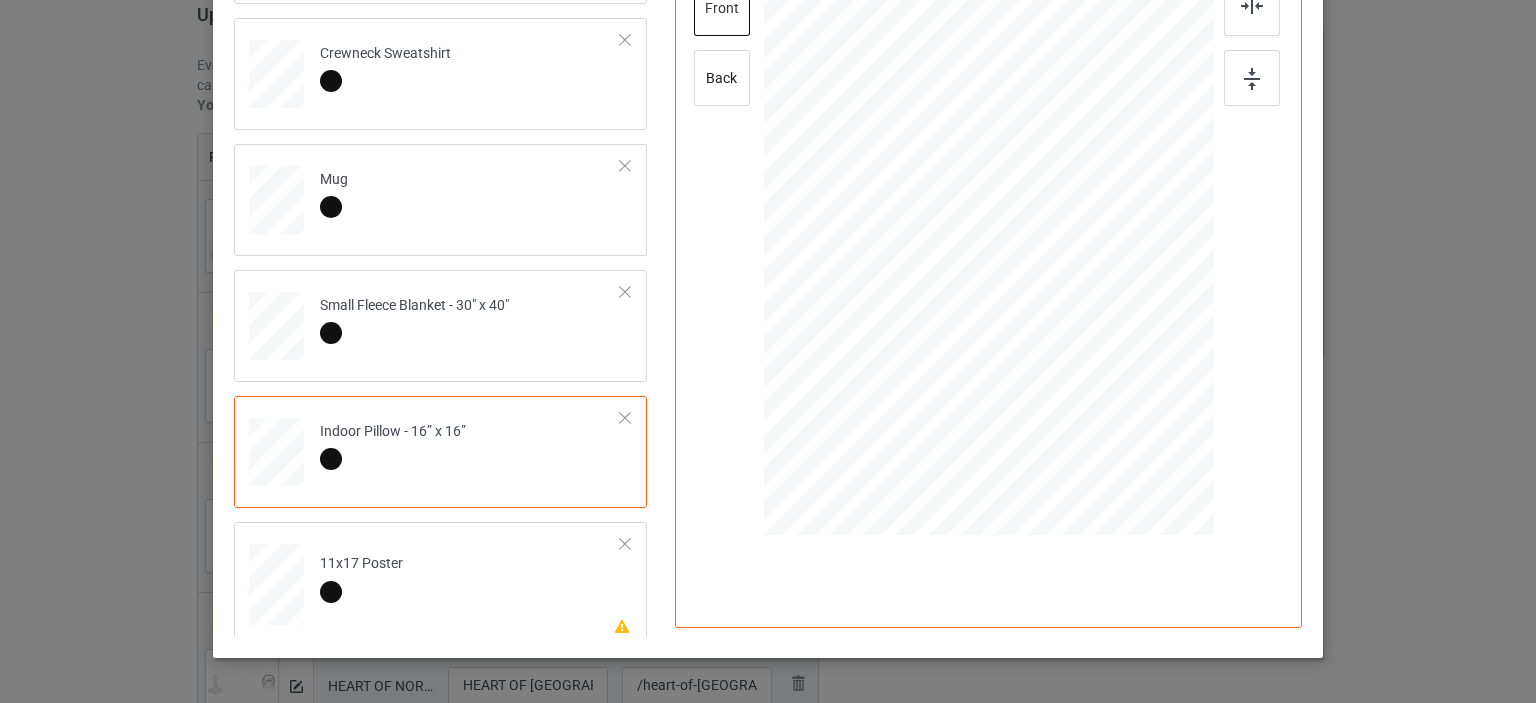 scroll, scrollTop: 449, scrollLeft: 0, axis: vertical 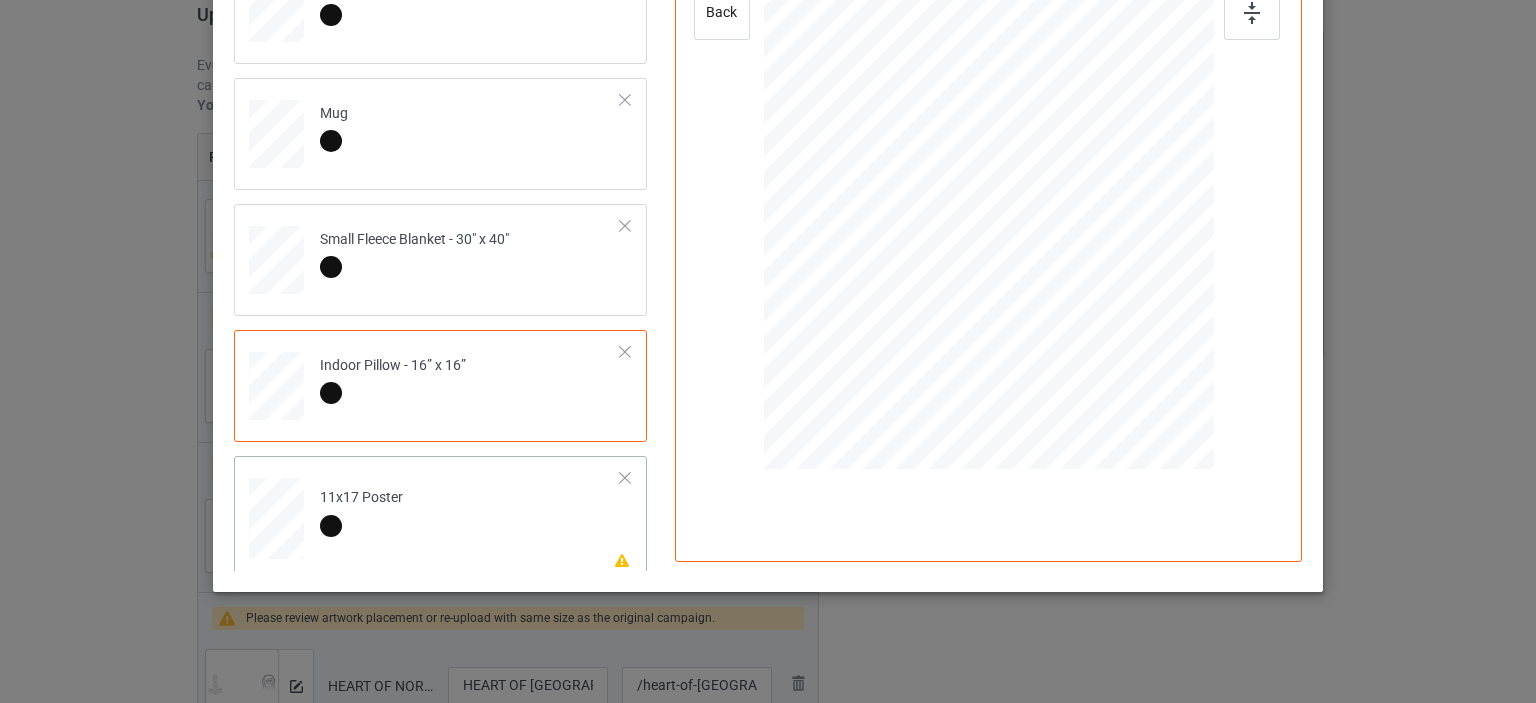 click on "11x17 Poster" at bounding box center (361, 511) 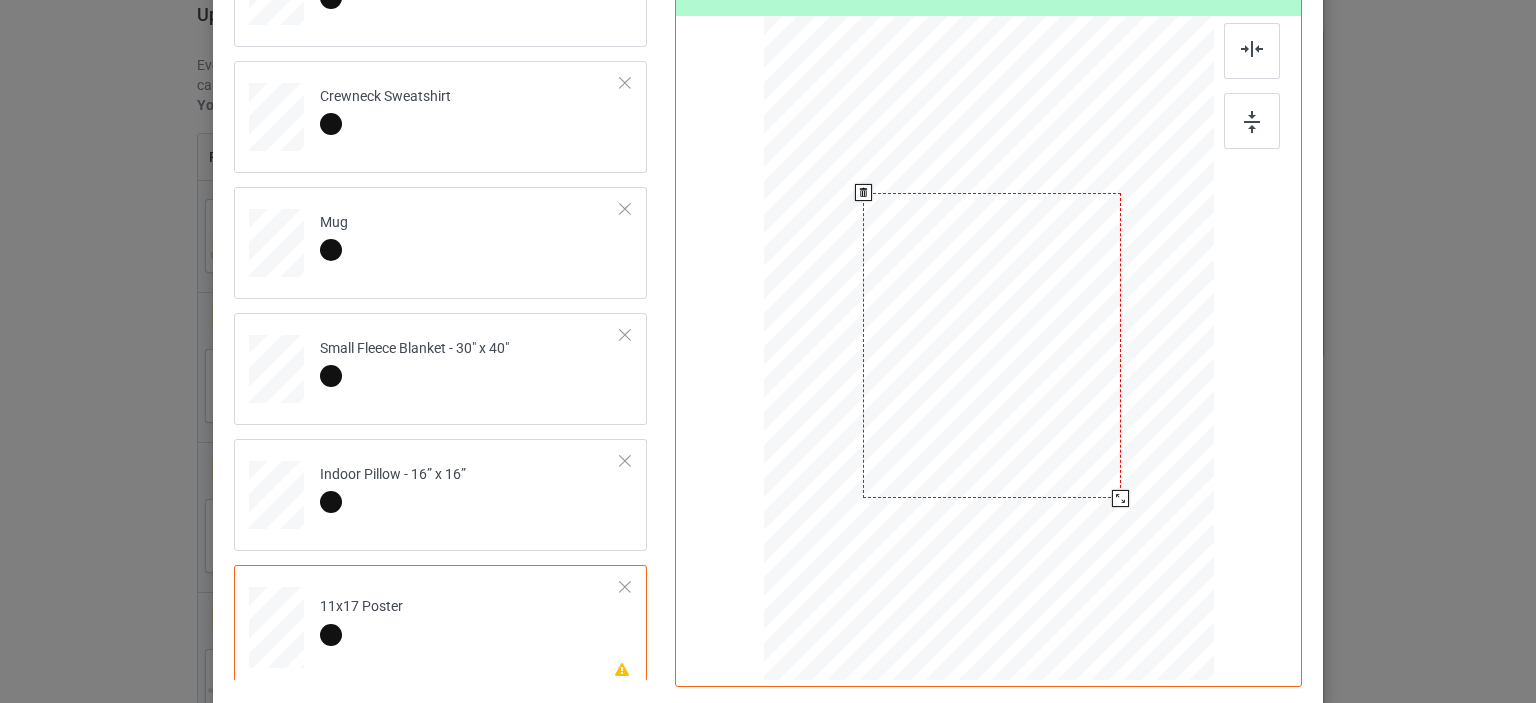scroll, scrollTop: 316, scrollLeft: 0, axis: vertical 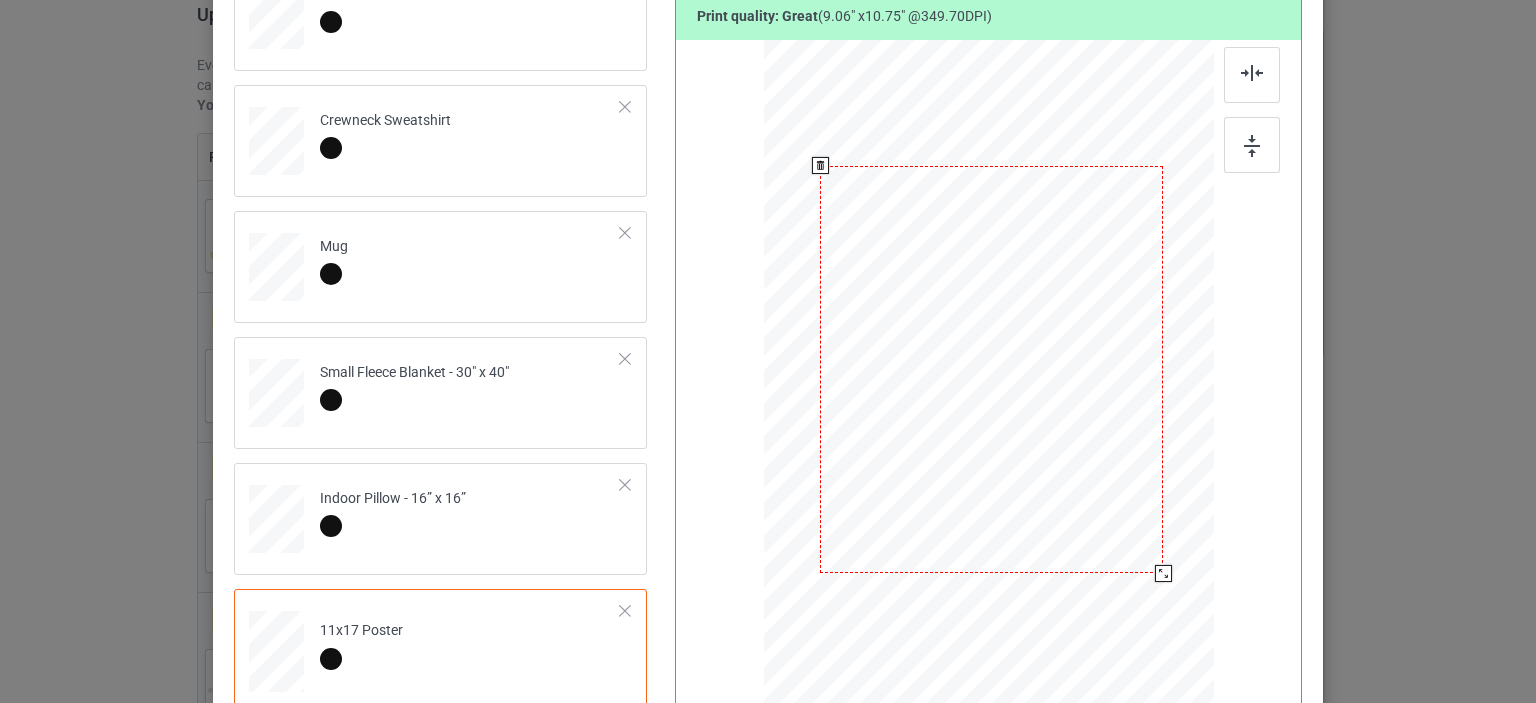 drag, startPoint x: 1117, startPoint y: 521, endPoint x: 1036, endPoint y: 605, distance: 116.6919 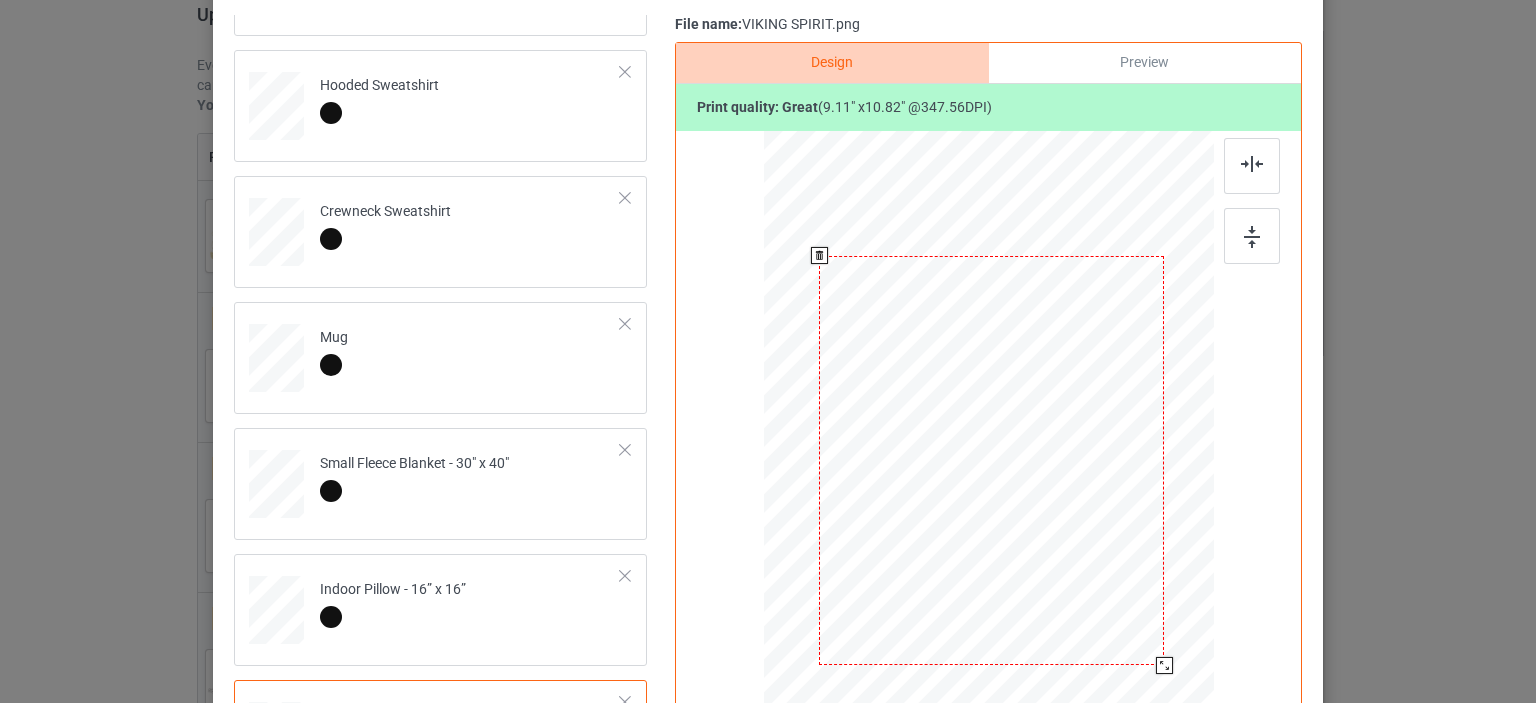 scroll, scrollTop: 249, scrollLeft: 0, axis: vertical 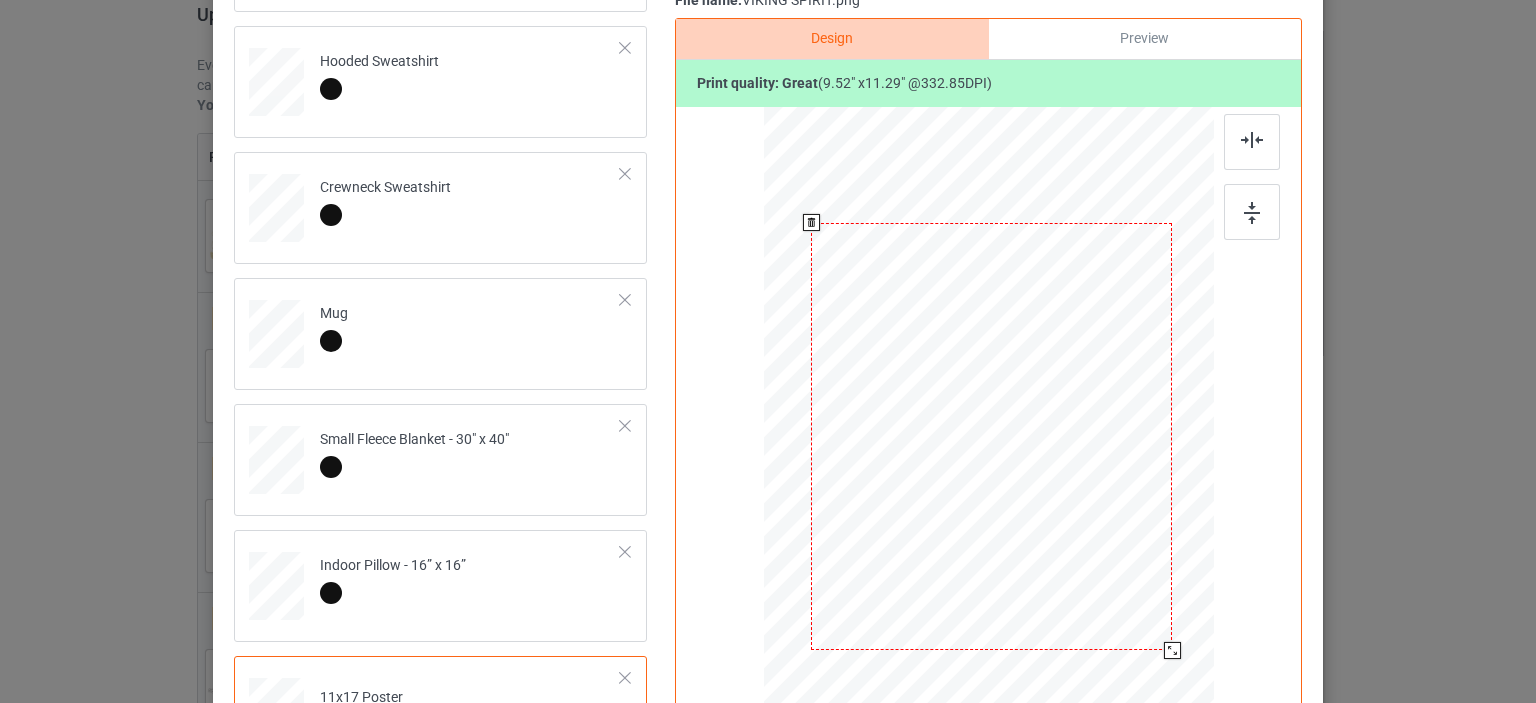 drag, startPoint x: 1160, startPoint y: 635, endPoint x: 1158, endPoint y: 652, distance: 17.117243 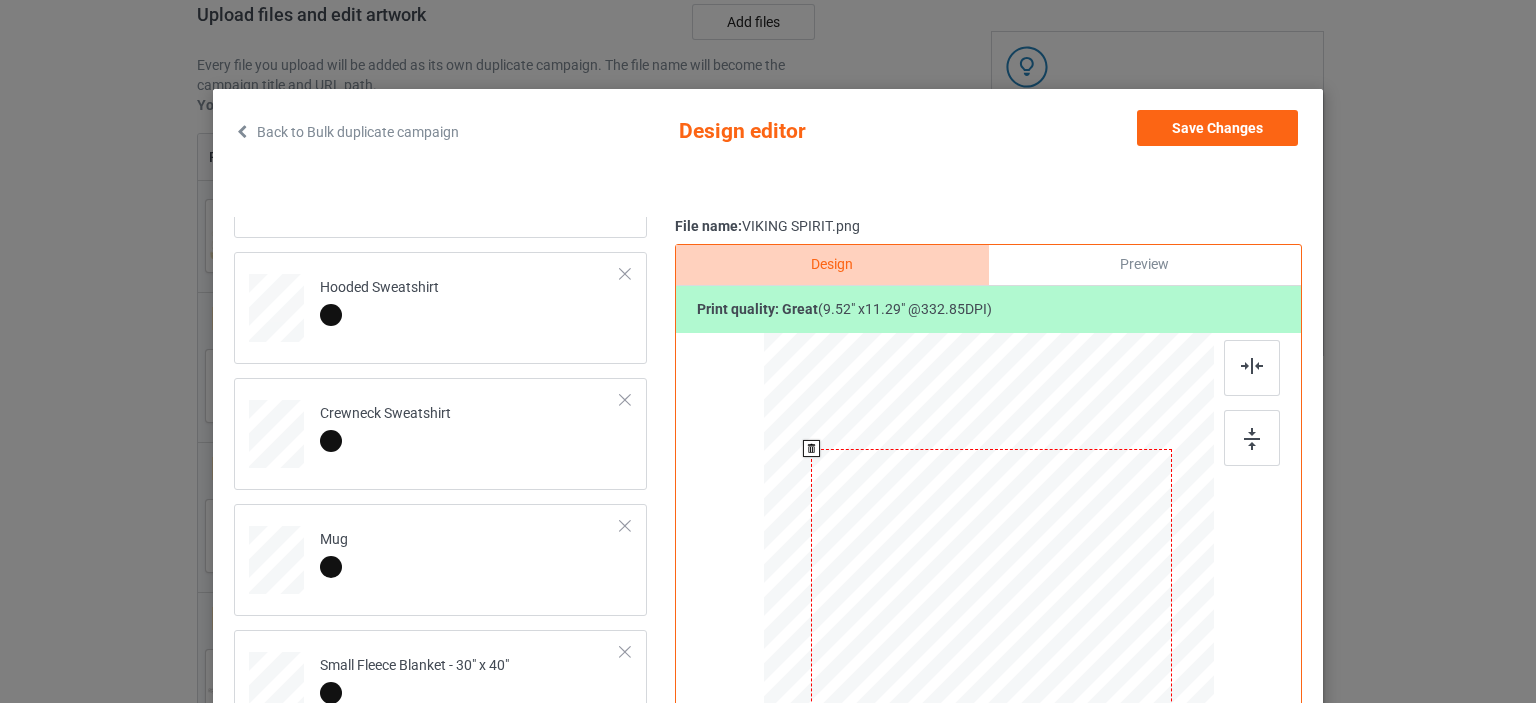 scroll, scrollTop: 0, scrollLeft: 0, axis: both 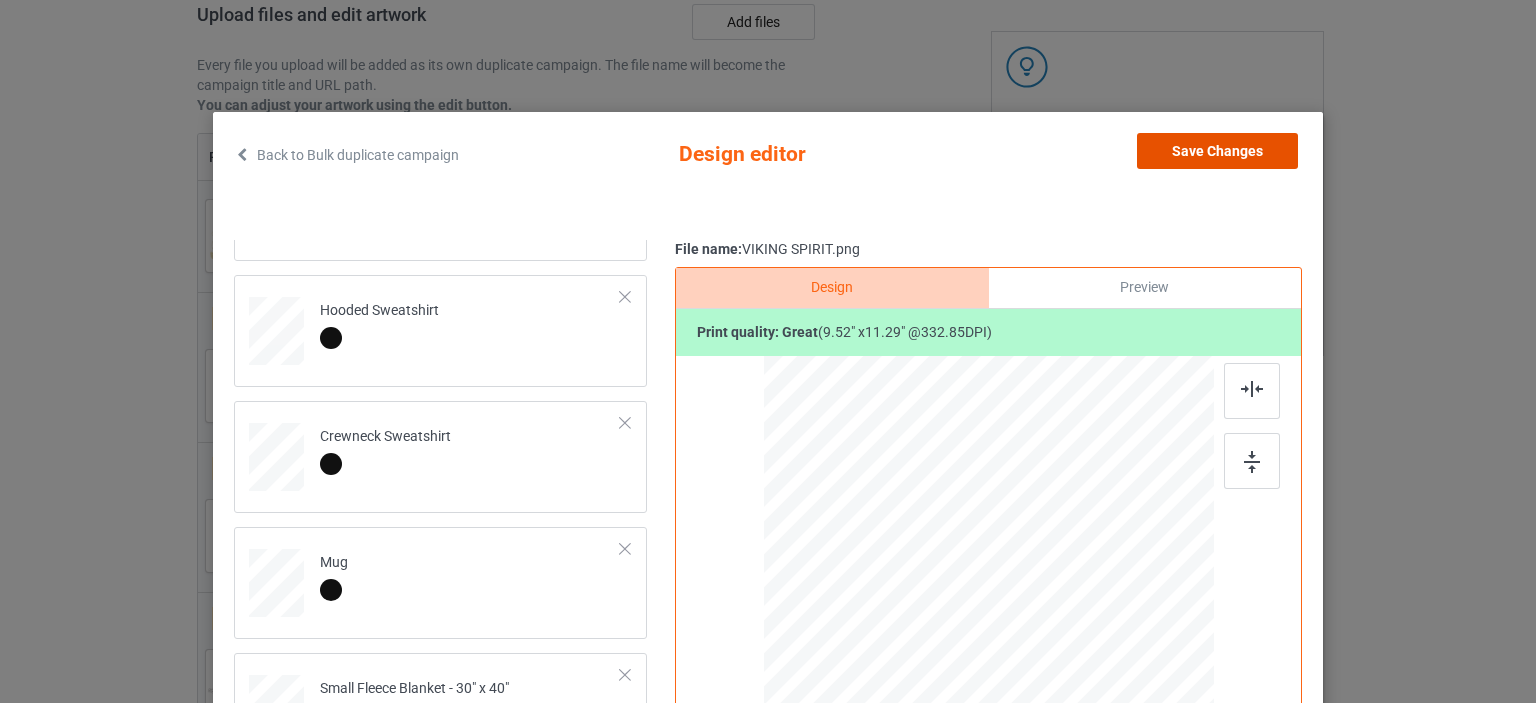 click on "Save Changes" at bounding box center [1217, 151] 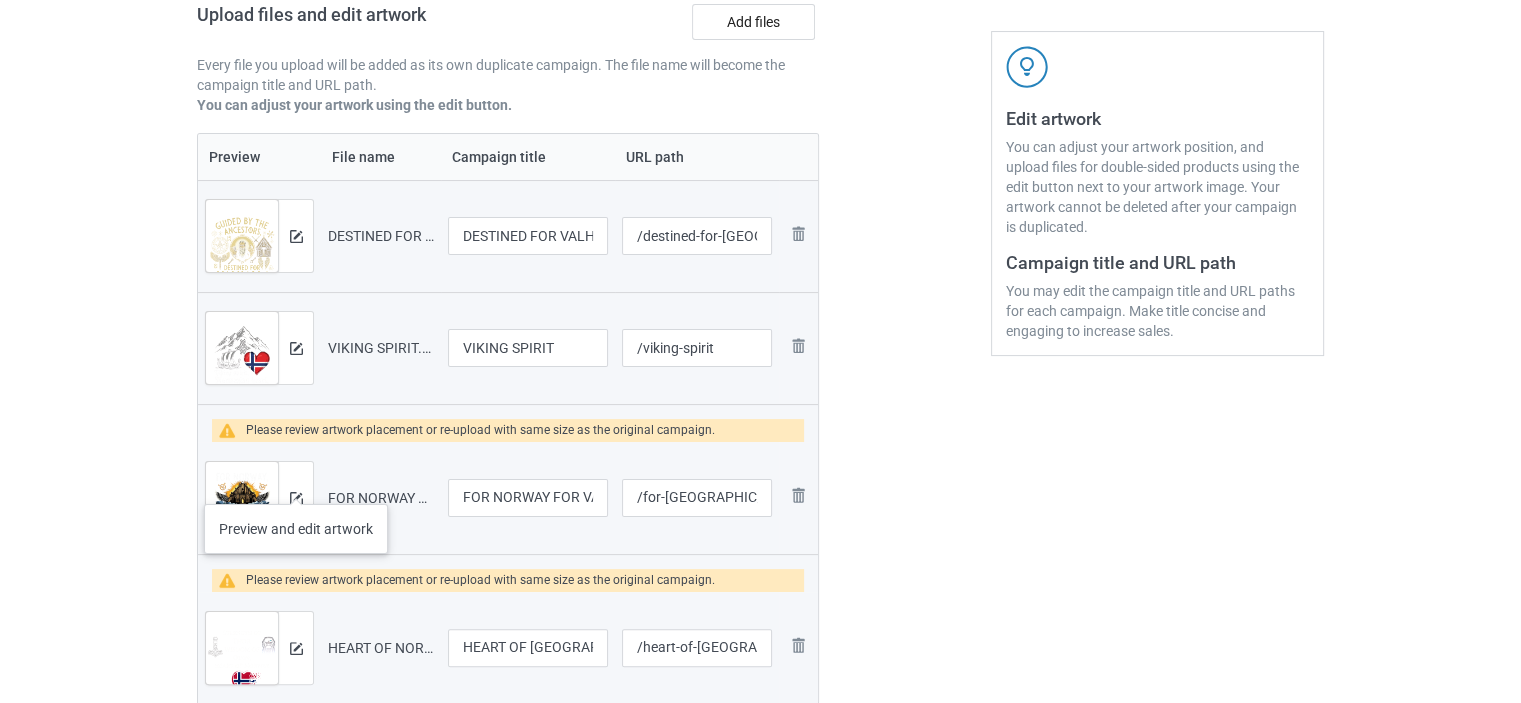 click at bounding box center [295, 498] 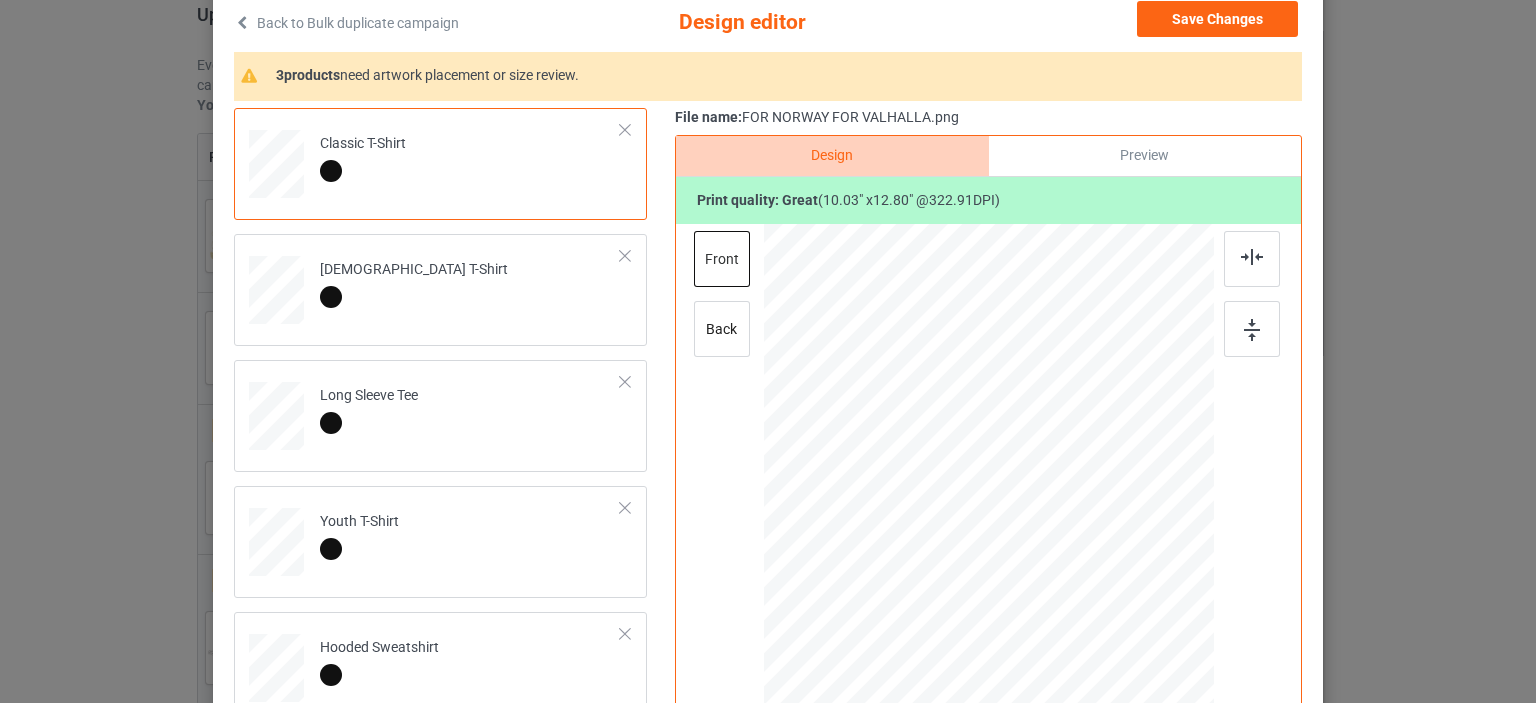 scroll, scrollTop: 133, scrollLeft: 0, axis: vertical 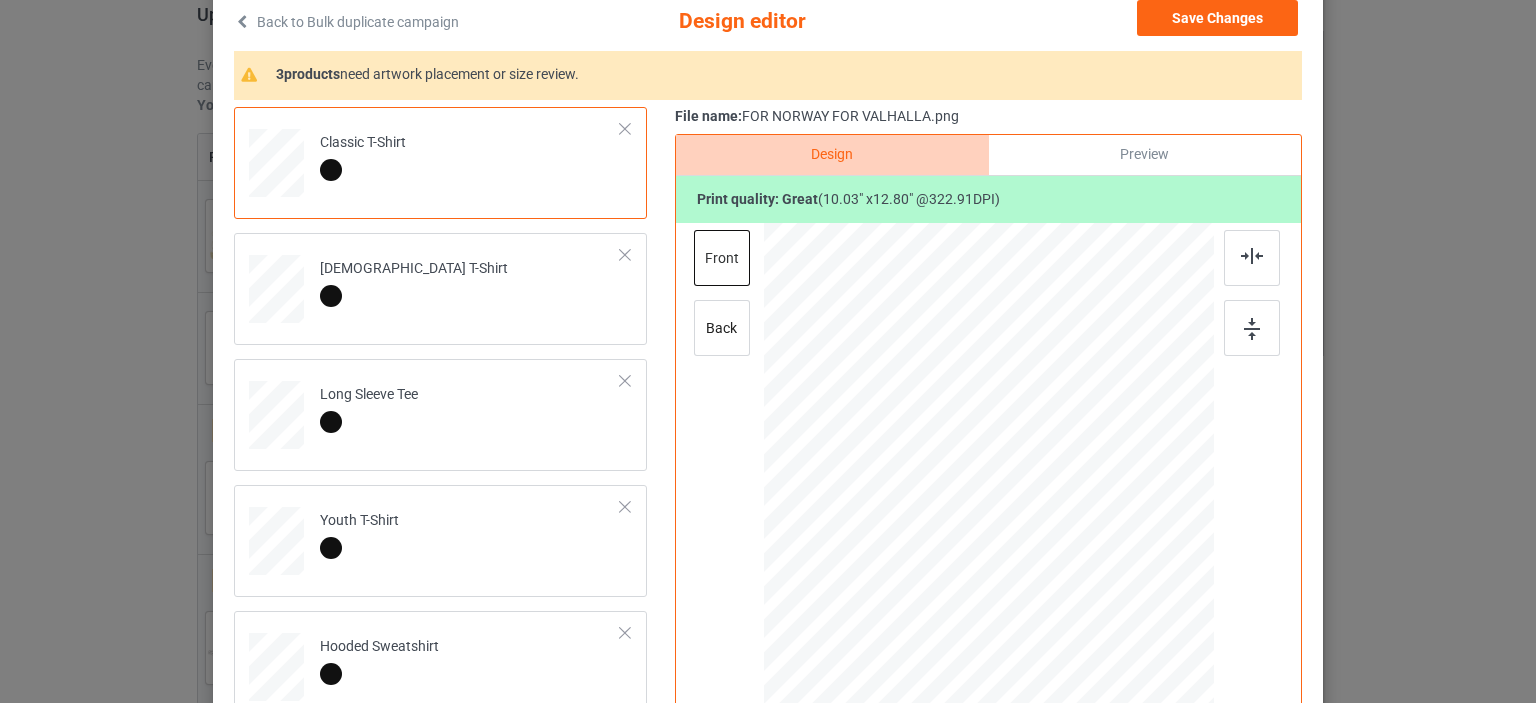 click on "Classic T-Shirt" at bounding box center [363, 156] 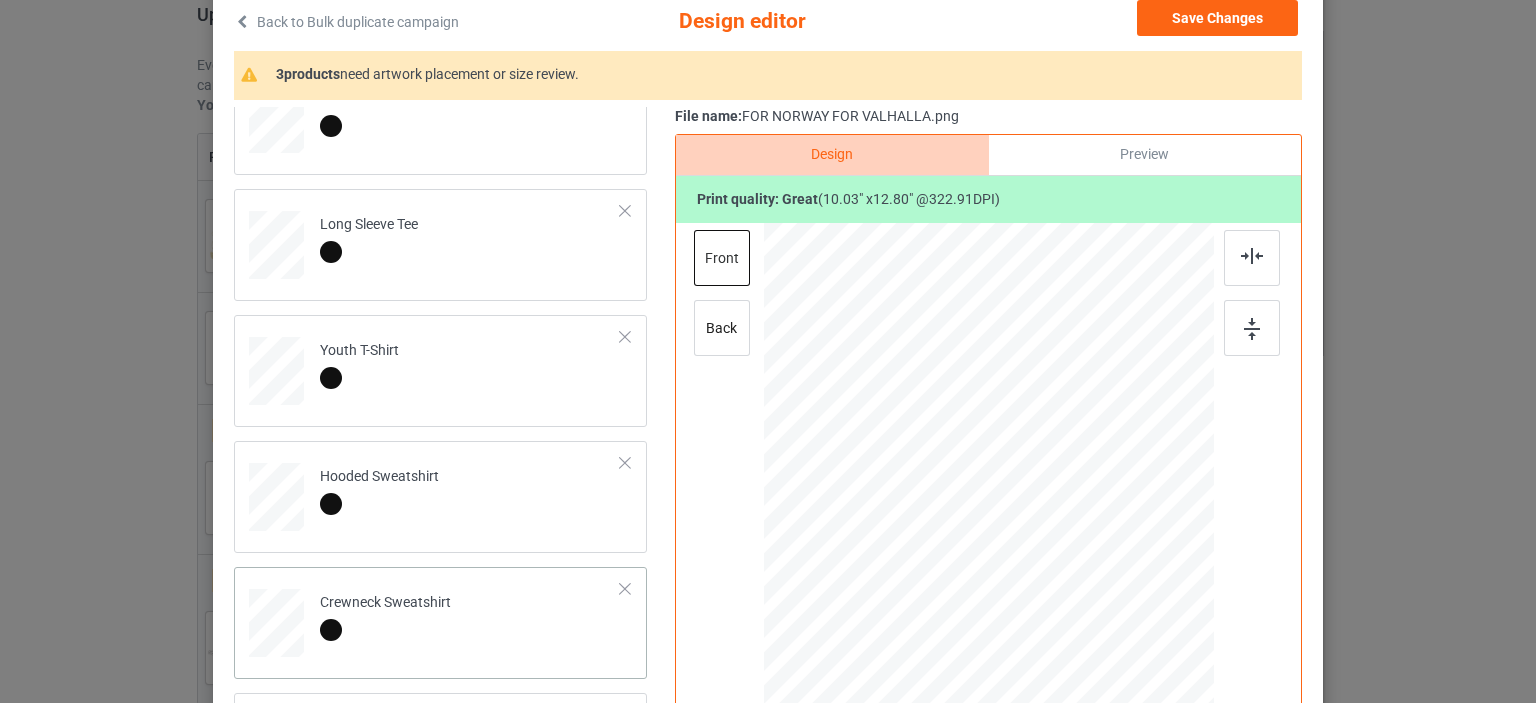 scroll, scrollTop: 469, scrollLeft: 0, axis: vertical 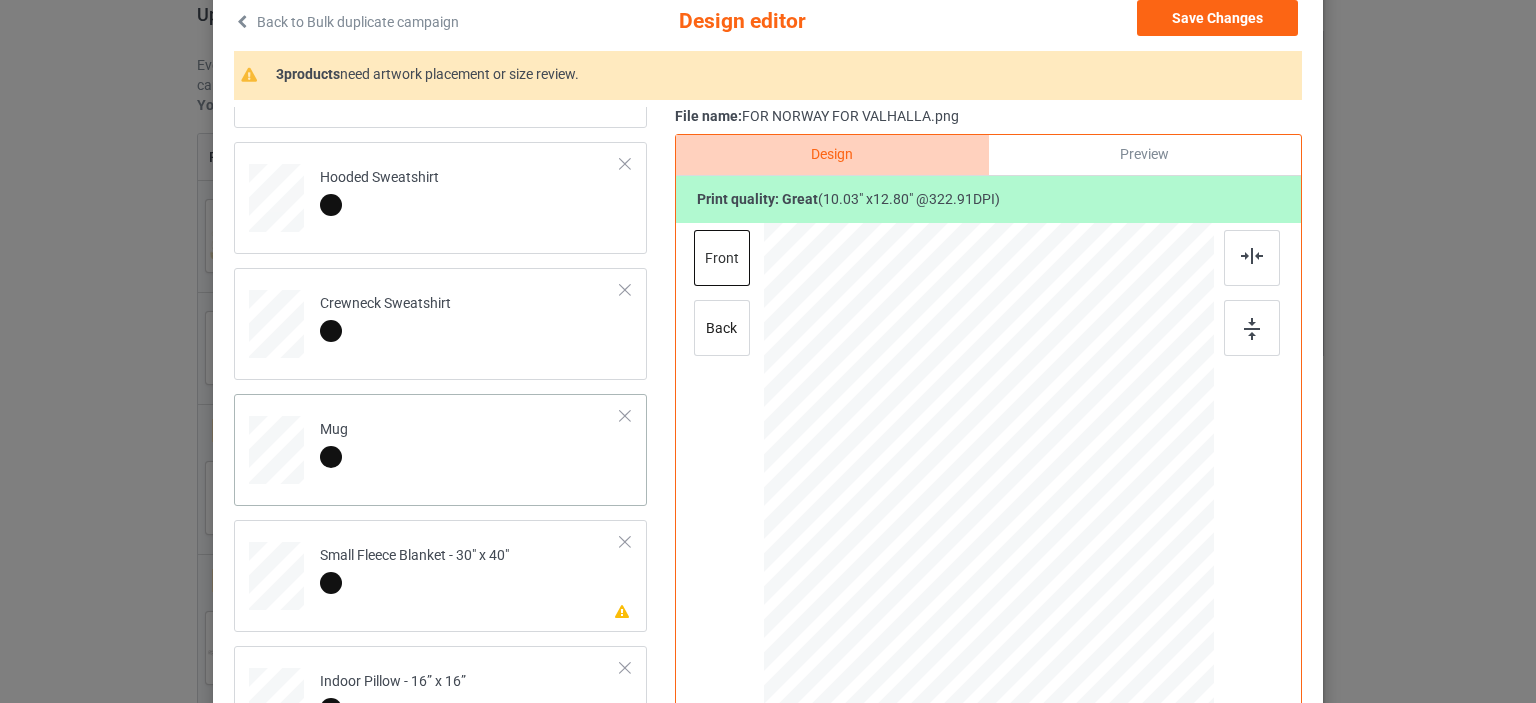 click on "Mug" at bounding box center [470, 446] 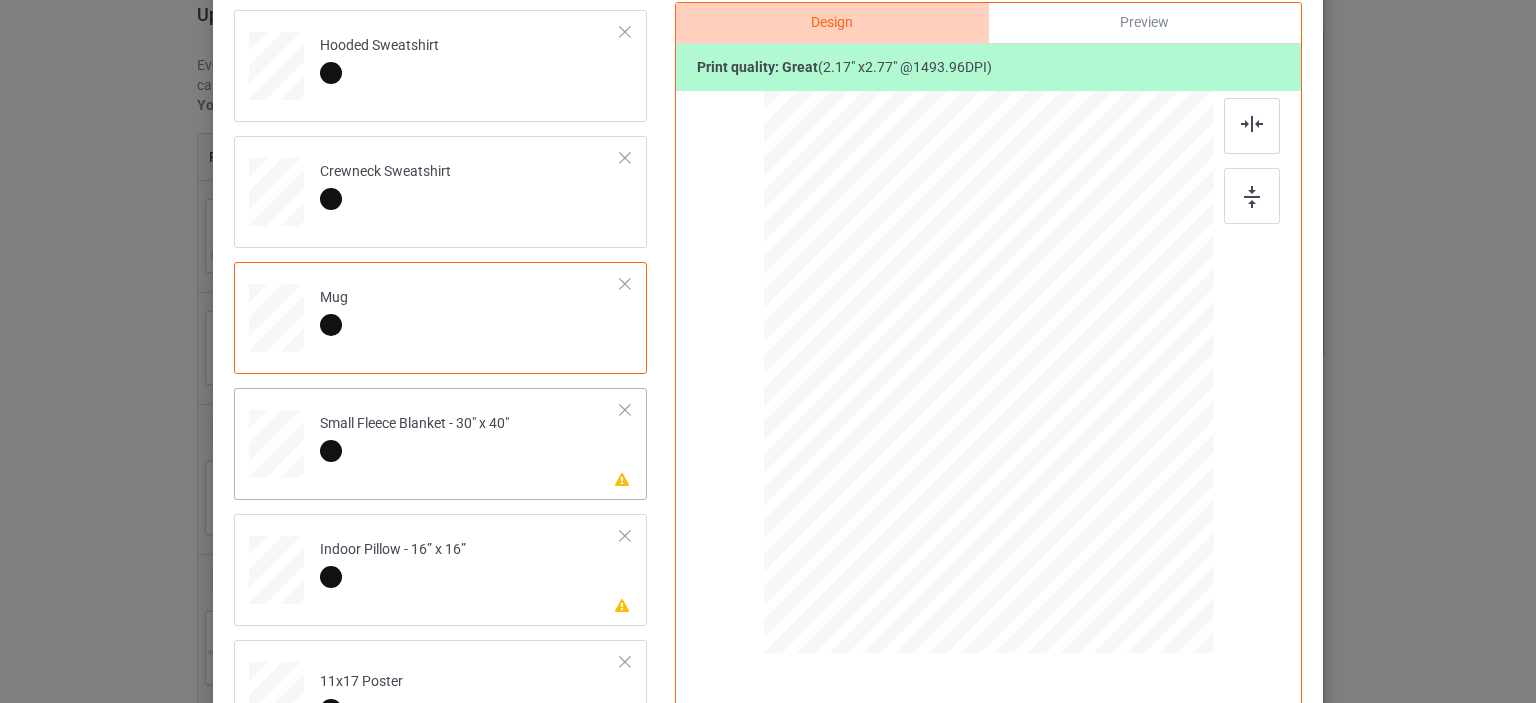 scroll, scrollTop: 266, scrollLeft: 0, axis: vertical 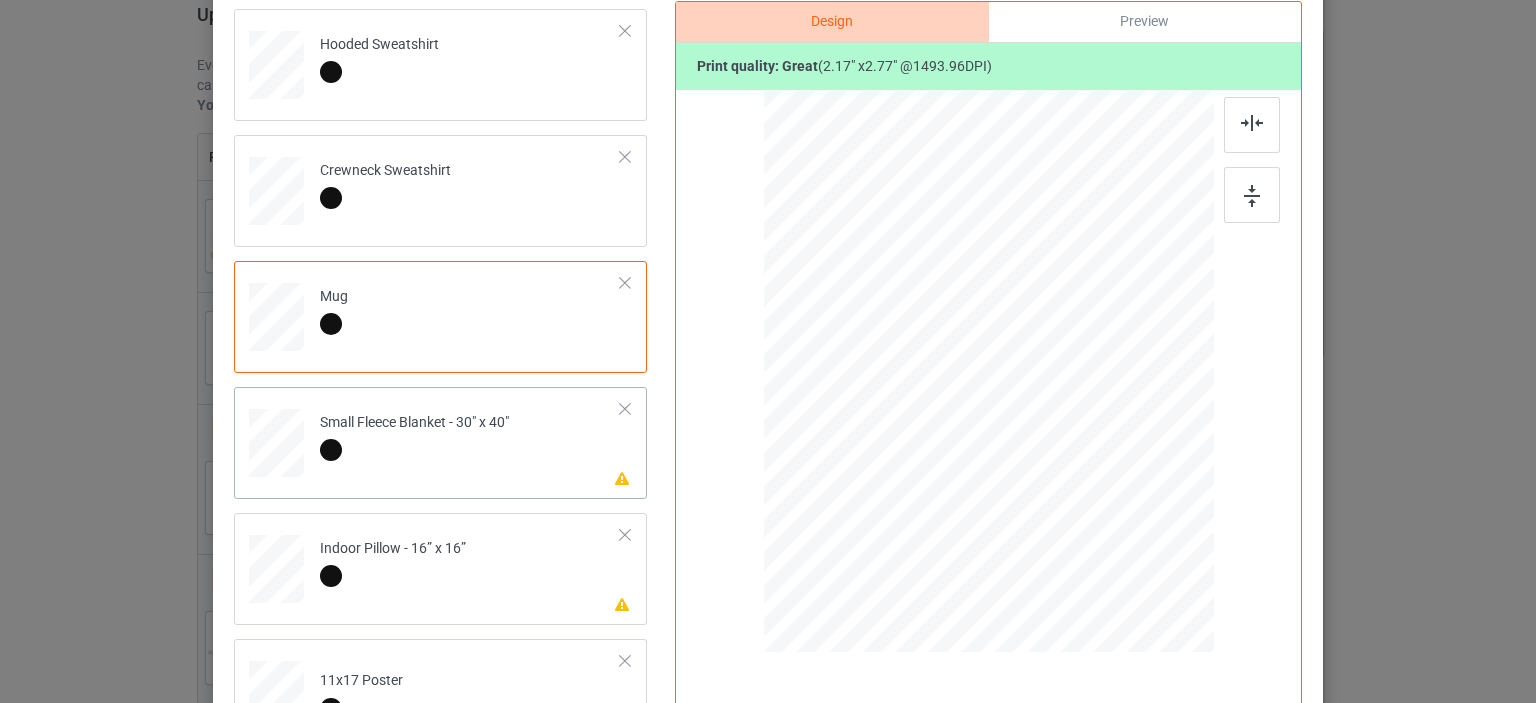 click on "Please review artwork placement Small Fleece Blanket - 30" x 40"" at bounding box center [470, 439] 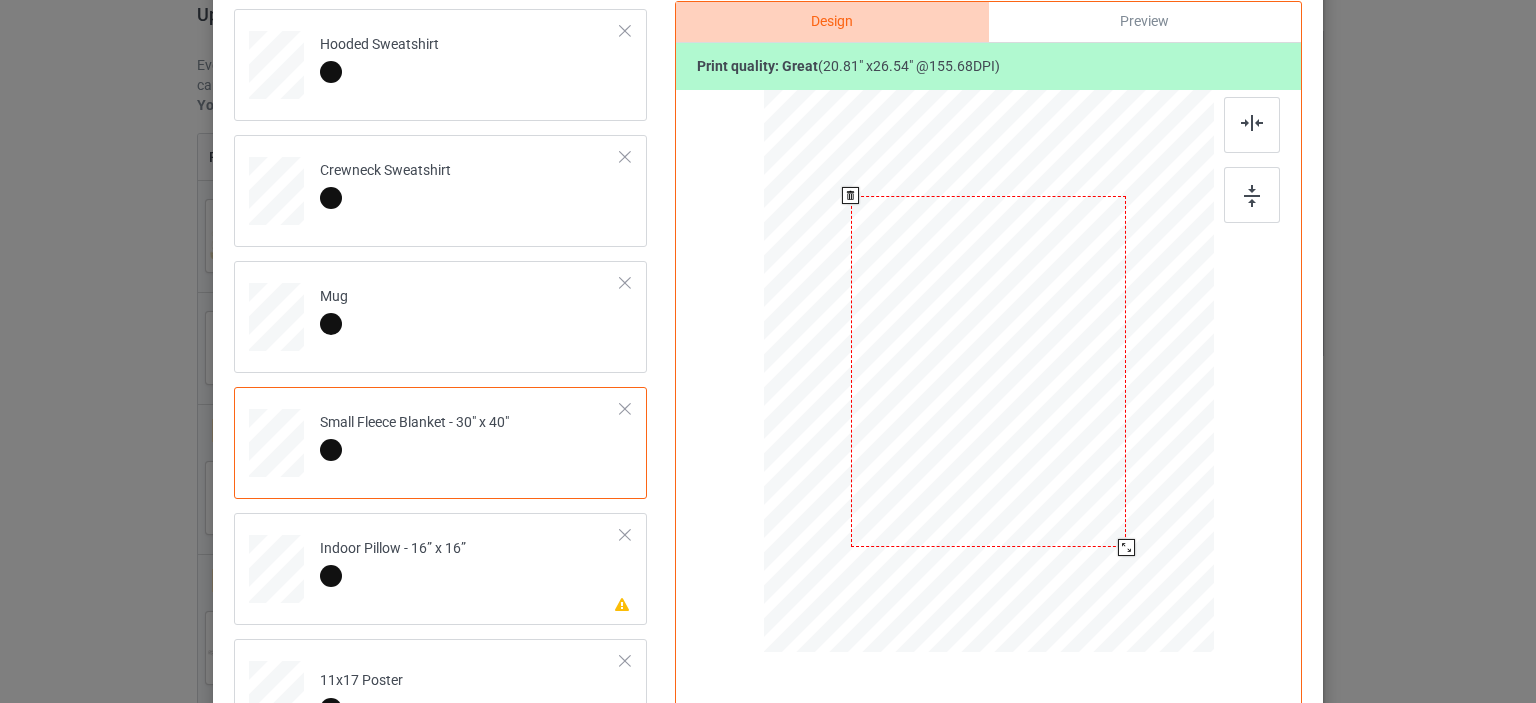 drag, startPoint x: 1133, startPoint y: 567, endPoint x: 1117, endPoint y: 550, distance: 23.345236 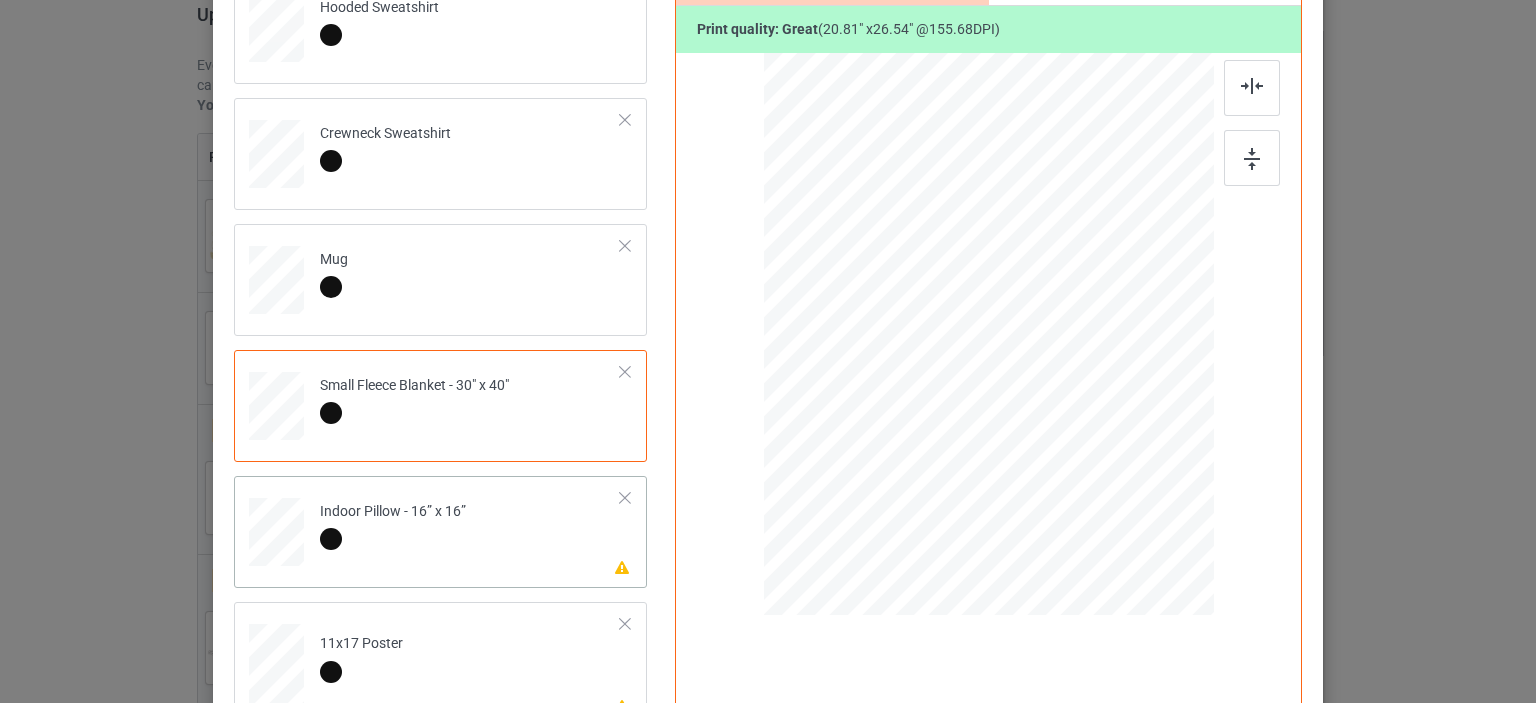 scroll, scrollTop: 333, scrollLeft: 0, axis: vertical 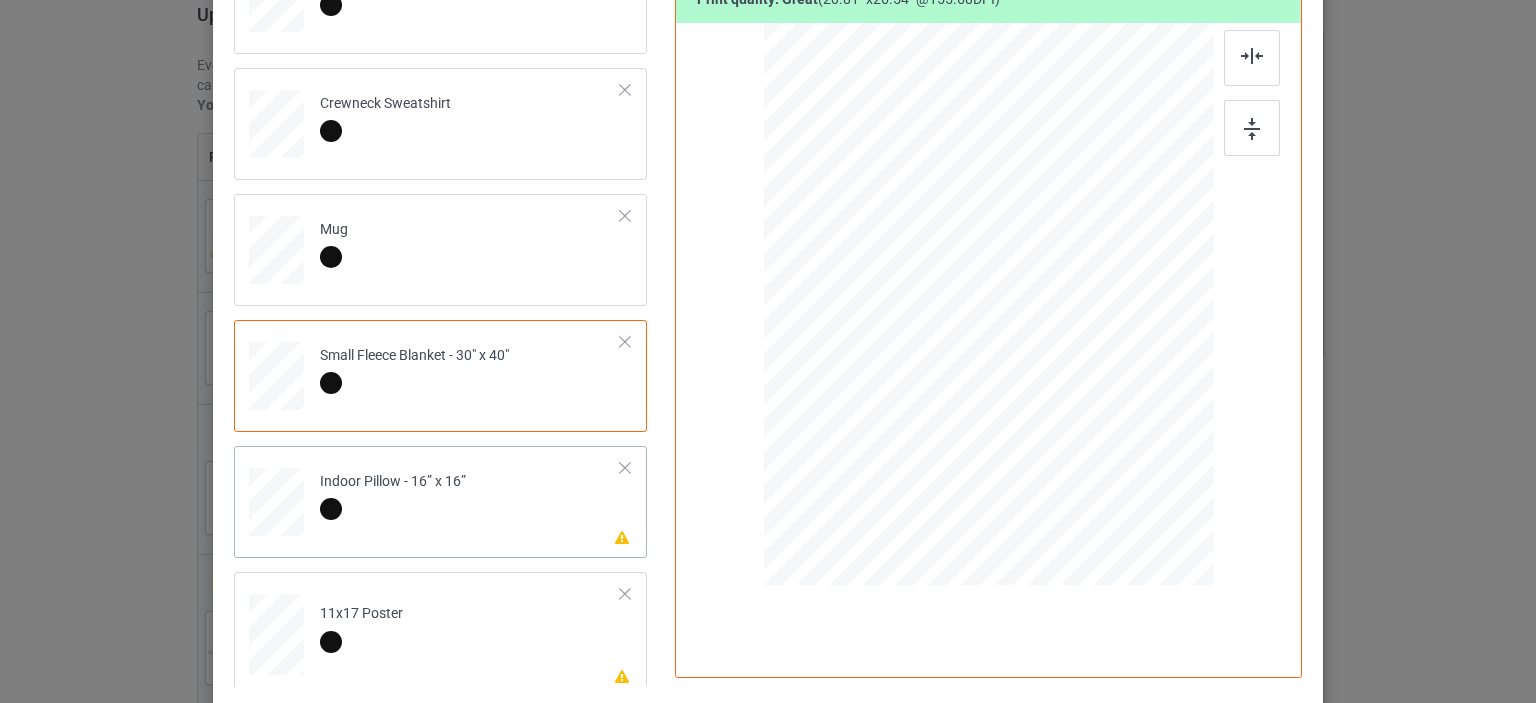 click on "Indoor Pillow - 16” x 16”" at bounding box center [393, 495] 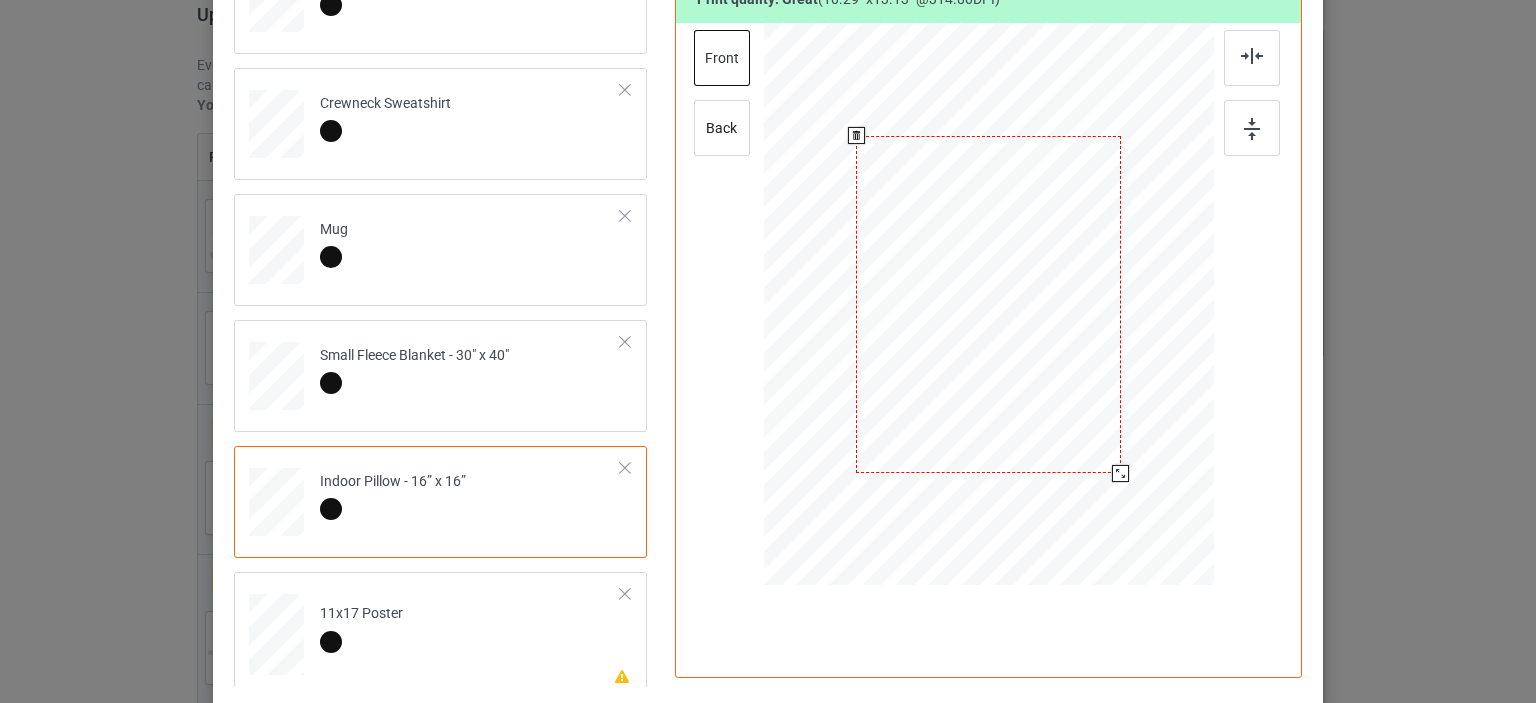click at bounding box center (1120, 473) 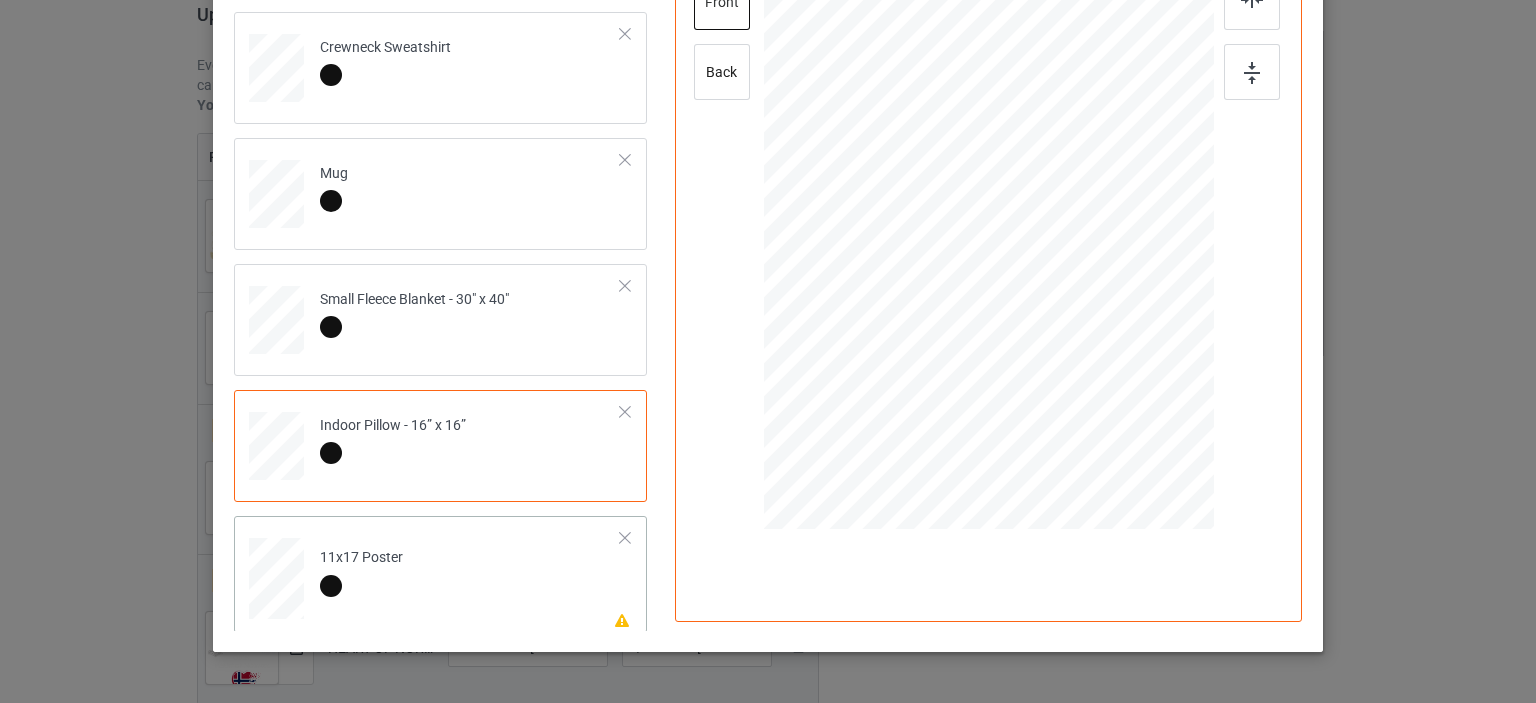 scroll, scrollTop: 449, scrollLeft: 0, axis: vertical 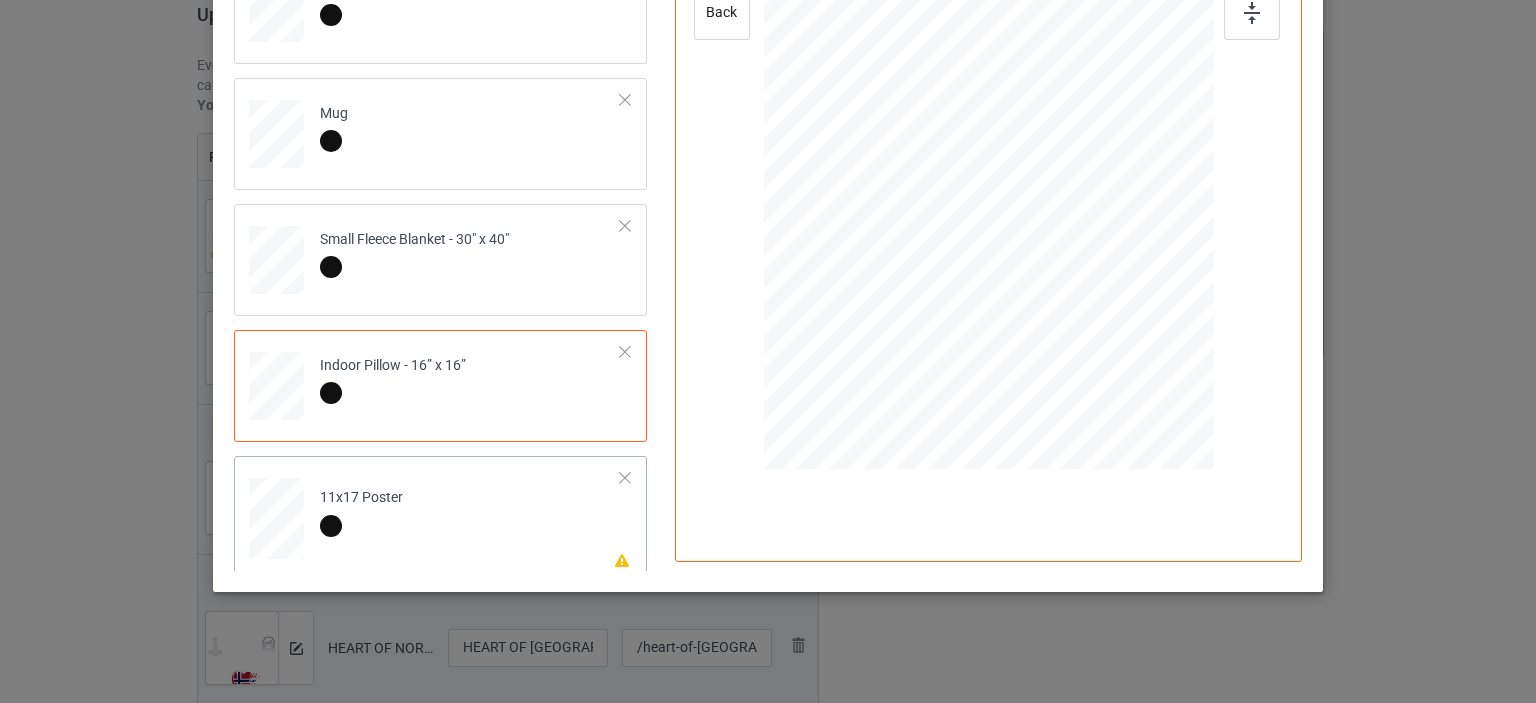 click on "Please review artwork placement 11x17 Poster" at bounding box center [470, 514] 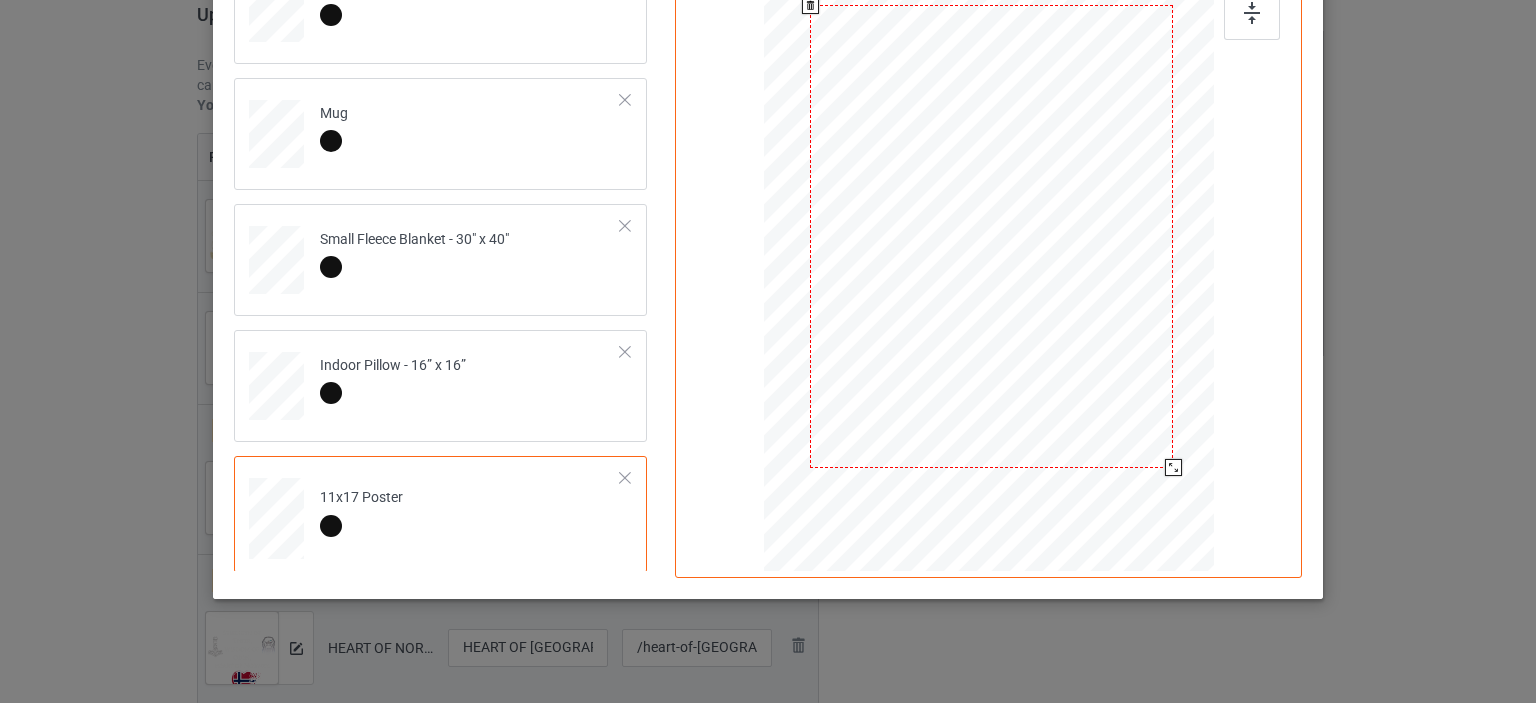 drag, startPoint x: 1157, startPoint y: 458, endPoint x: 1165, endPoint y: 471, distance: 15.264338 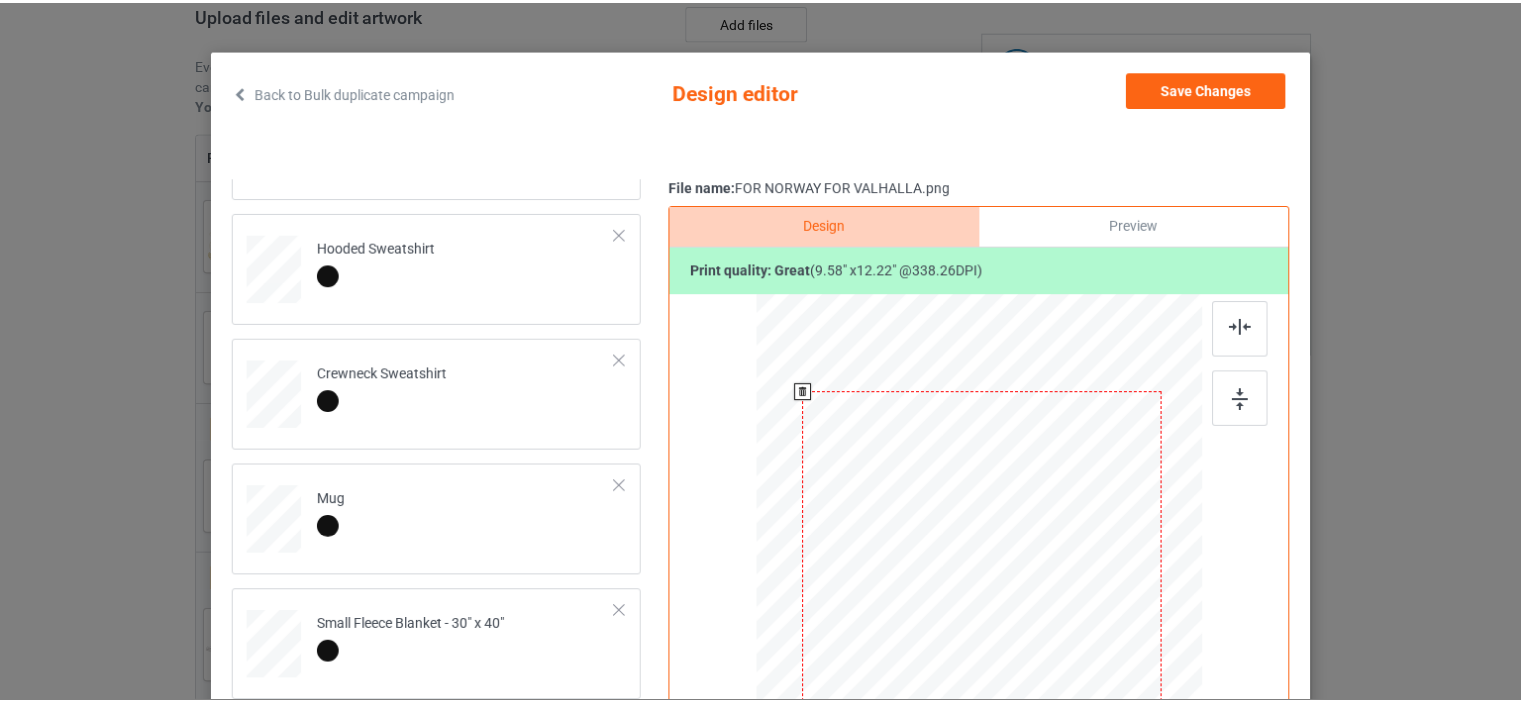 scroll, scrollTop: 56, scrollLeft: 0, axis: vertical 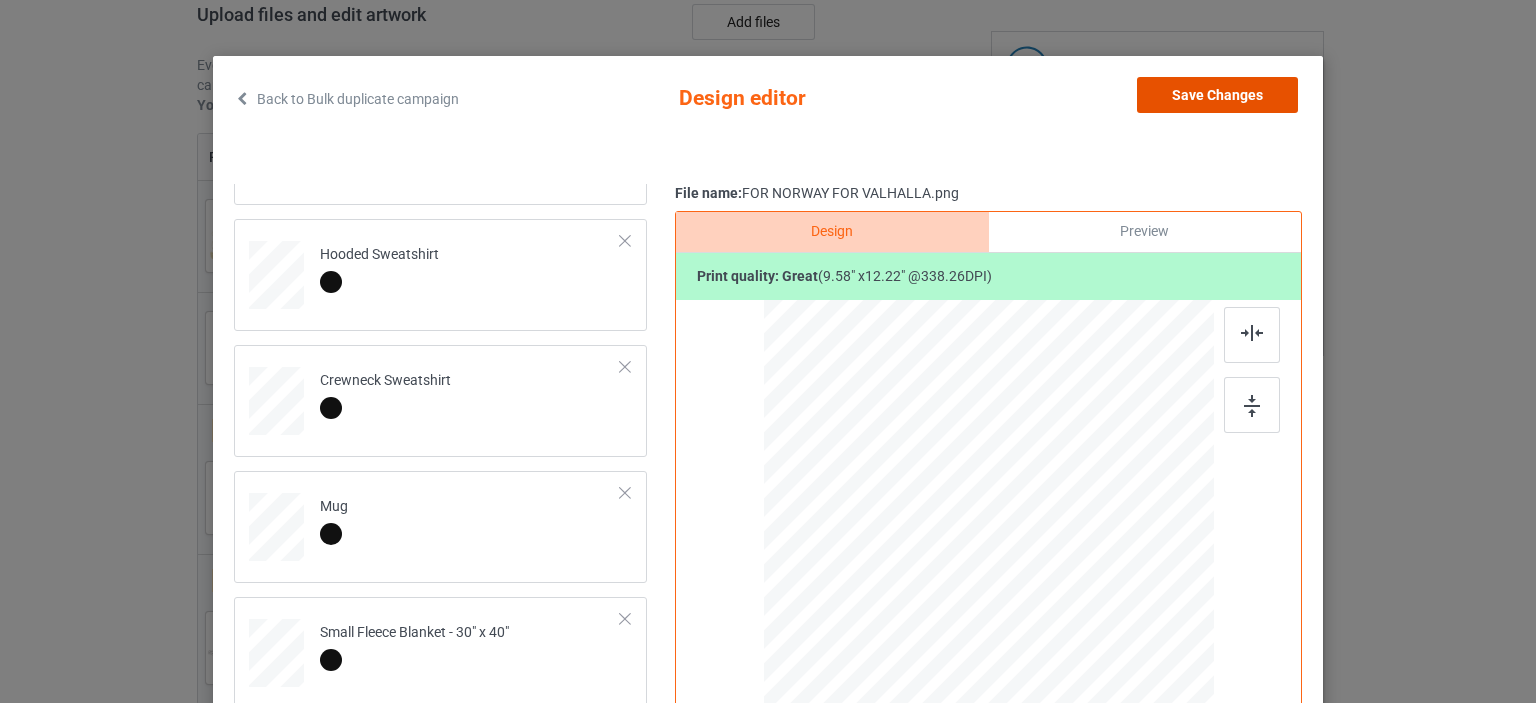 click on "Save Changes" at bounding box center (1217, 95) 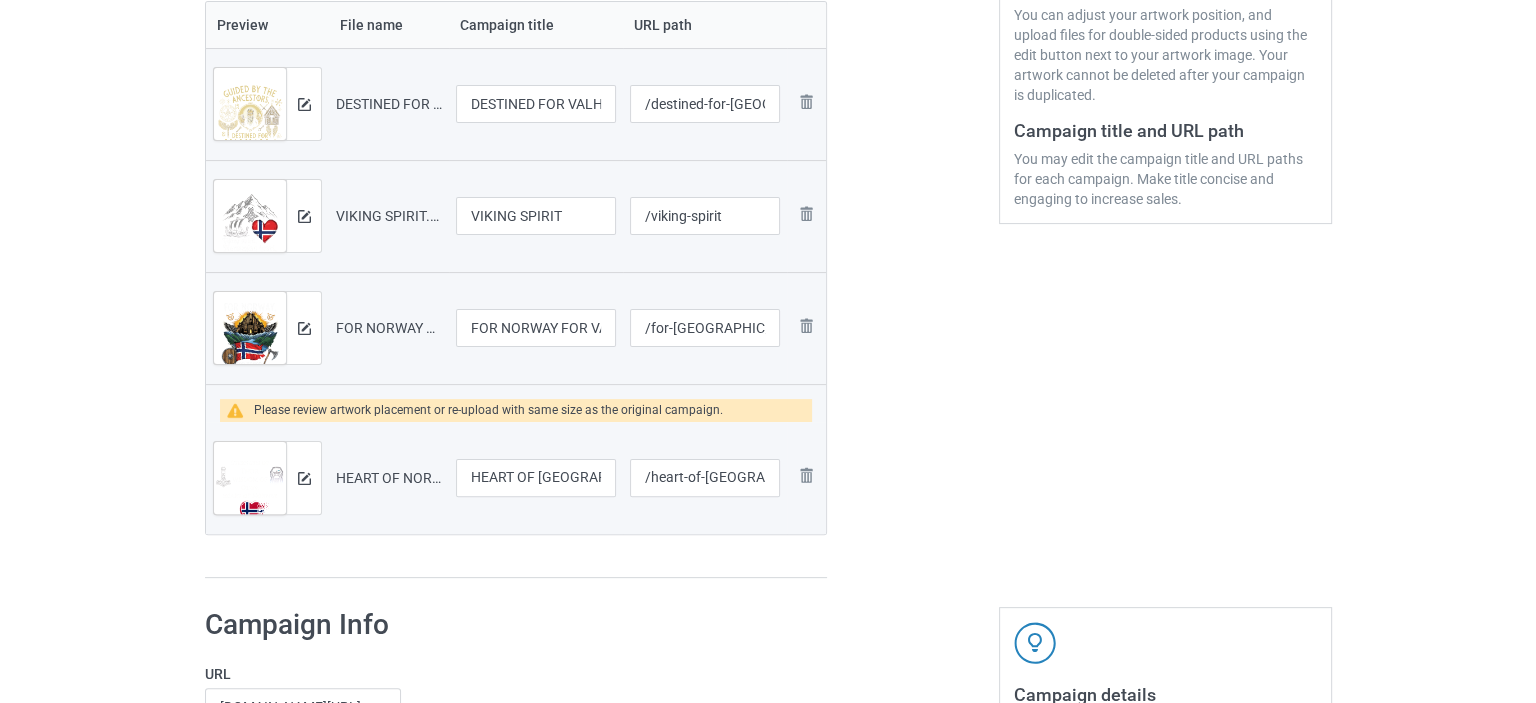 scroll, scrollTop: 466, scrollLeft: 0, axis: vertical 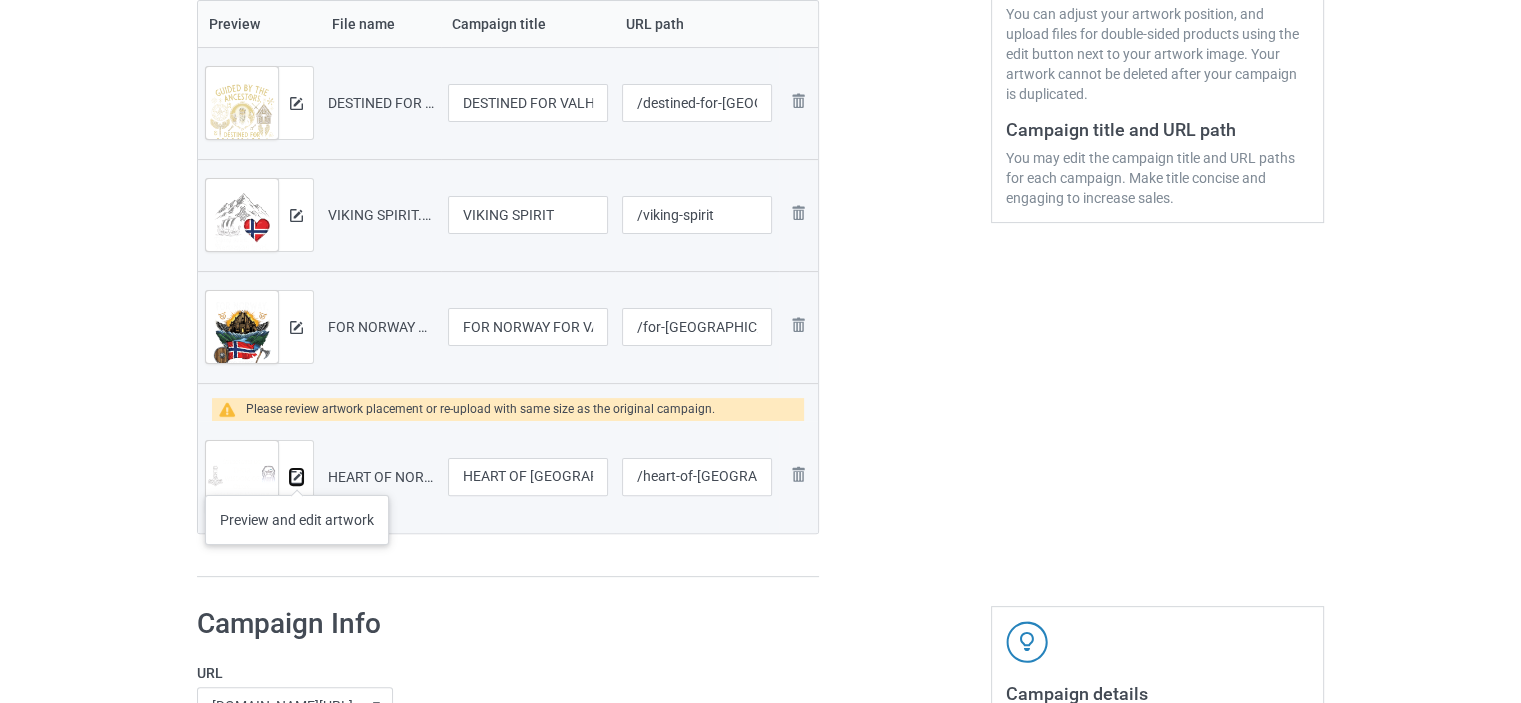 click at bounding box center [296, 477] 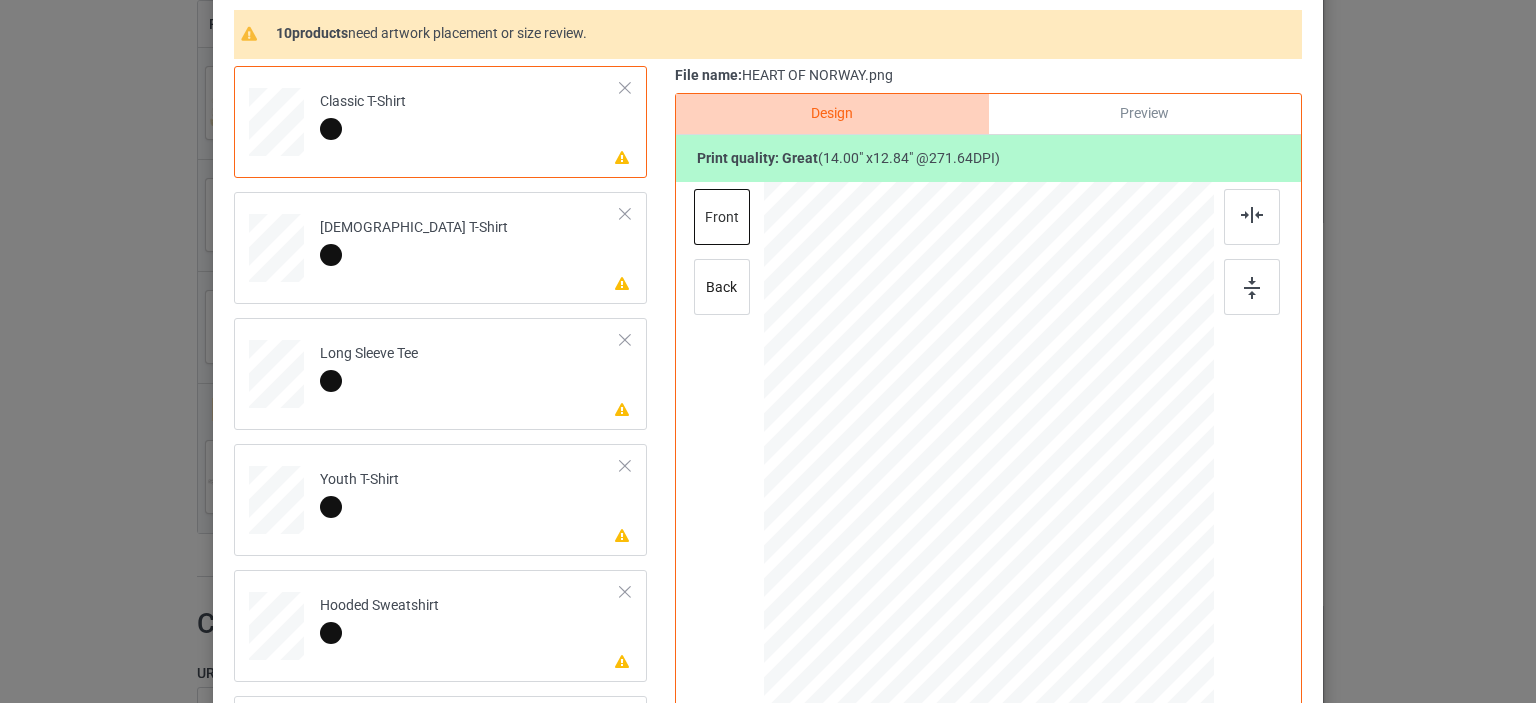 scroll, scrollTop: 200, scrollLeft: 0, axis: vertical 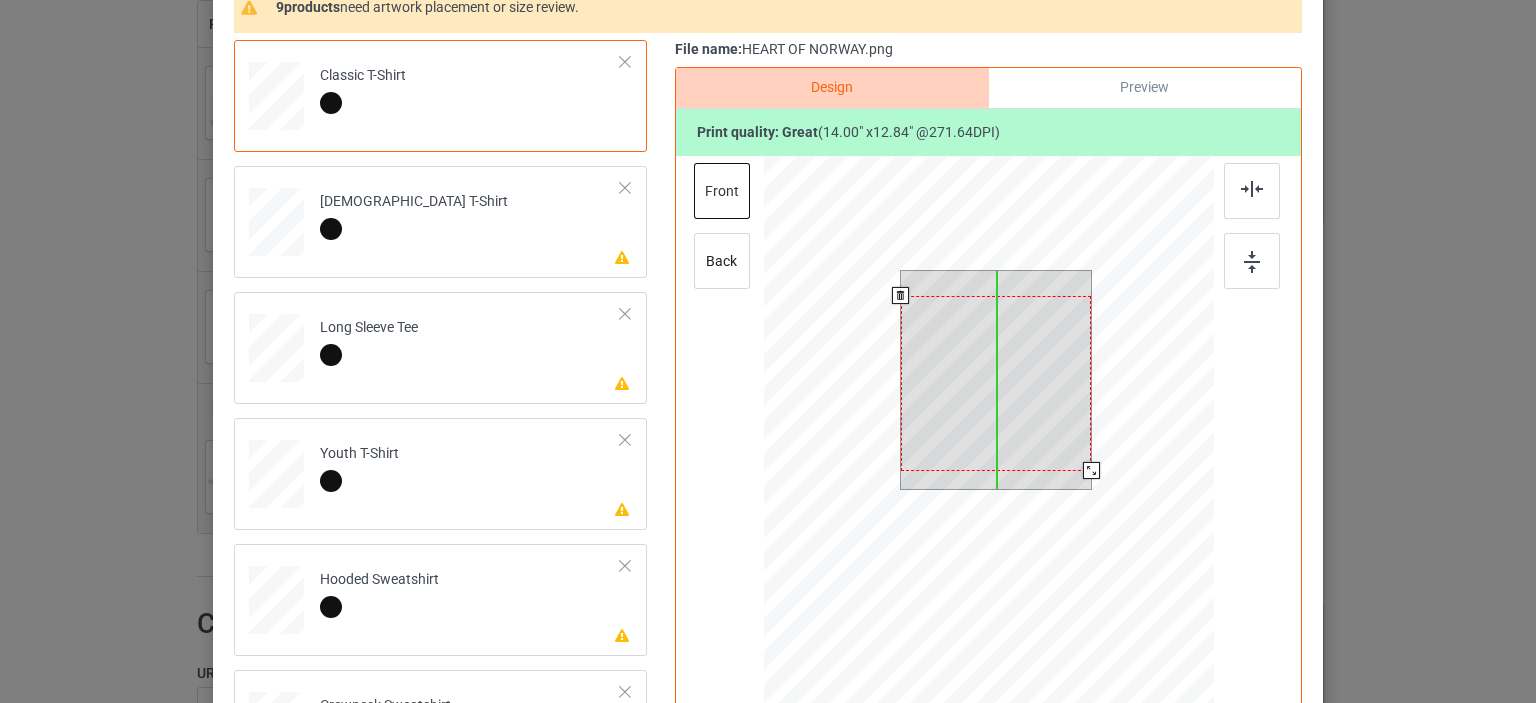 drag, startPoint x: 980, startPoint y: 391, endPoint x: 978, endPoint y: 416, distance: 25.079872 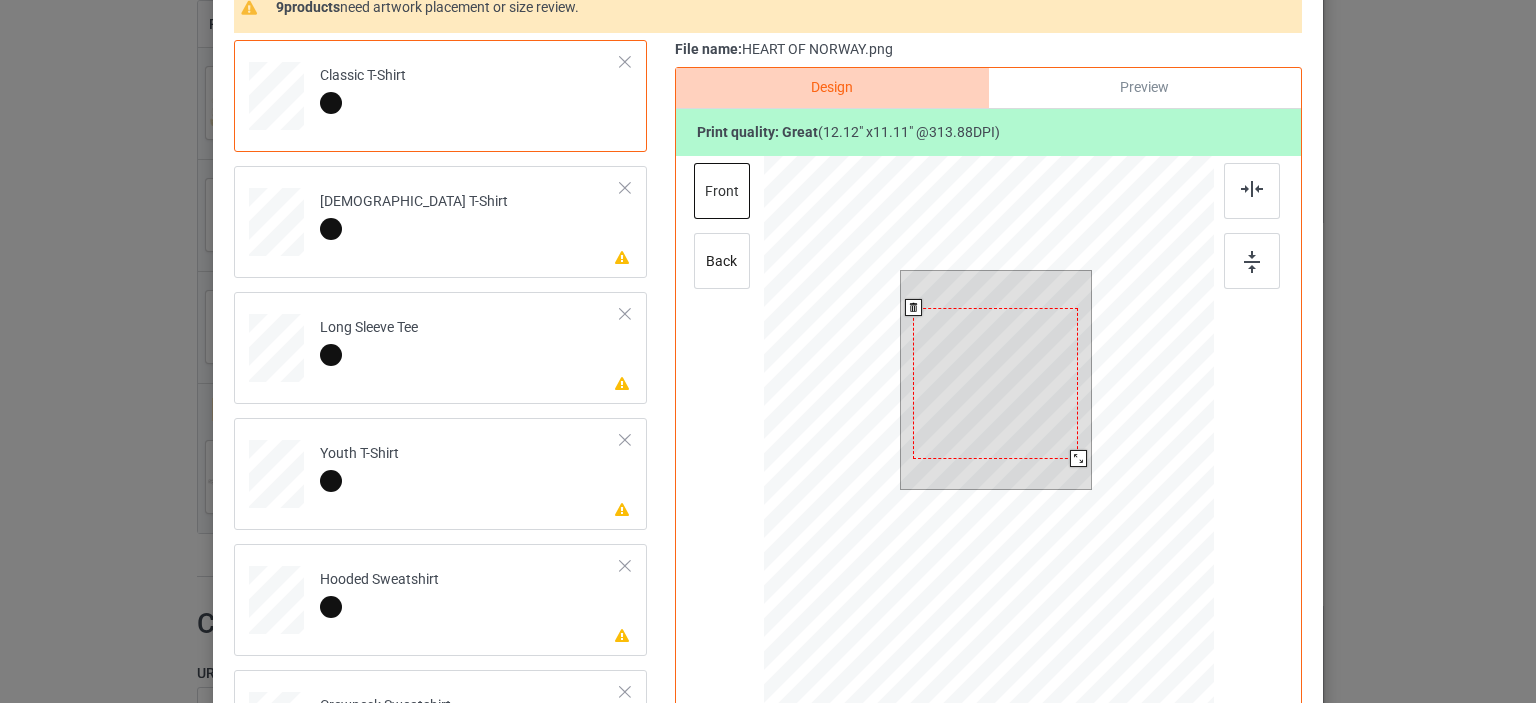 drag, startPoint x: 1084, startPoint y: 467, endPoint x: 1069, endPoint y: 459, distance: 17 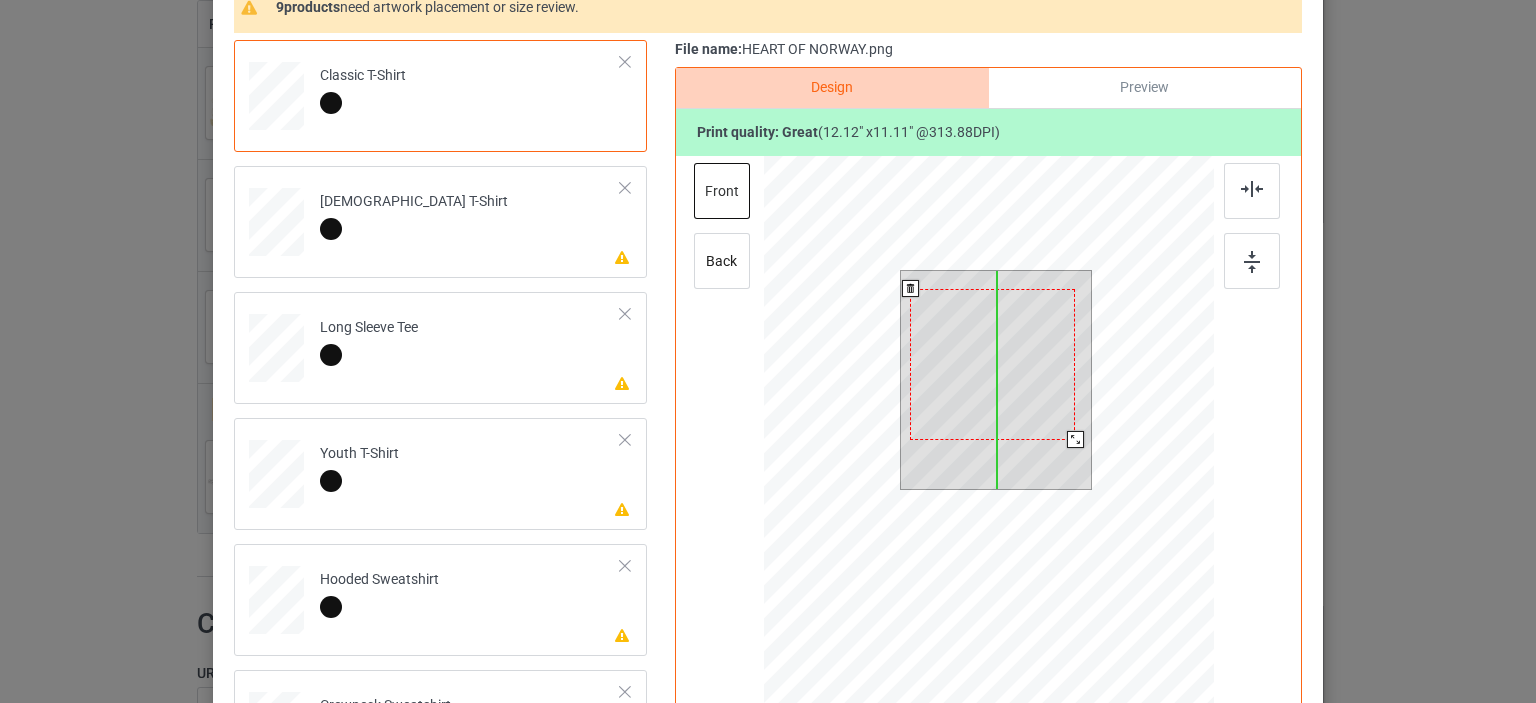 drag, startPoint x: 992, startPoint y: 417, endPoint x: 989, endPoint y: 398, distance: 19.235384 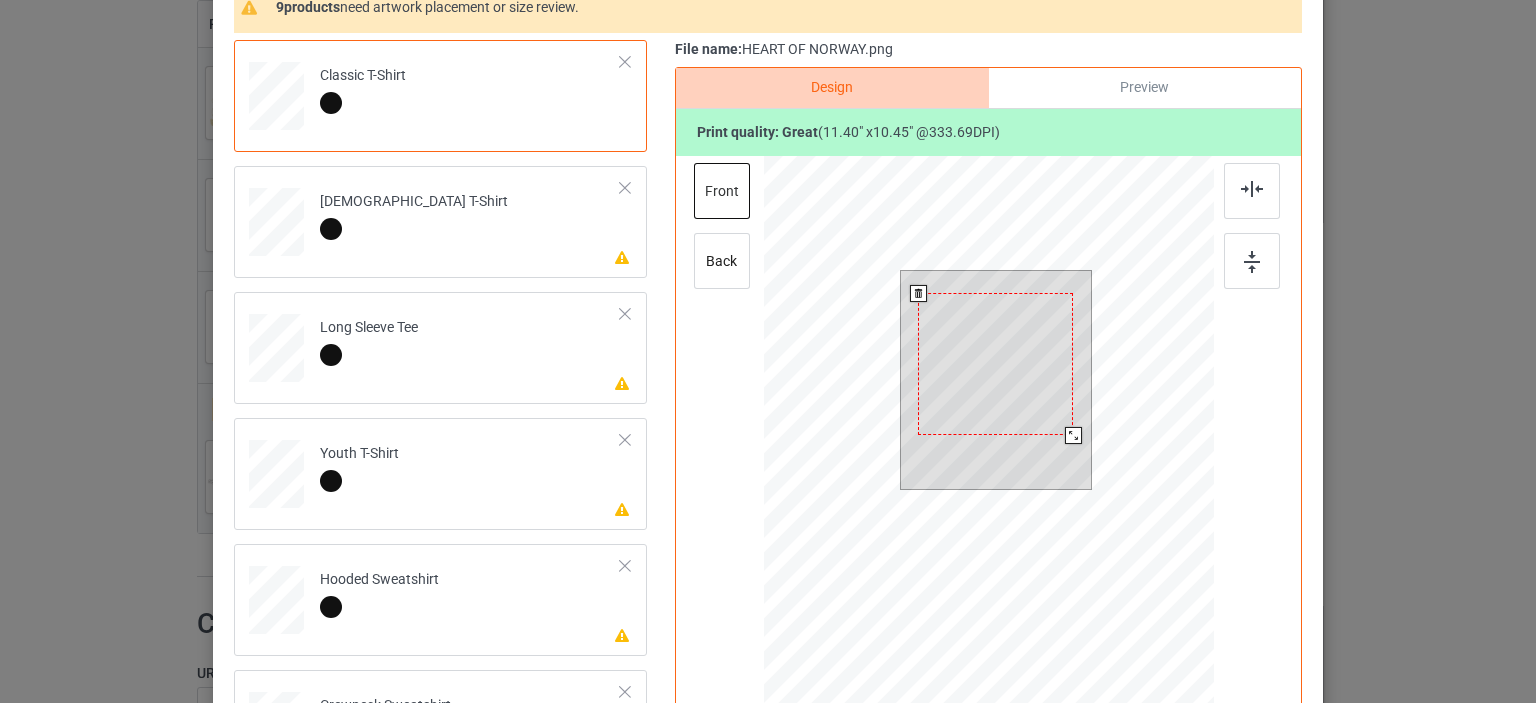 click at bounding box center (1073, 435) 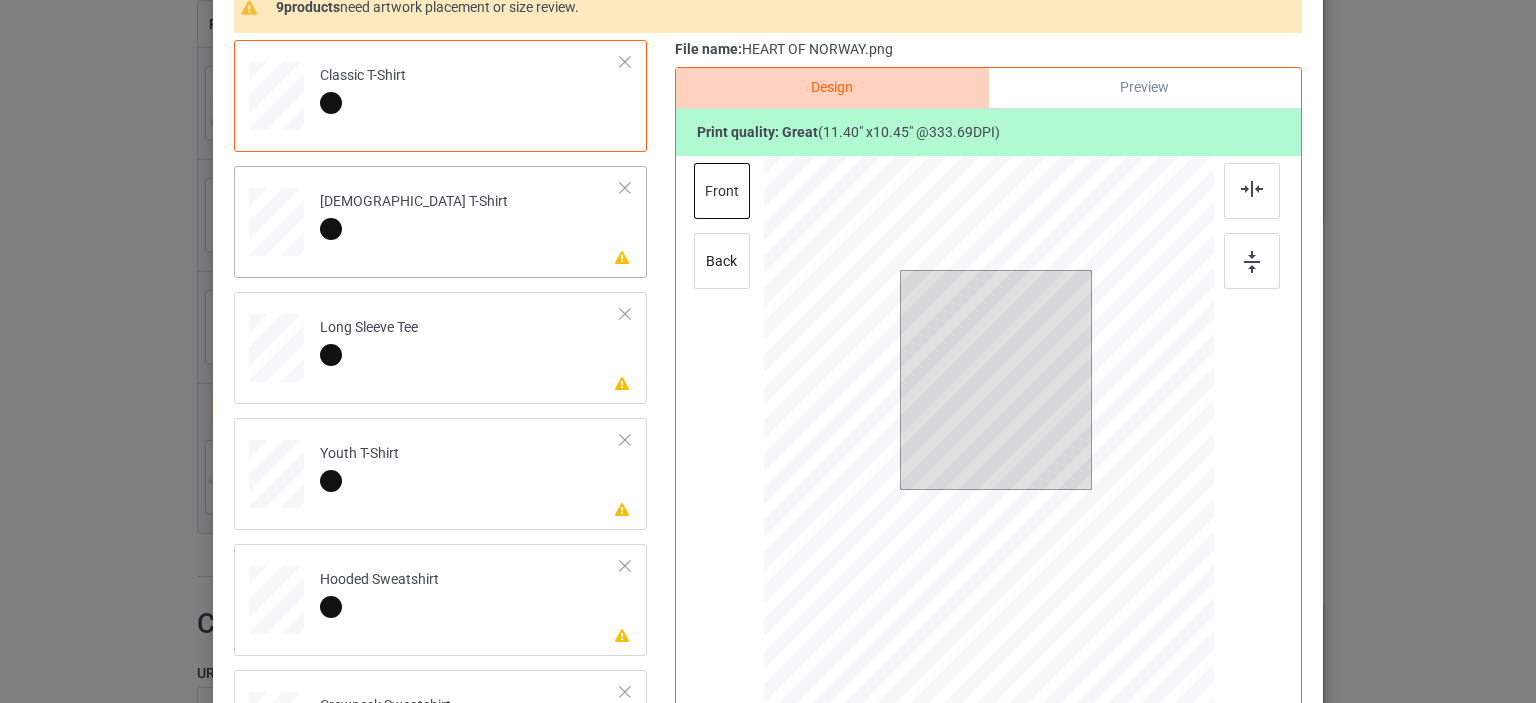 click on "[DEMOGRAPHIC_DATA] T-Shirt" at bounding box center [414, 215] 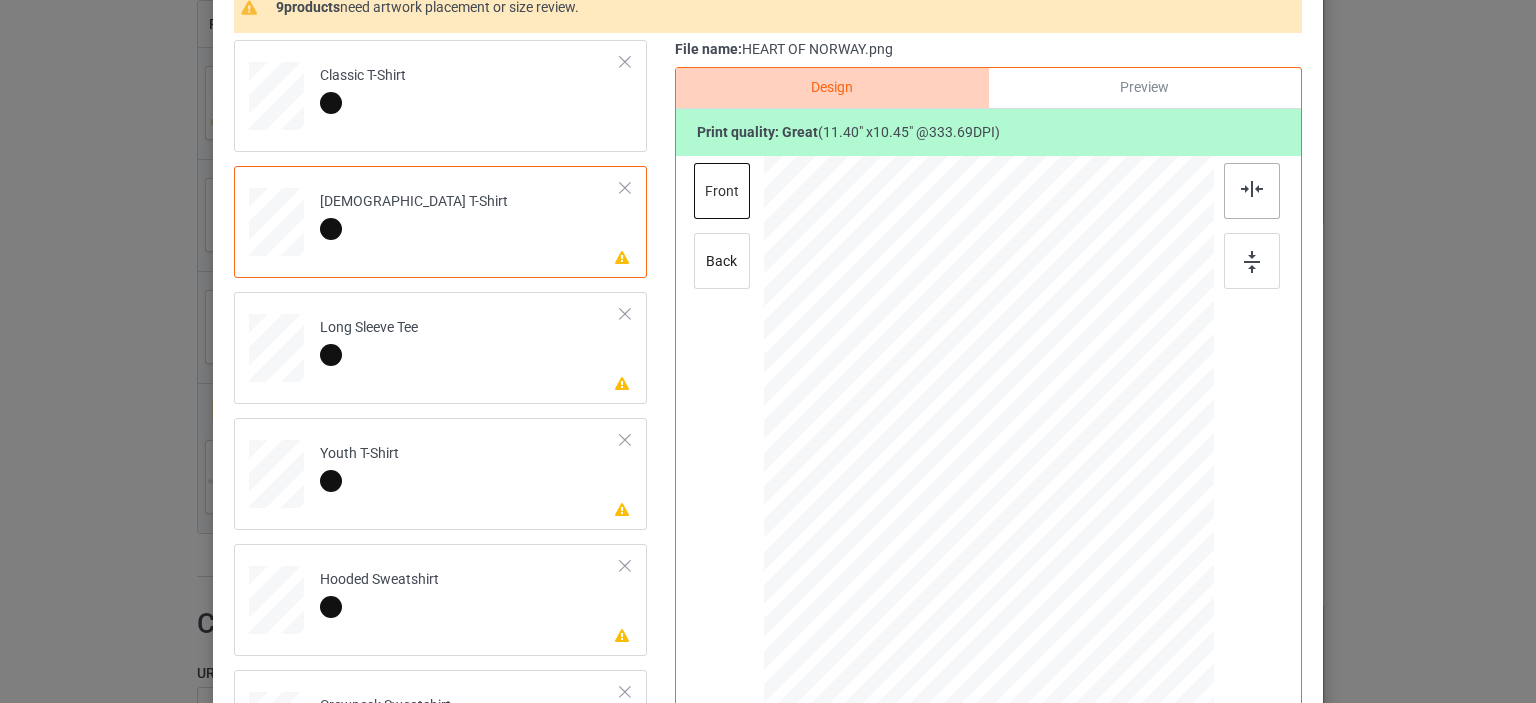 click at bounding box center (1252, 191) 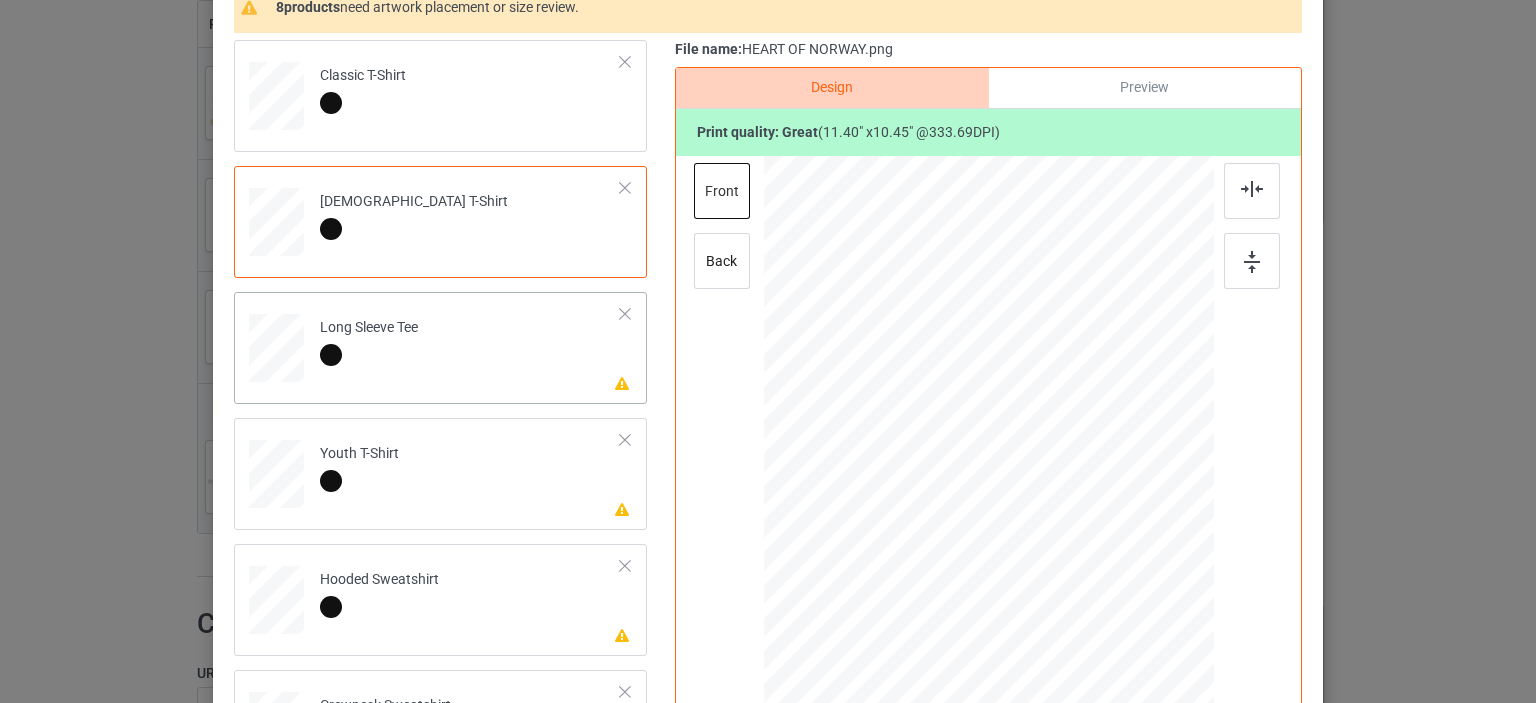 click on "Long Sleeve Tee" at bounding box center [369, 341] 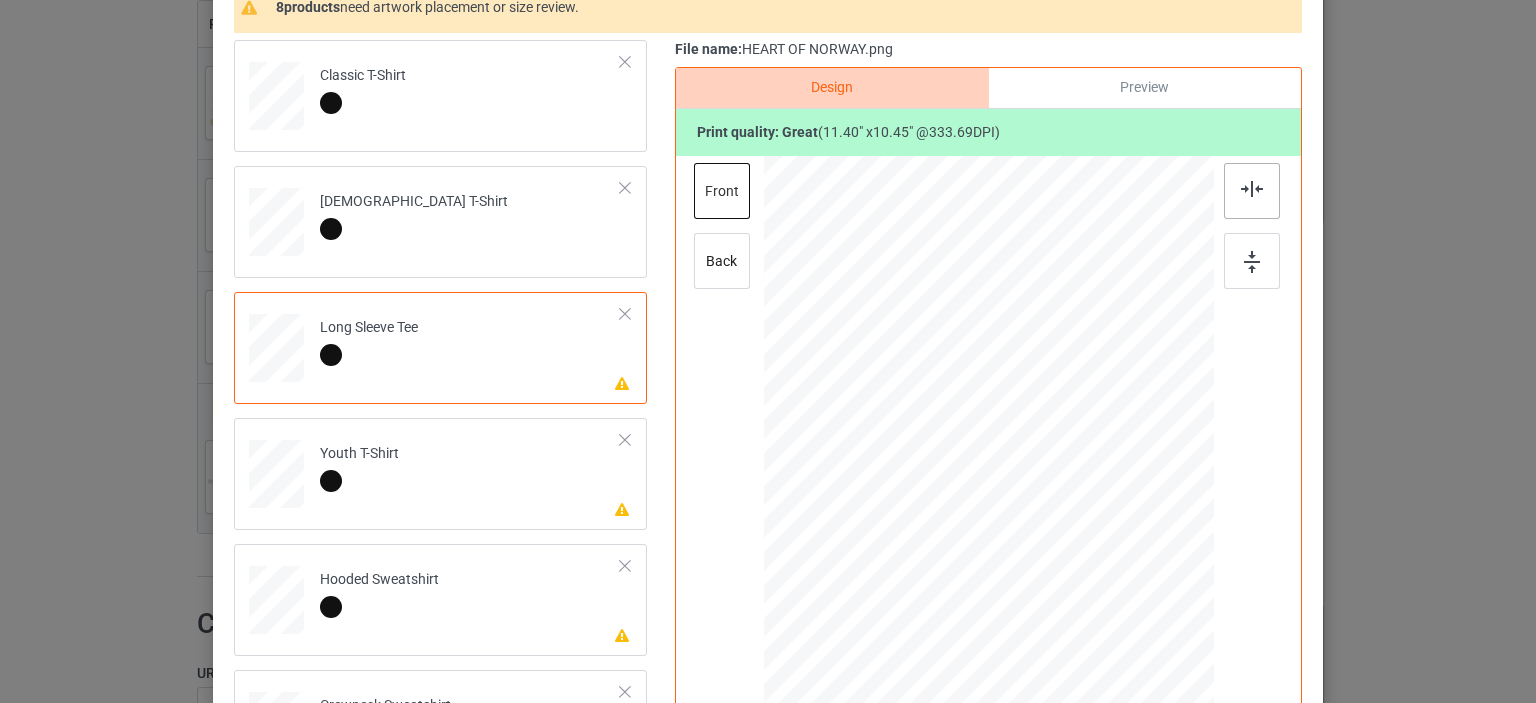 click at bounding box center [1252, 189] 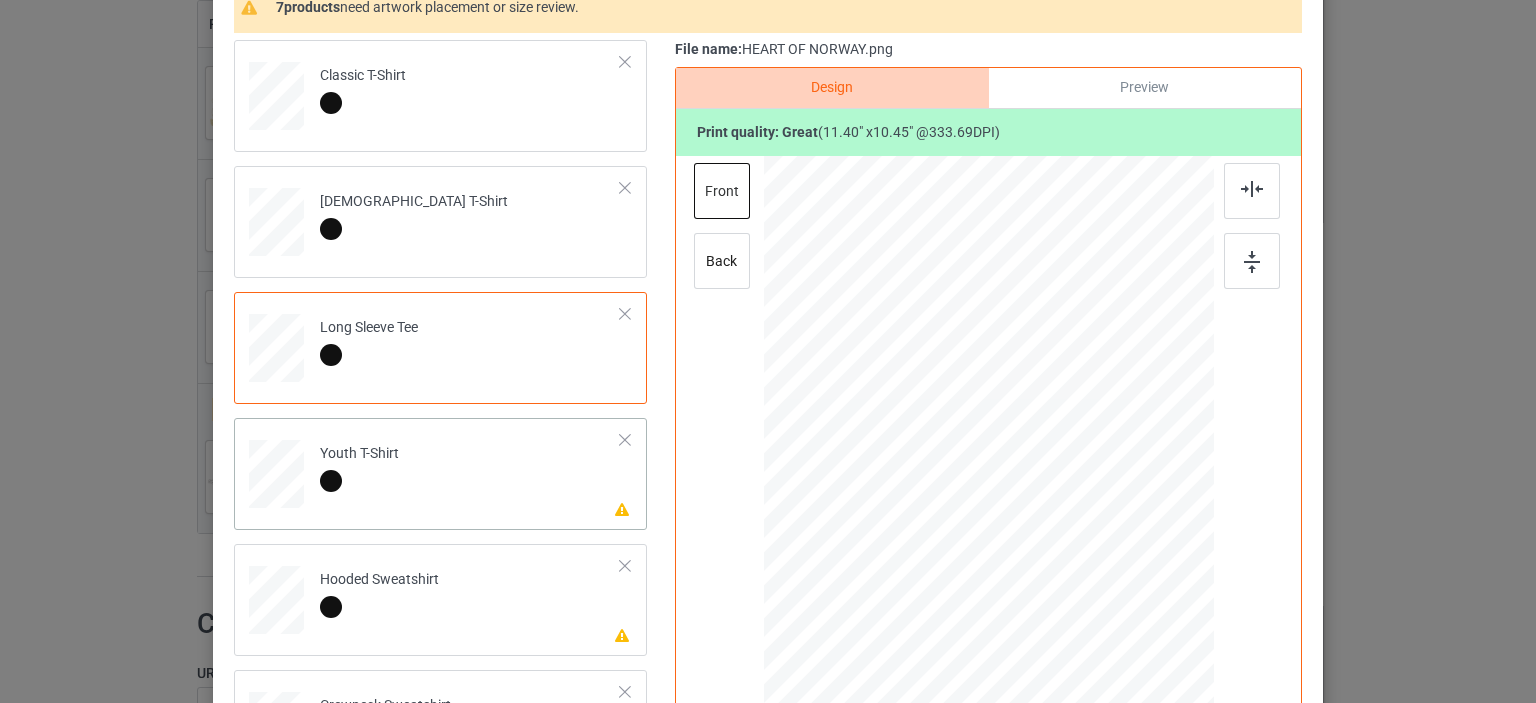 click on "Please review artwork placement Youth T-Shirt" at bounding box center (470, 470) 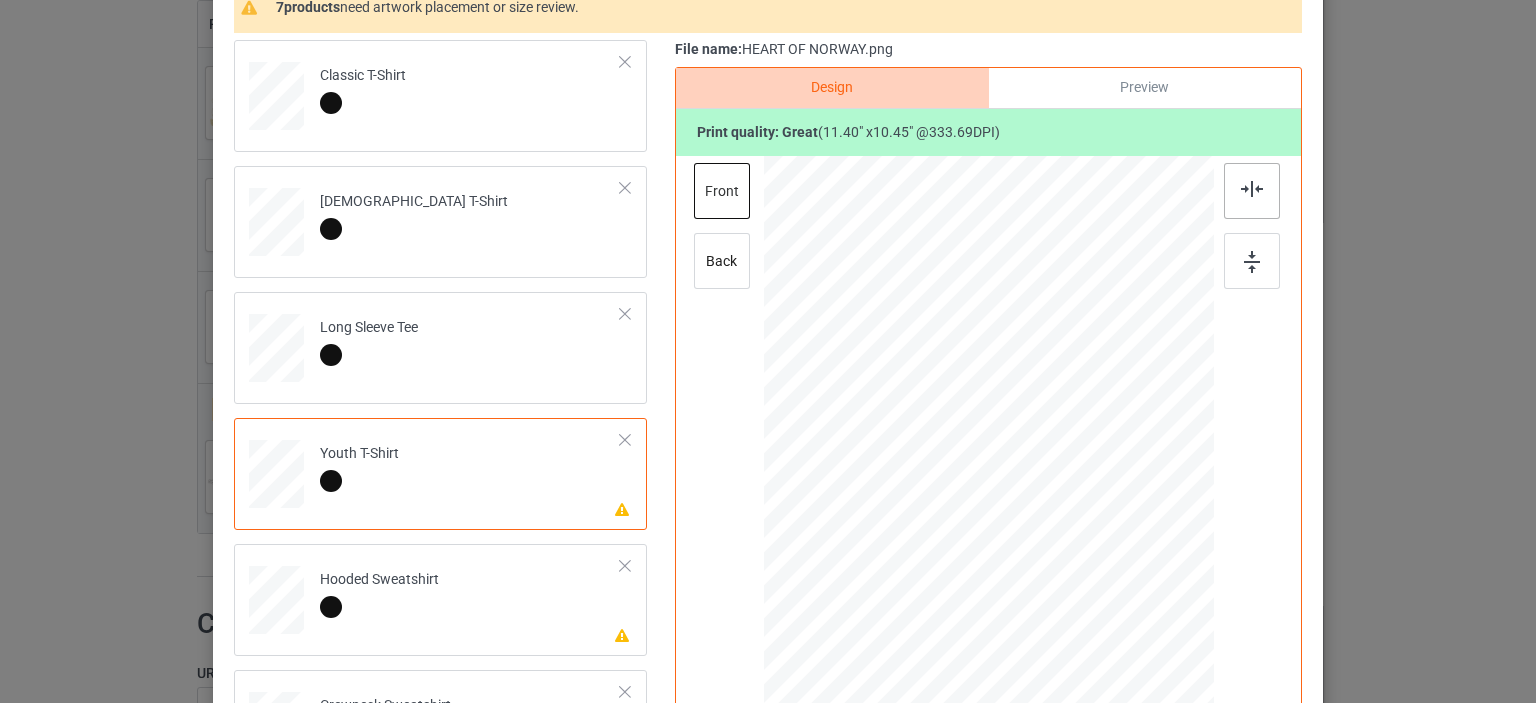 click at bounding box center (1252, 189) 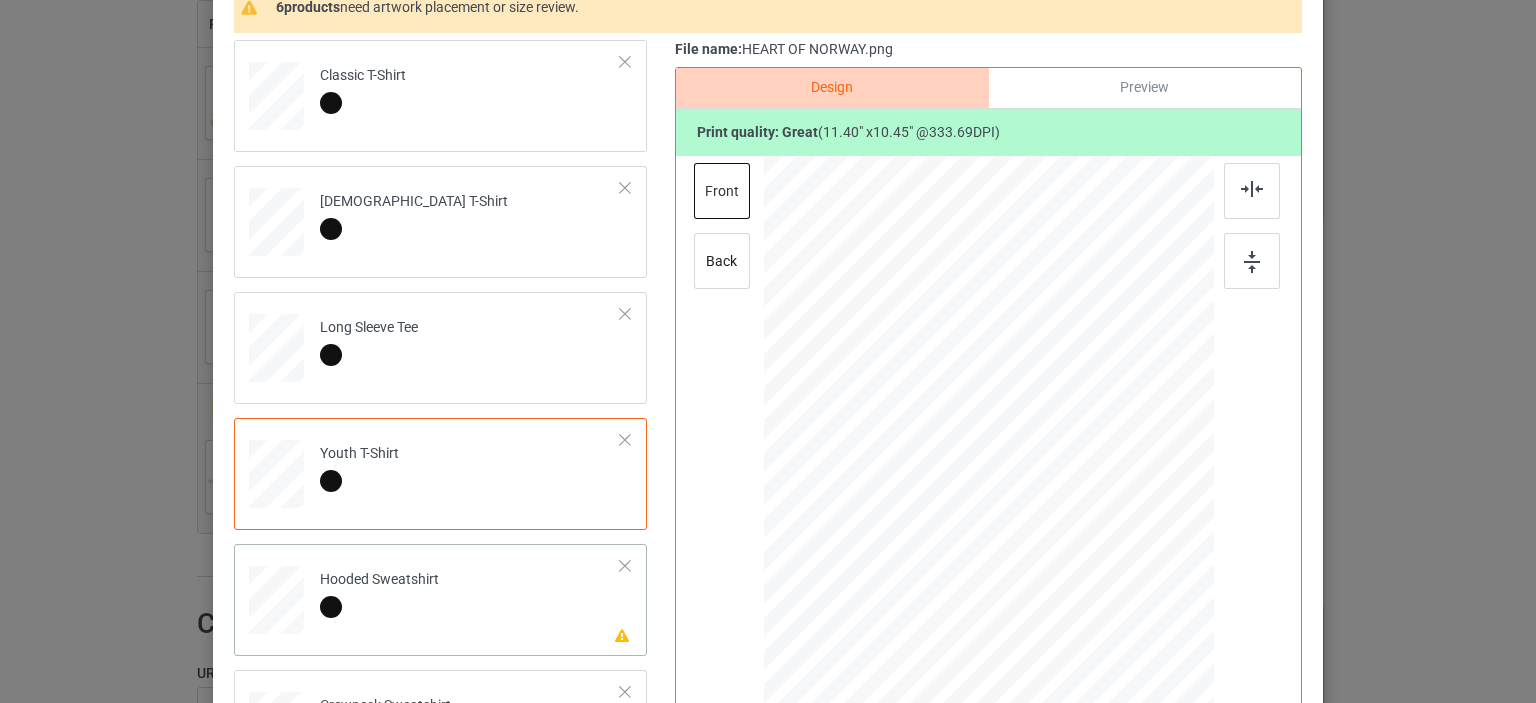 click on "Please review artwork placement Hooded Sweatshirt" at bounding box center (470, 596) 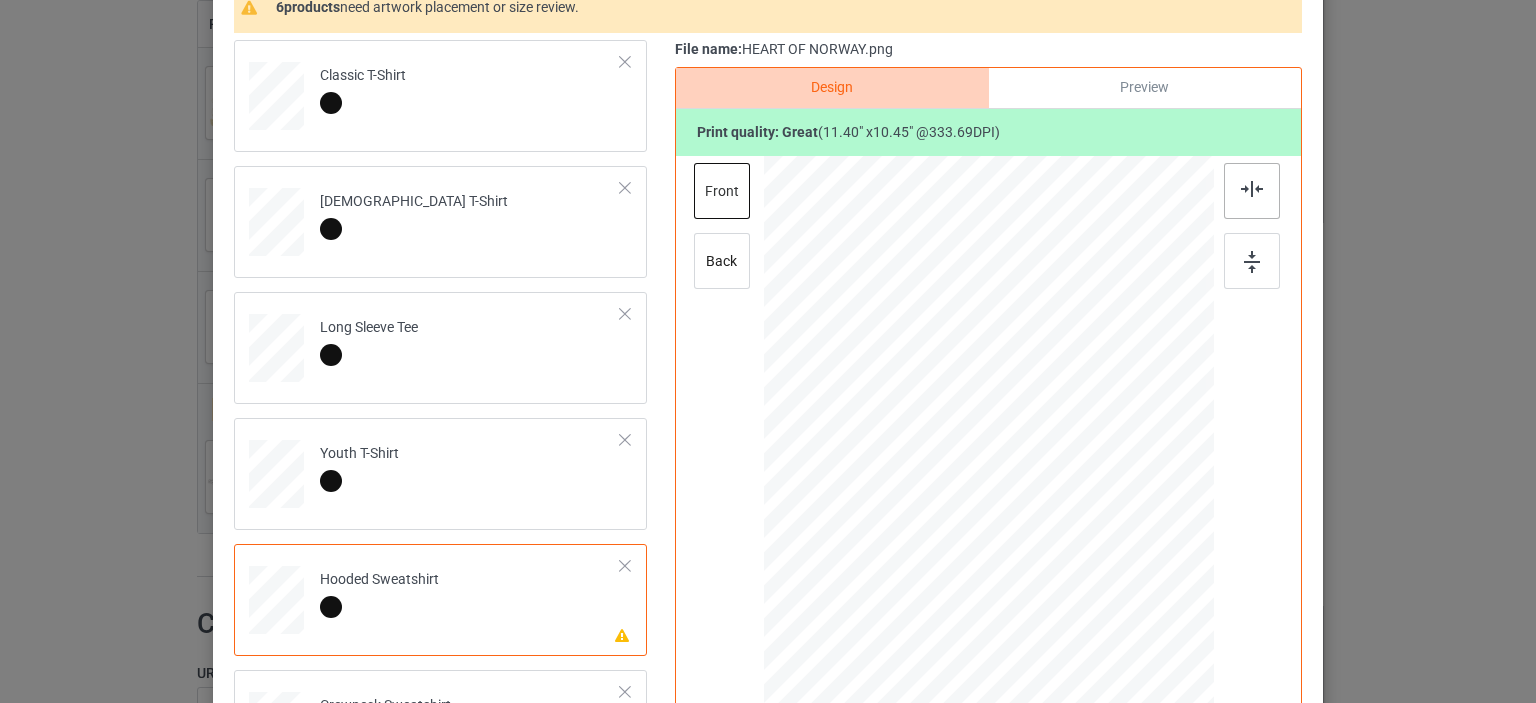click at bounding box center (1252, 189) 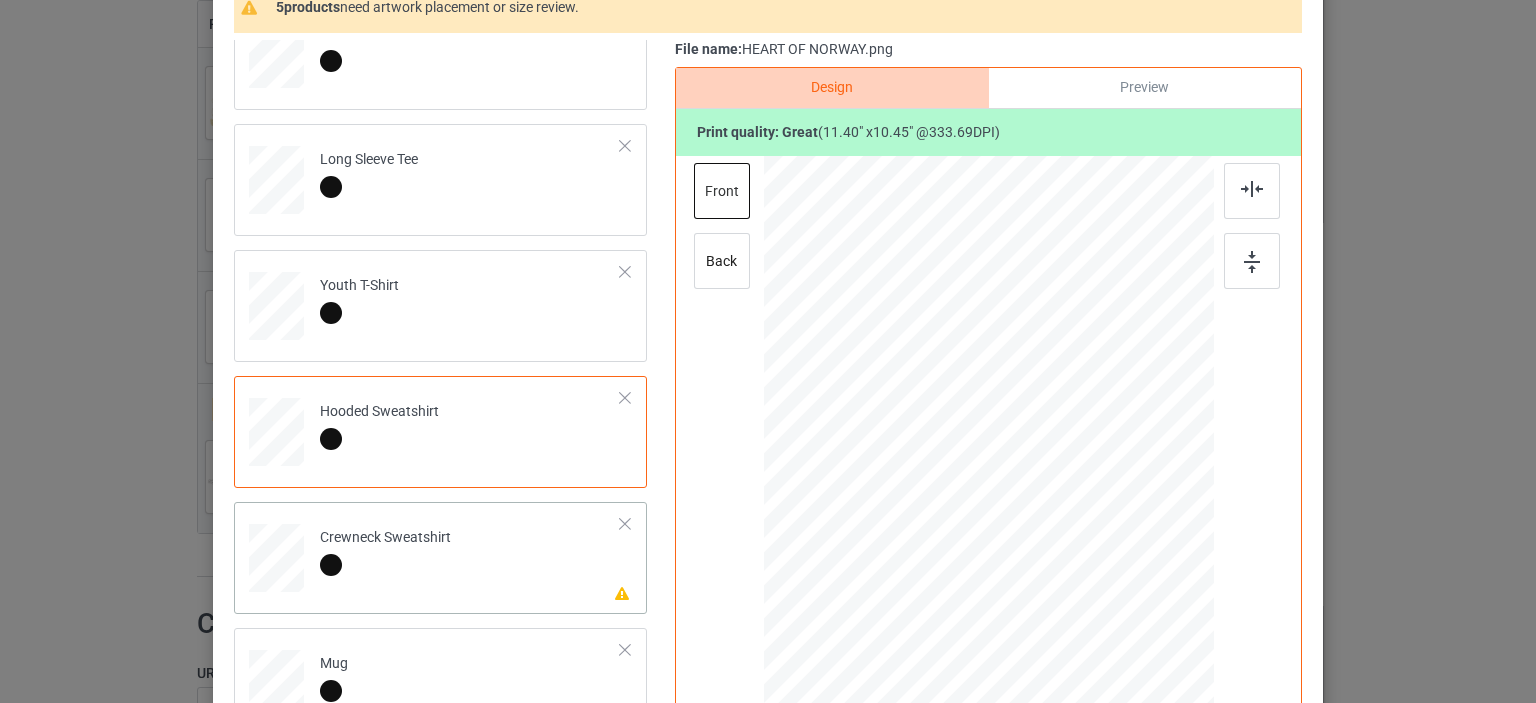 scroll, scrollTop: 200, scrollLeft: 0, axis: vertical 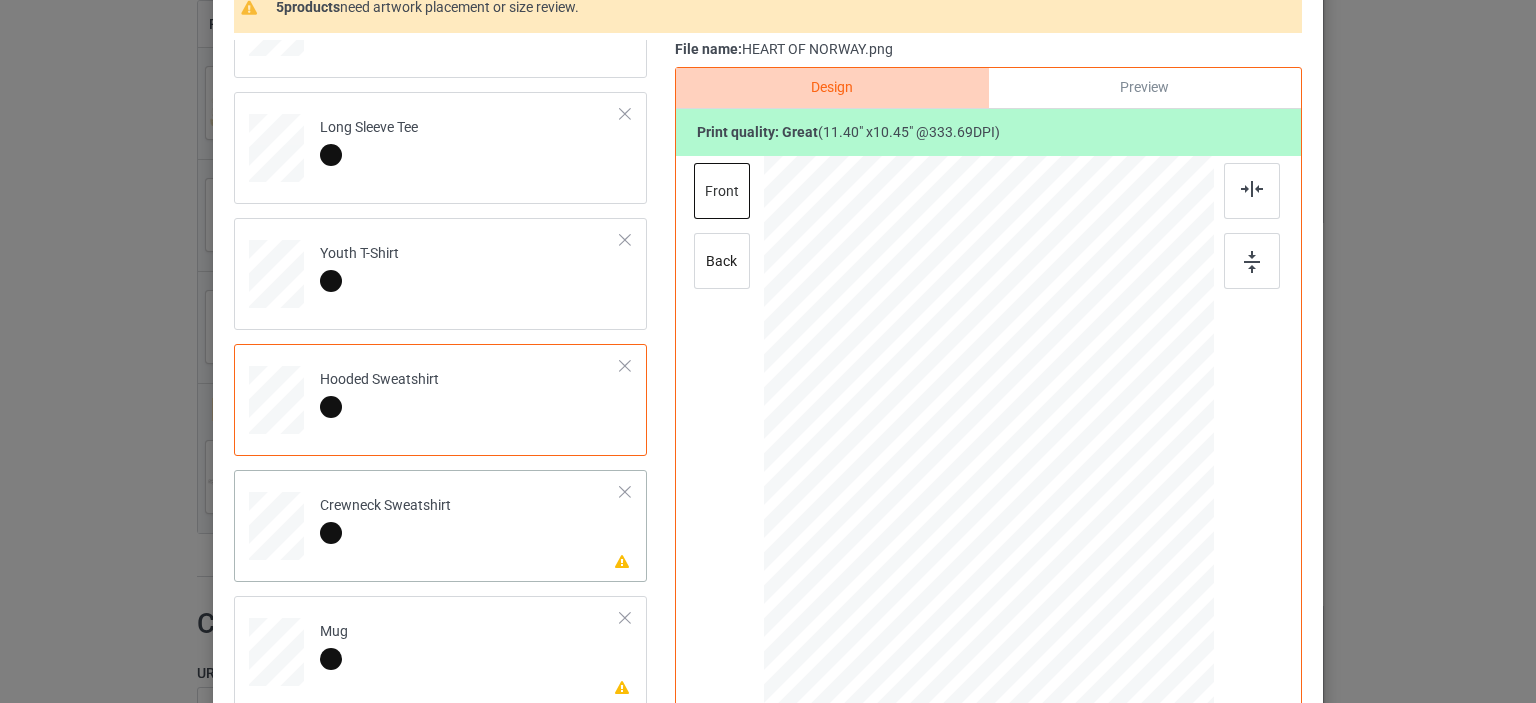 click on "Crewneck Sweatshirt" at bounding box center (385, 519) 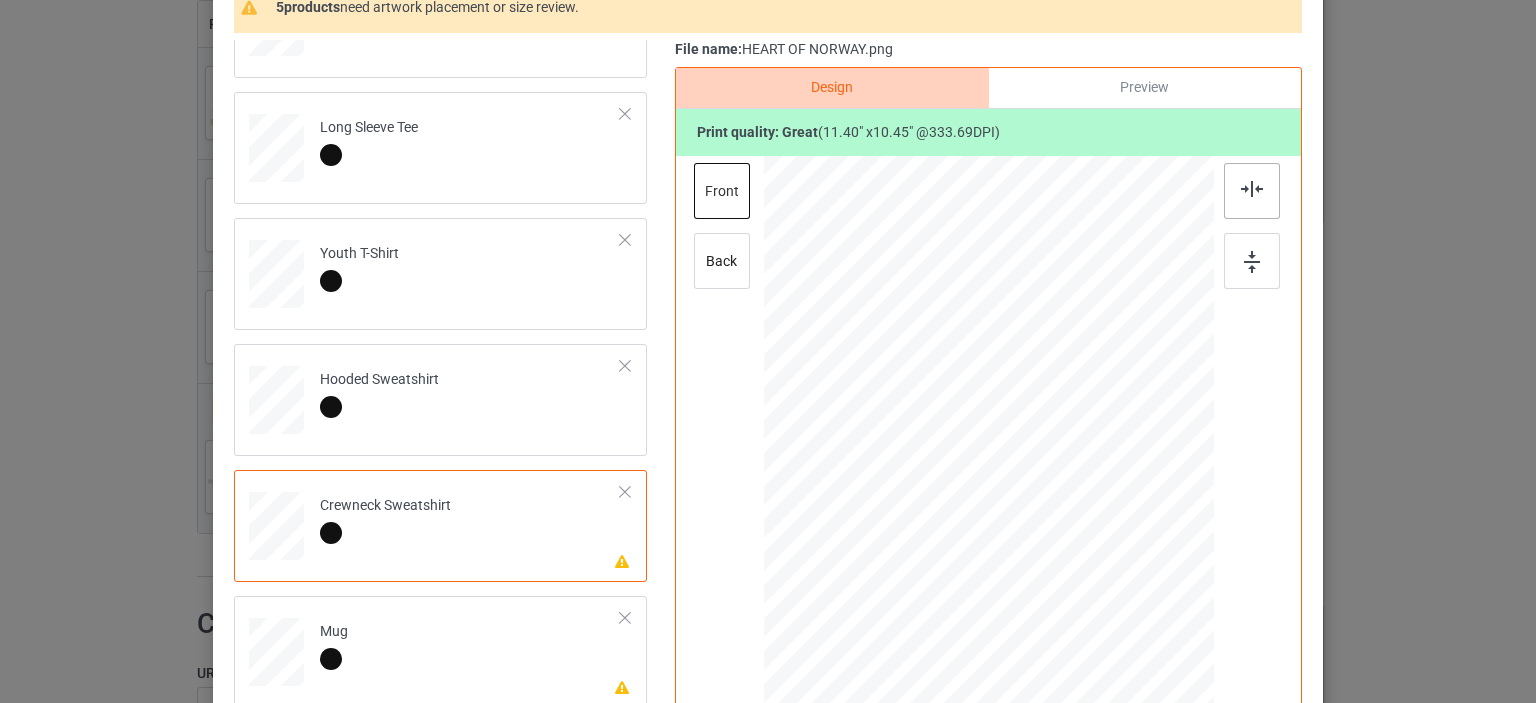 click at bounding box center [1252, 189] 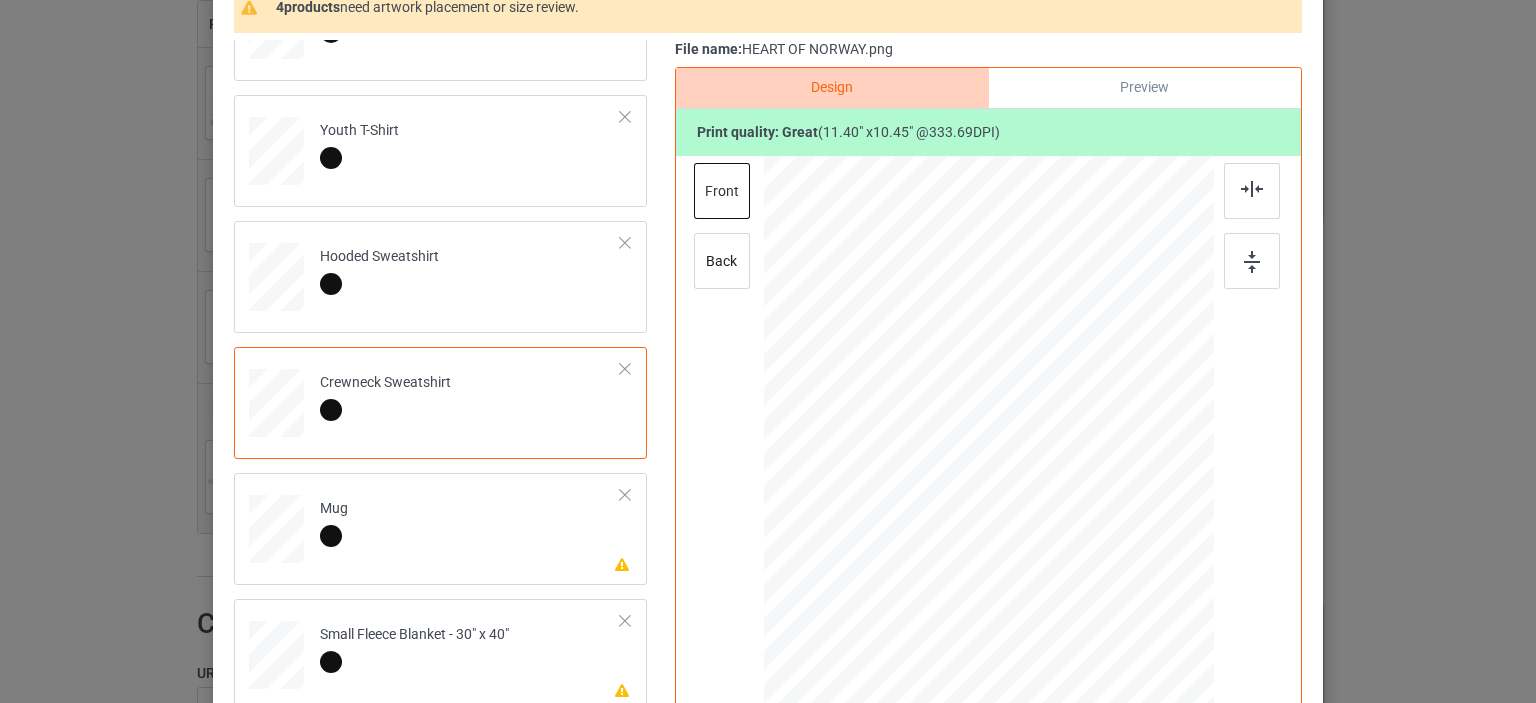 scroll, scrollTop: 333, scrollLeft: 0, axis: vertical 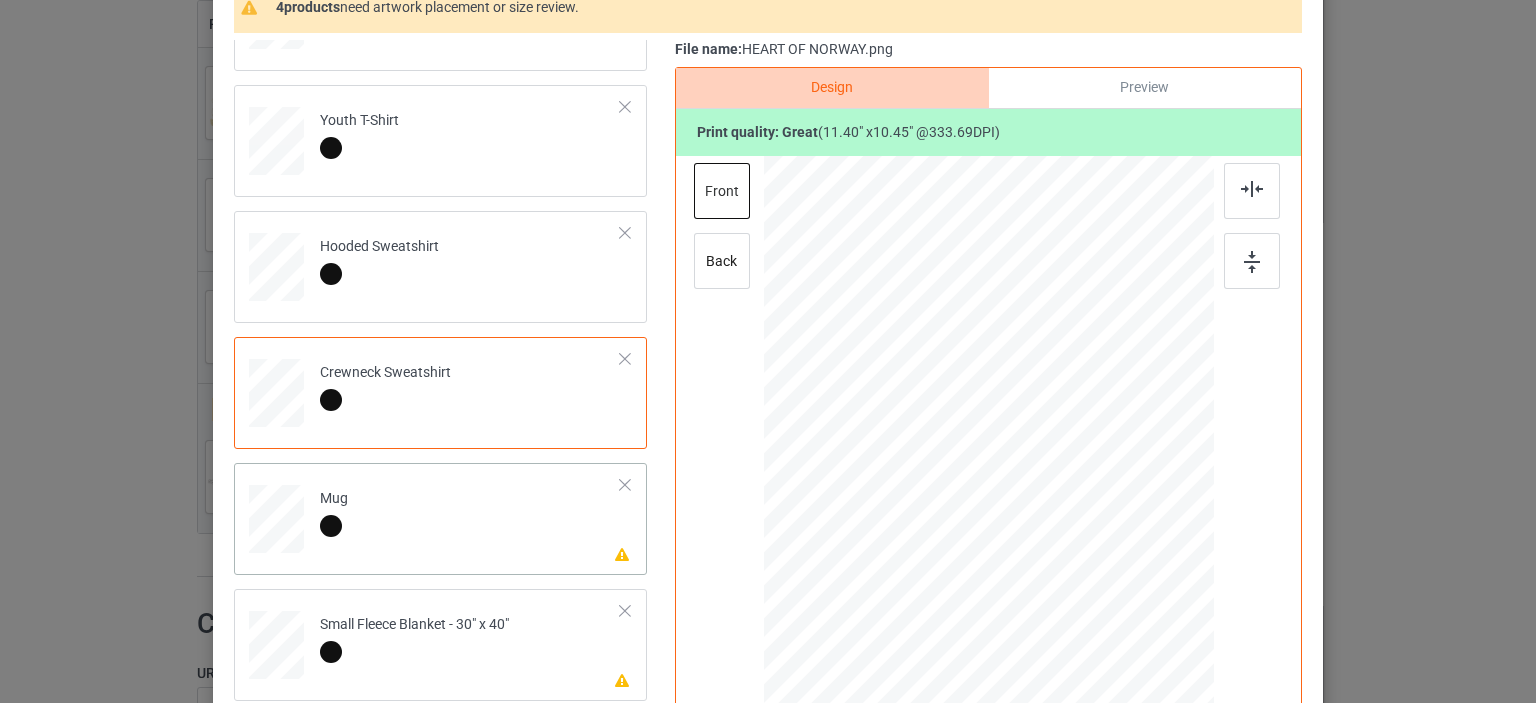 click on "Please review artwork placement Mug" at bounding box center (470, 515) 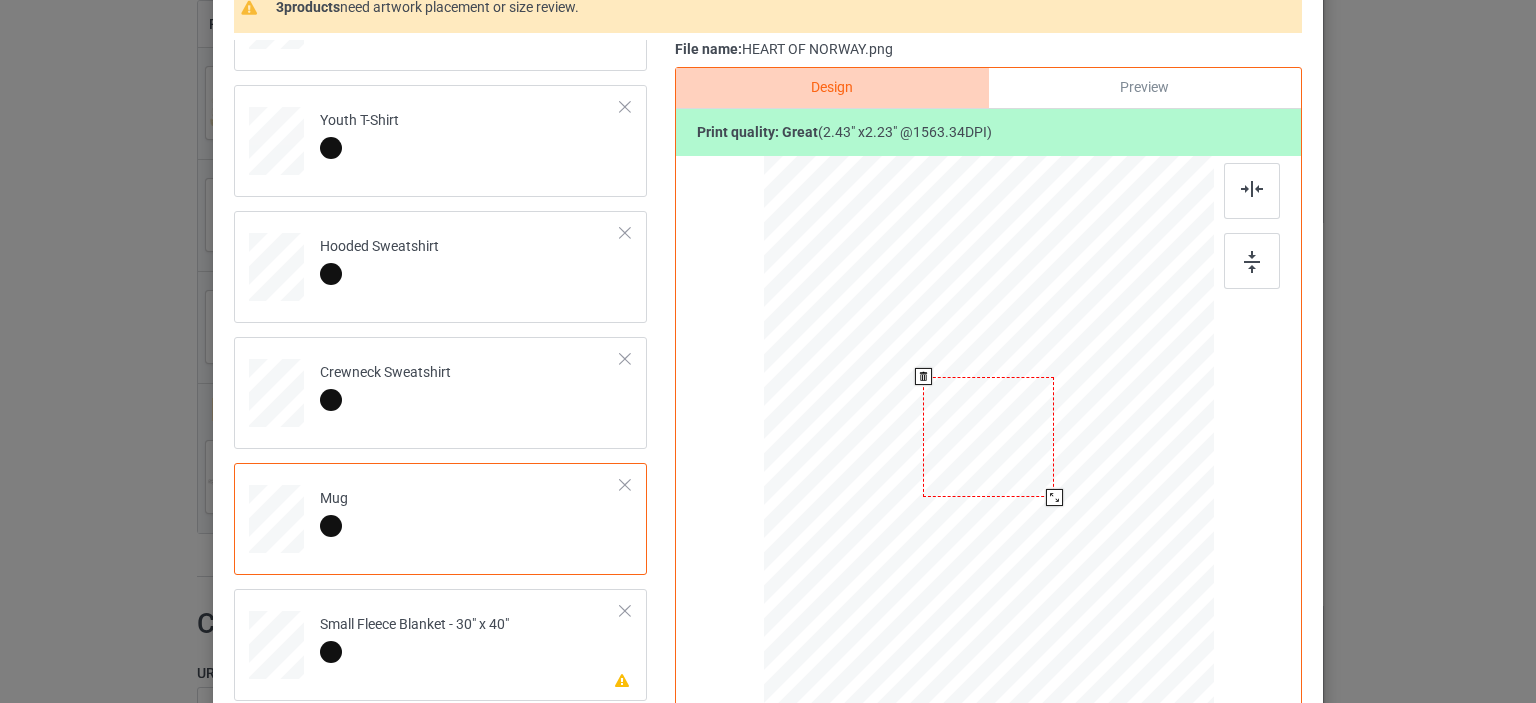 drag, startPoint x: 1116, startPoint y: 558, endPoint x: 1030, endPoint y: 510, distance: 98.48858 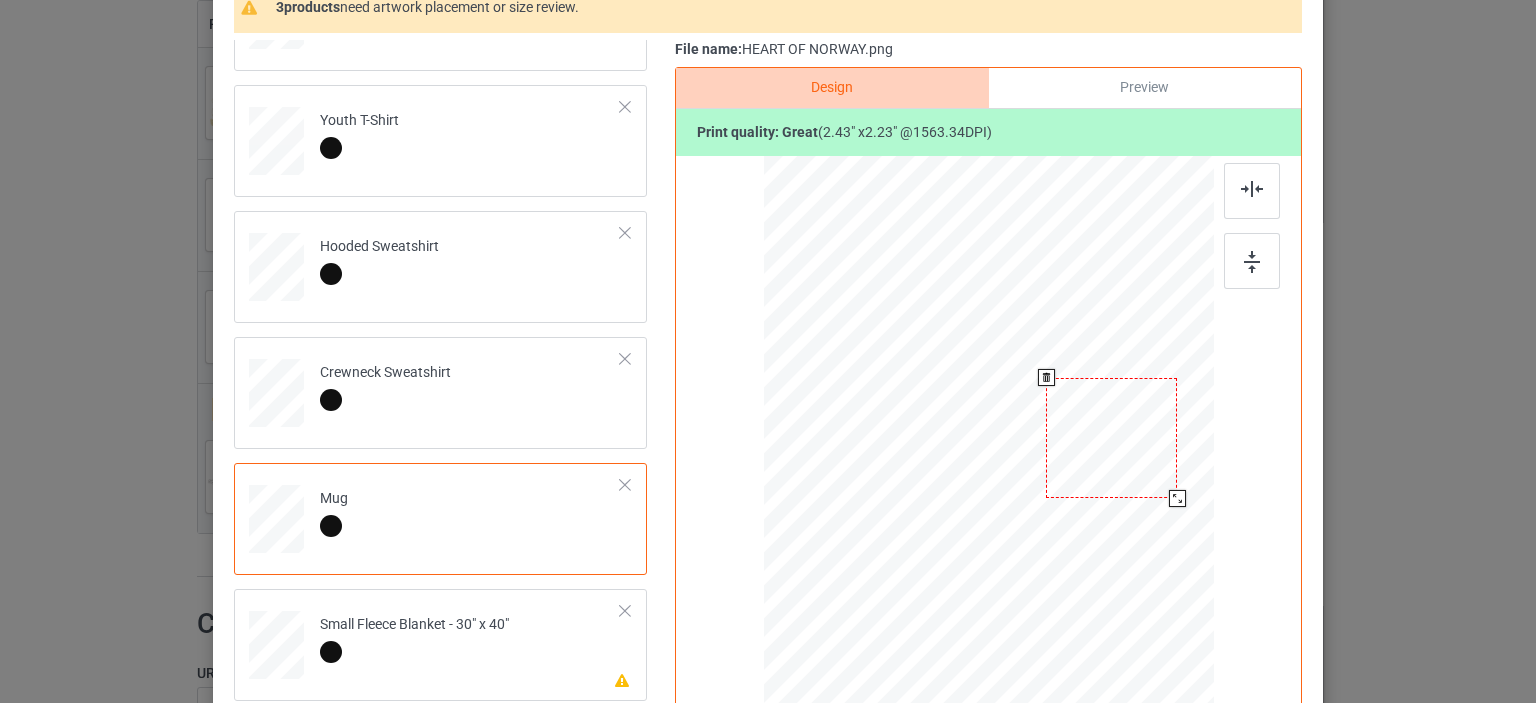 drag, startPoint x: 965, startPoint y: 431, endPoint x: 1088, endPoint y: 431, distance: 123 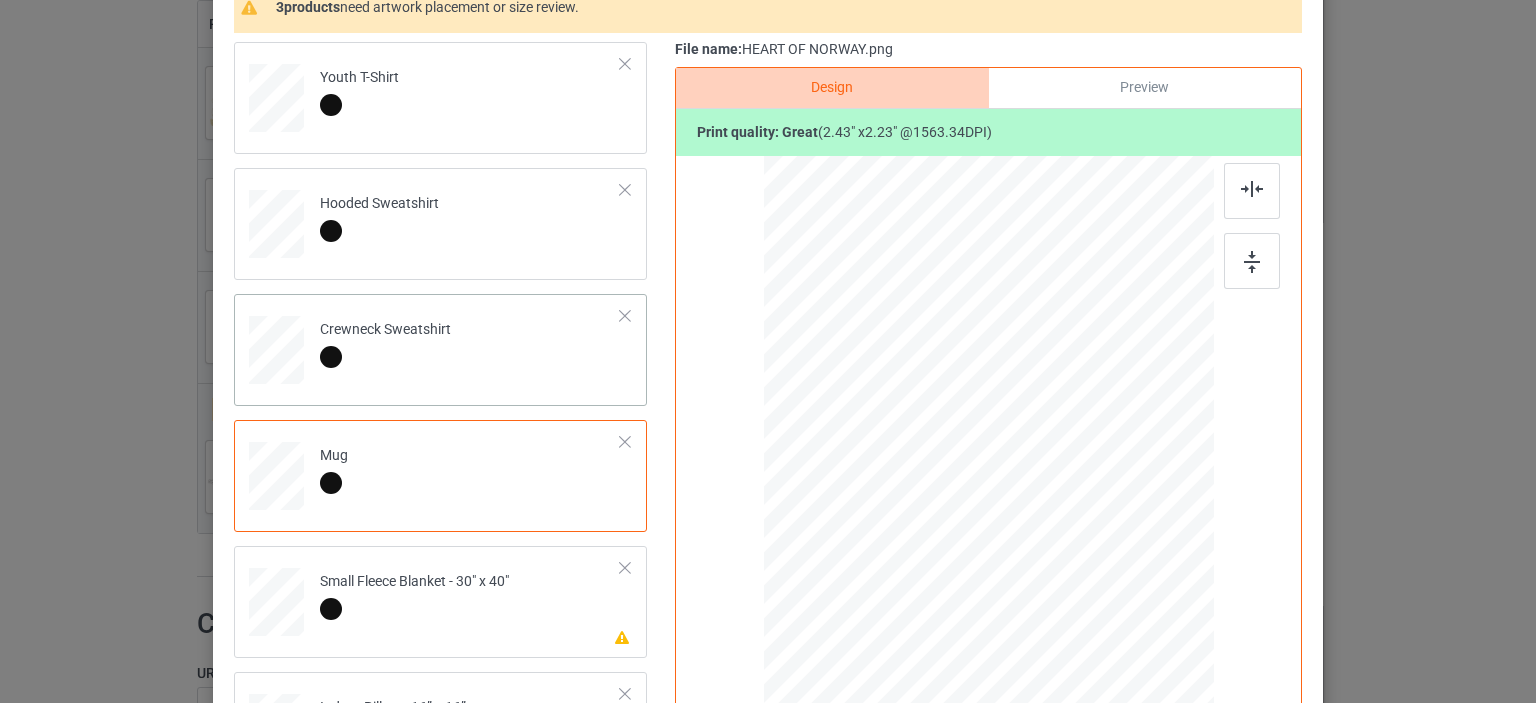 scroll, scrollTop: 400, scrollLeft: 0, axis: vertical 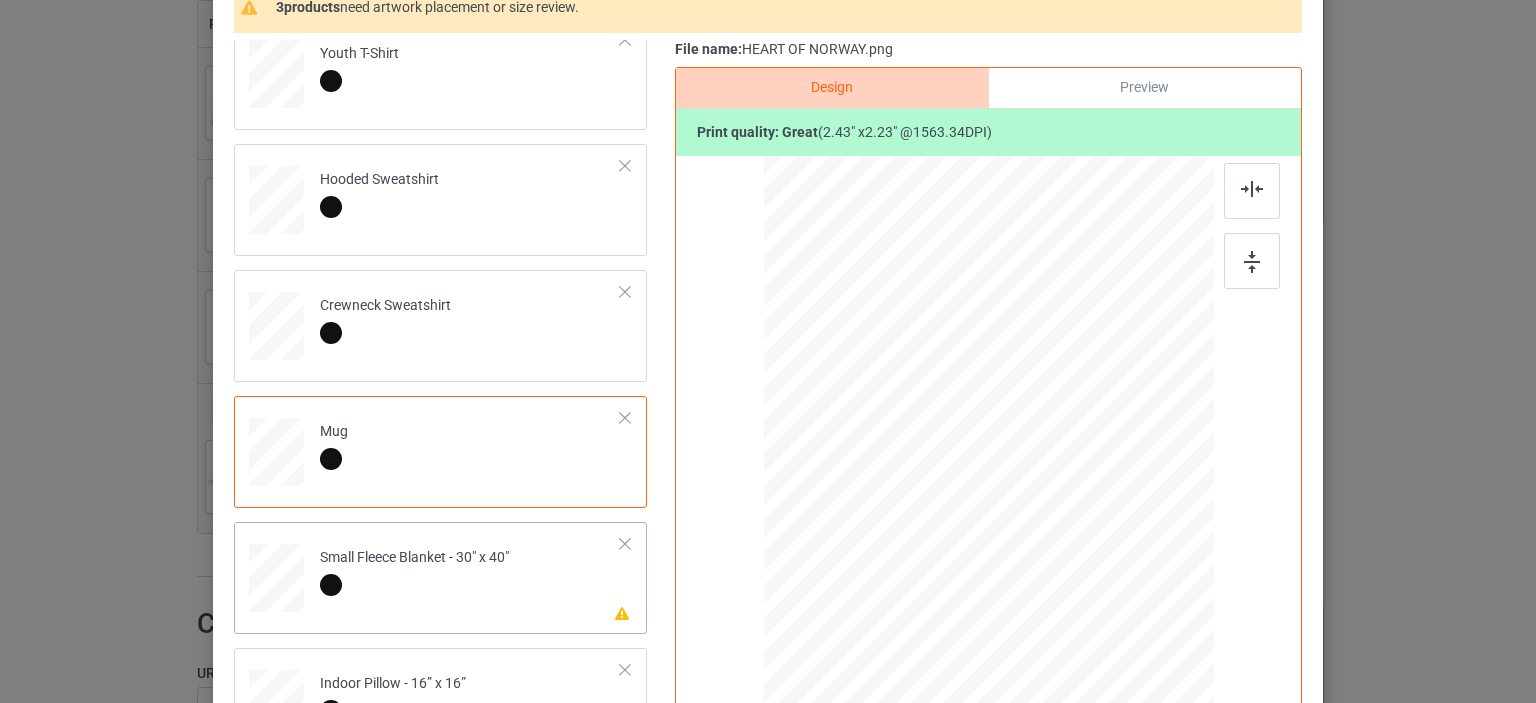 click on "Please review artwork placement Small Fleece Blanket - 30" x 40"" at bounding box center [470, 574] 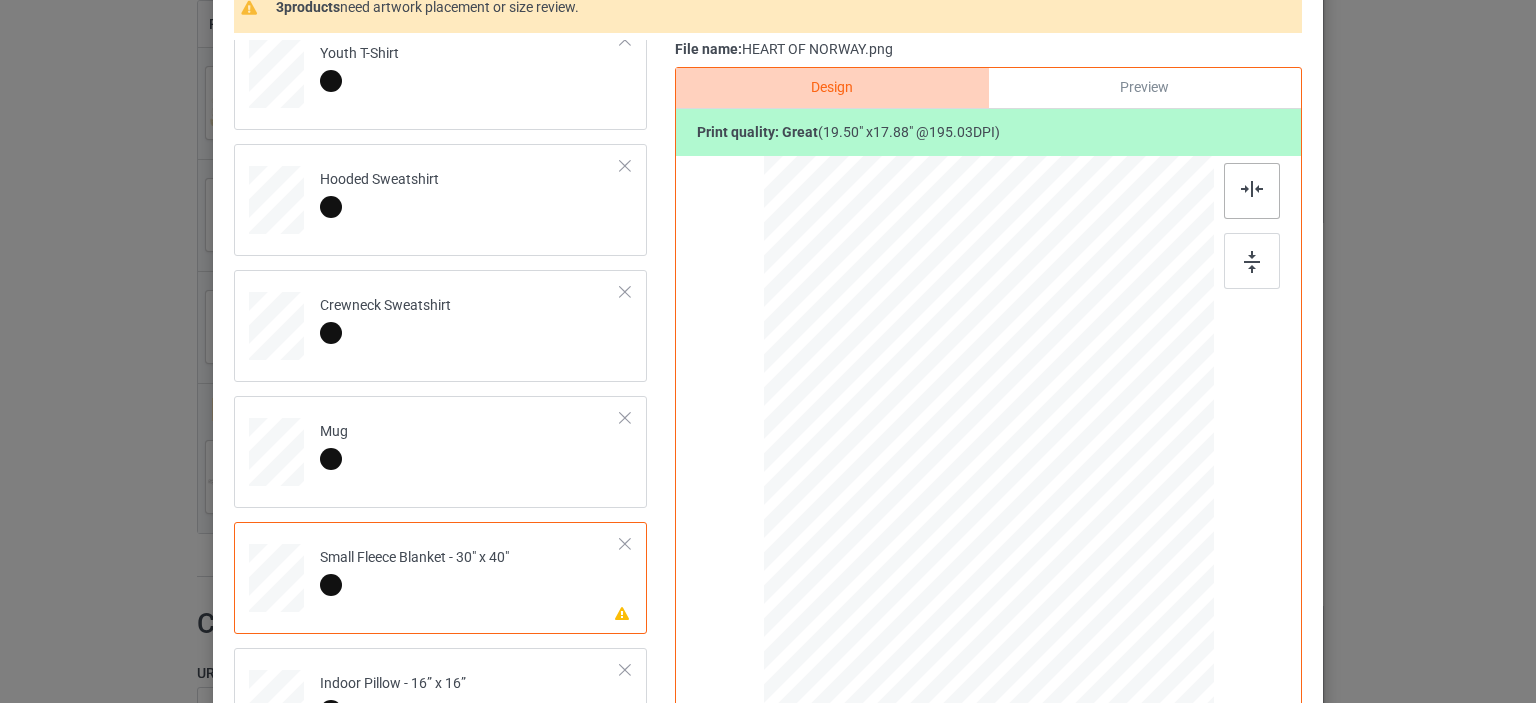 click at bounding box center [1252, 191] 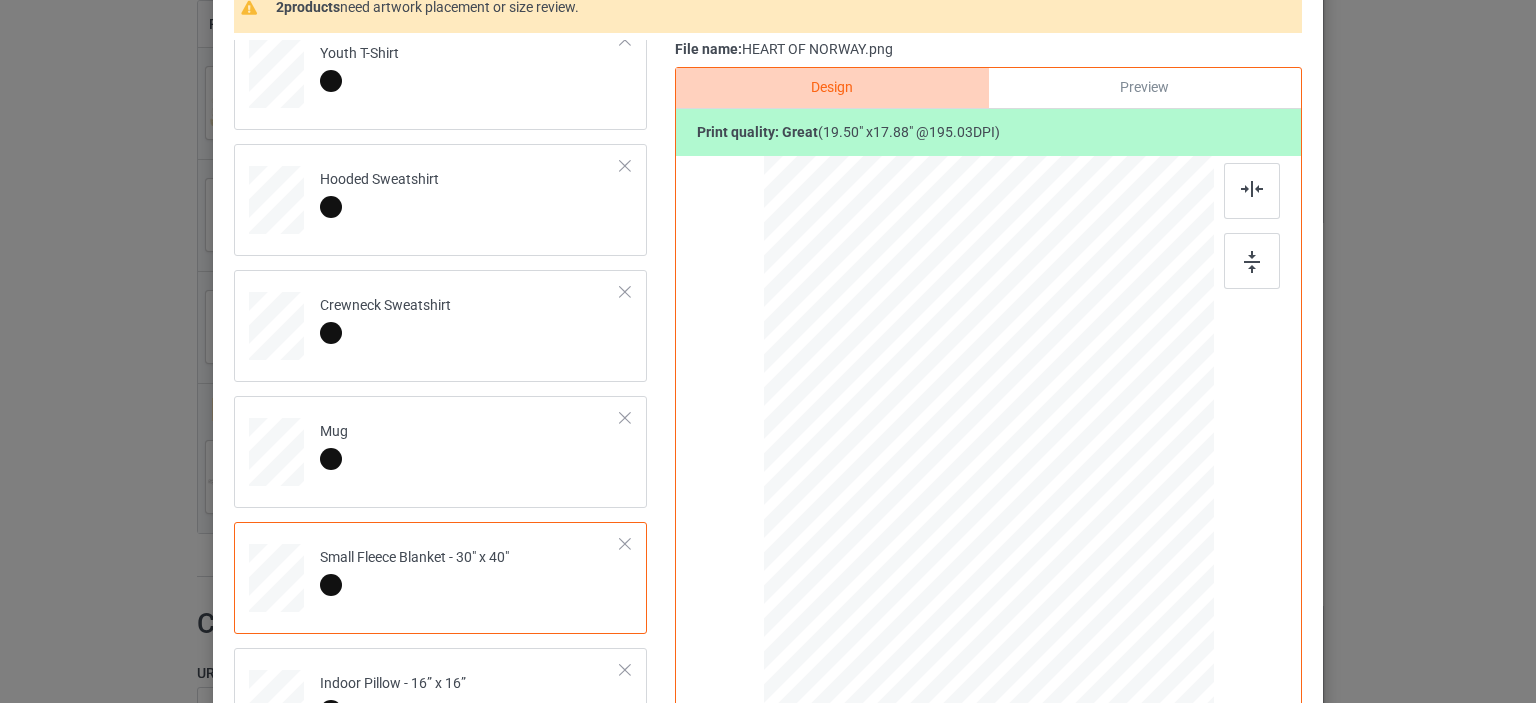scroll, scrollTop: 469, scrollLeft: 0, axis: vertical 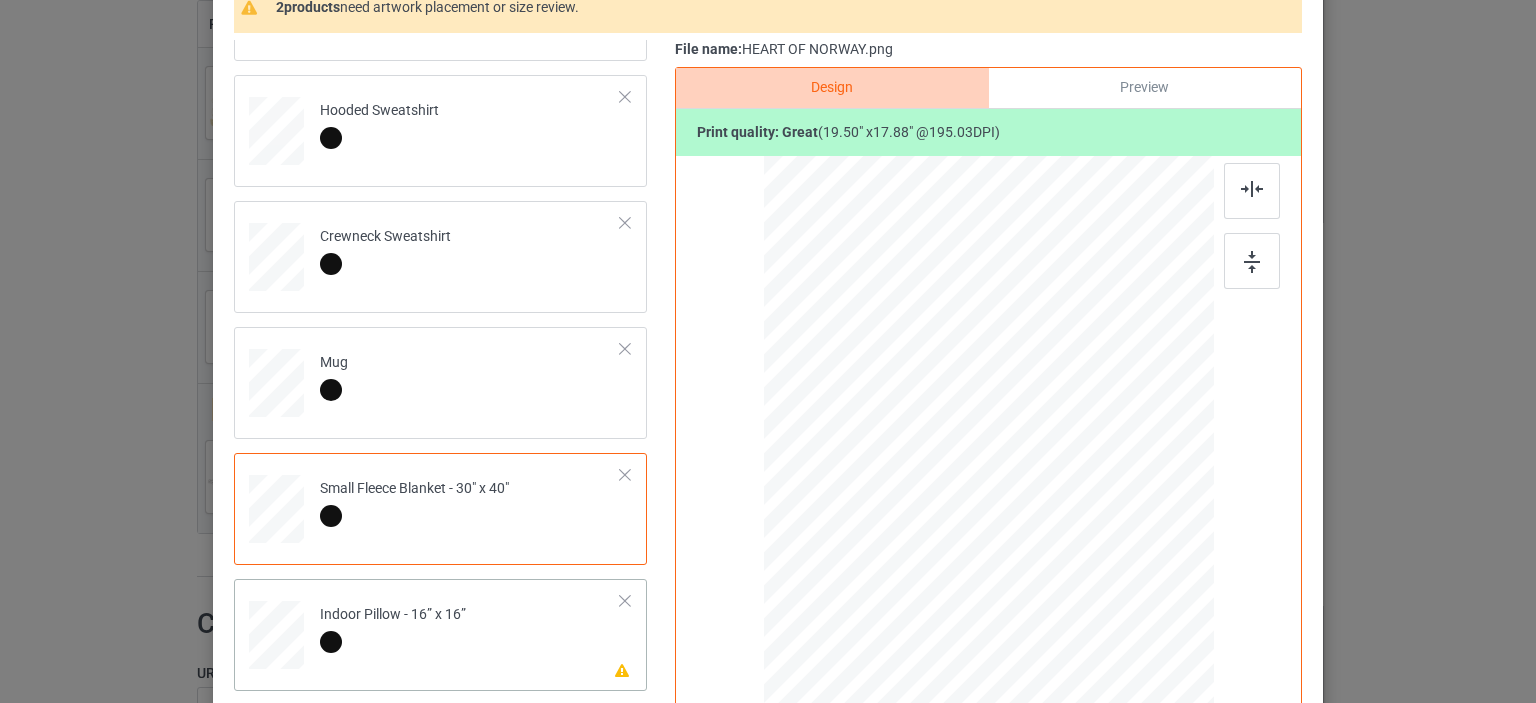 click on "Please review artwork placement Indoor Pillow - 16” x 16”" at bounding box center (470, 631) 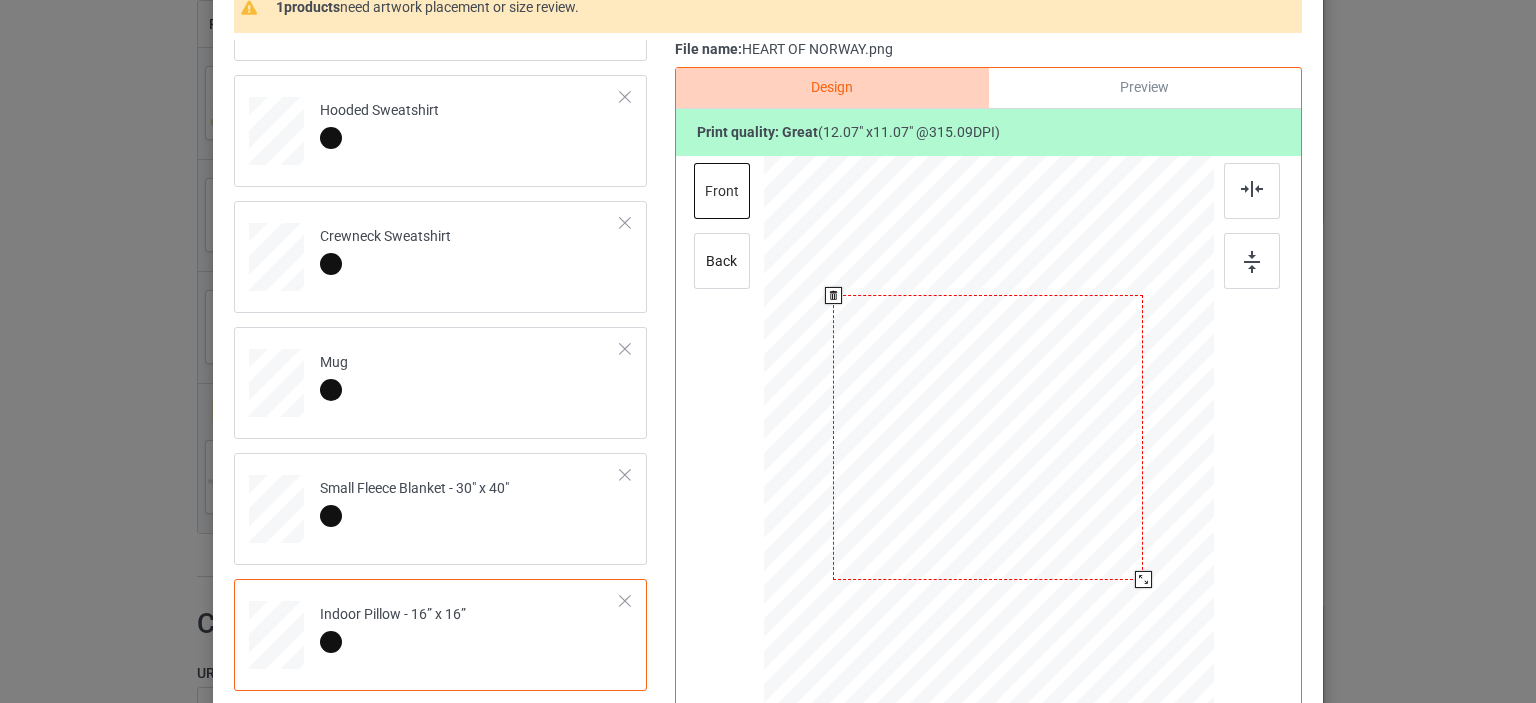 drag, startPoint x: 1122, startPoint y: 558, endPoint x: 1134, endPoint y: 586, distance: 30.463093 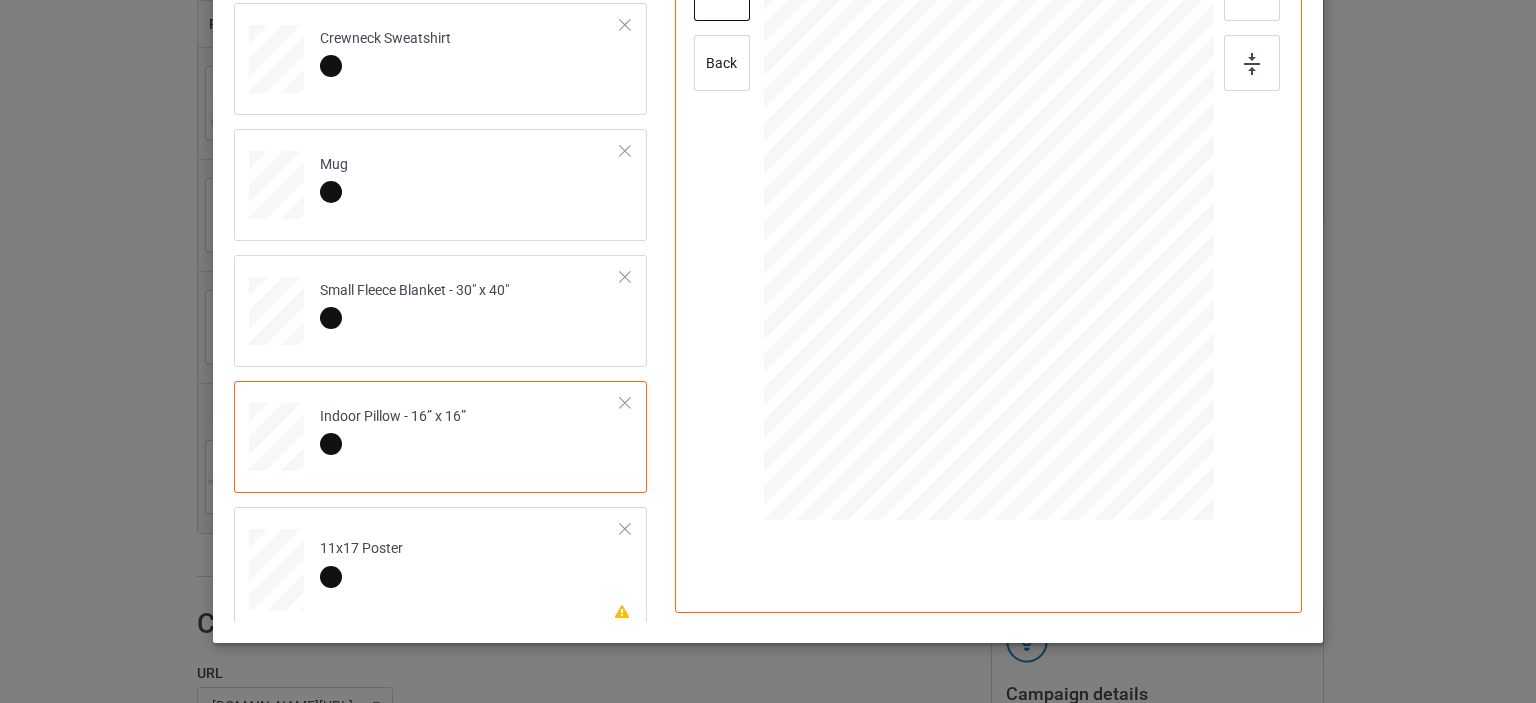 scroll, scrollTop: 400, scrollLeft: 0, axis: vertical 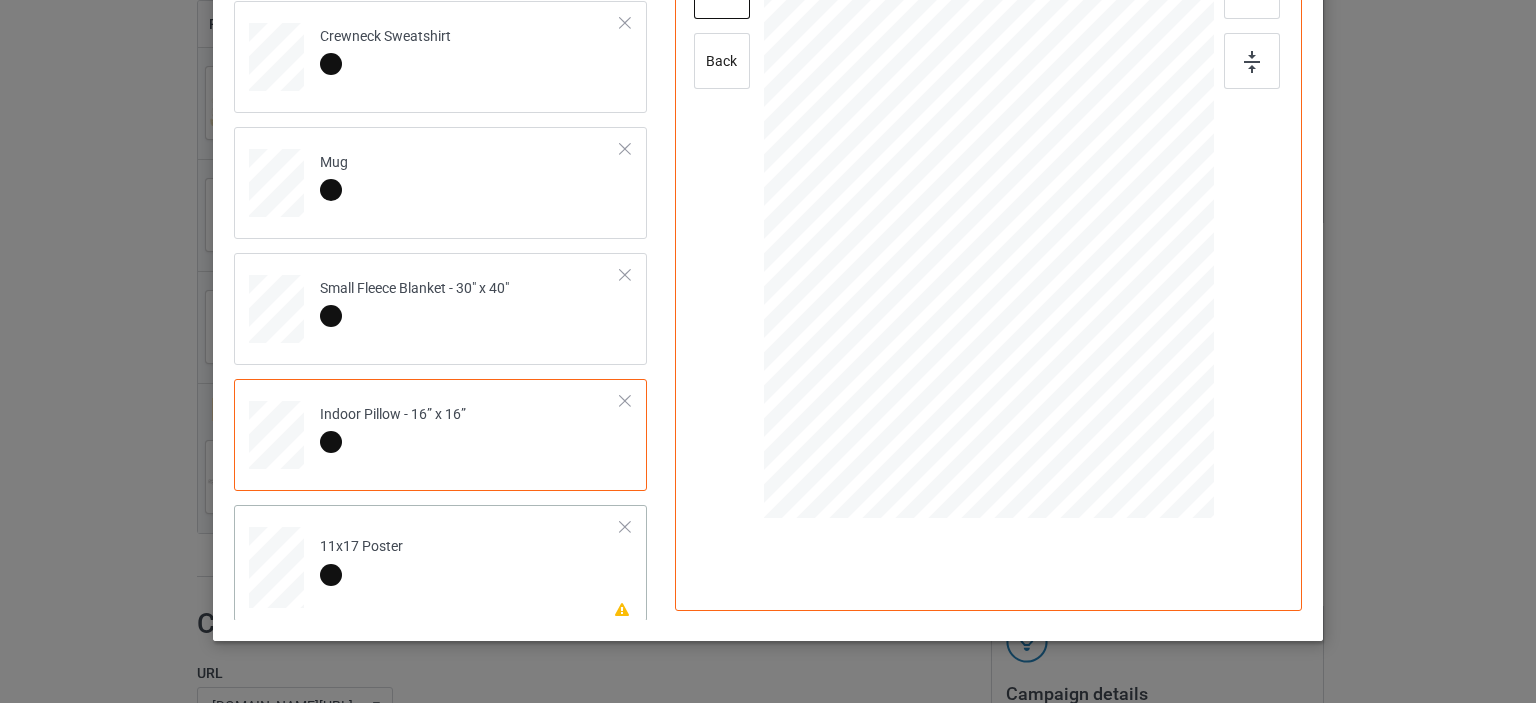 click on "Please review artwork placement 11x17 Poster" at bounding box center [470, 563] 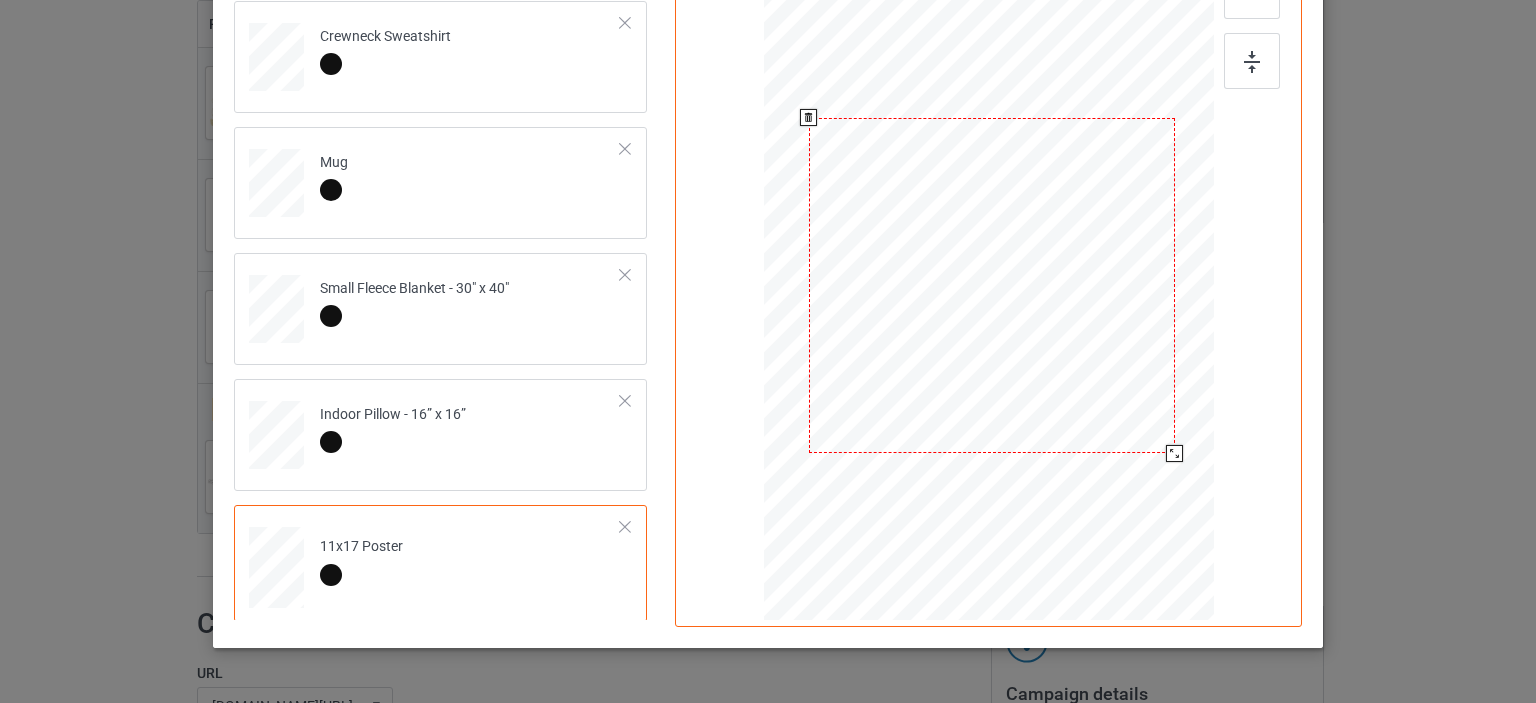 drag, startPoint x: 1112, startPoint y: 405, endPoint x: 1110, endPoint y: 467, distance: 62.03225 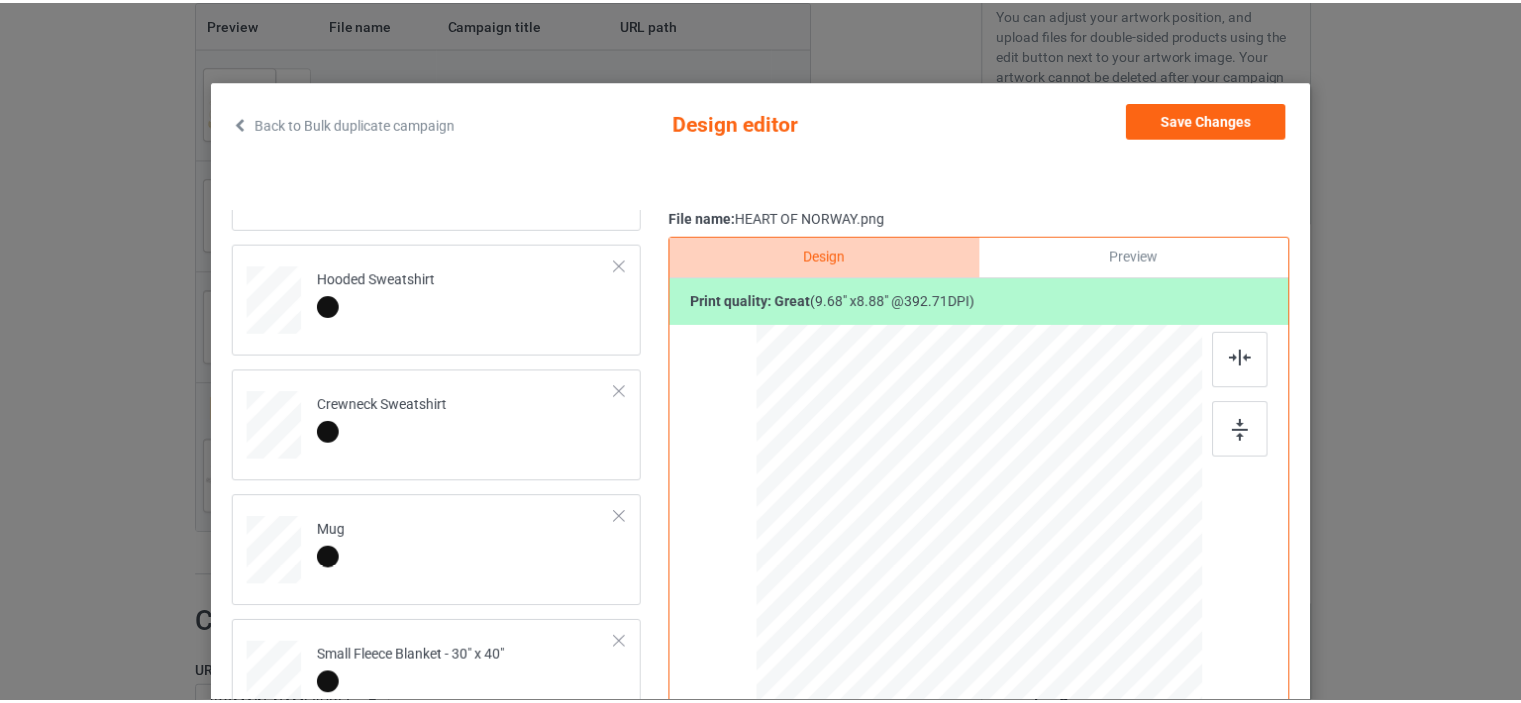 scroll, scrollTop: 0, scrollLeft: 0, axis: both 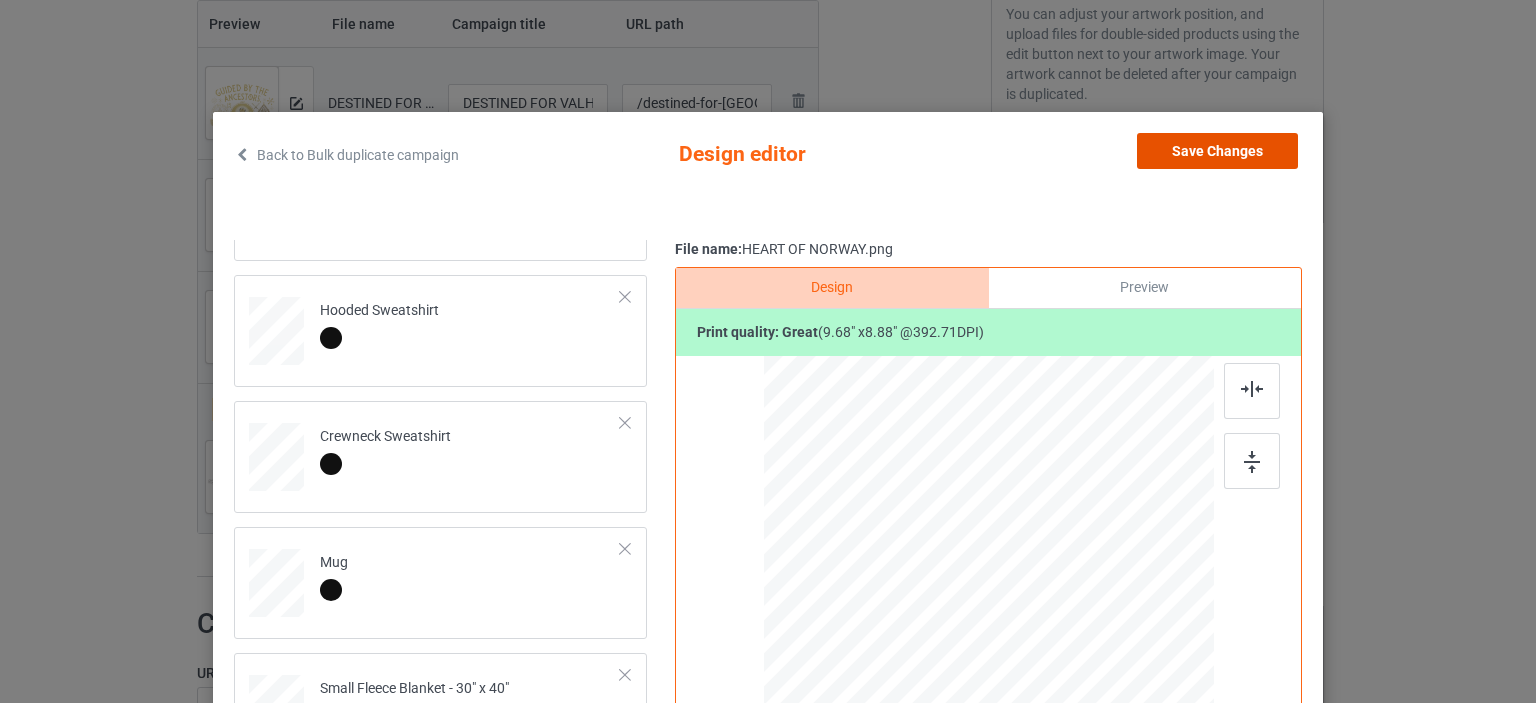 click on "Save Changes" at bounding box center [1217, 151] 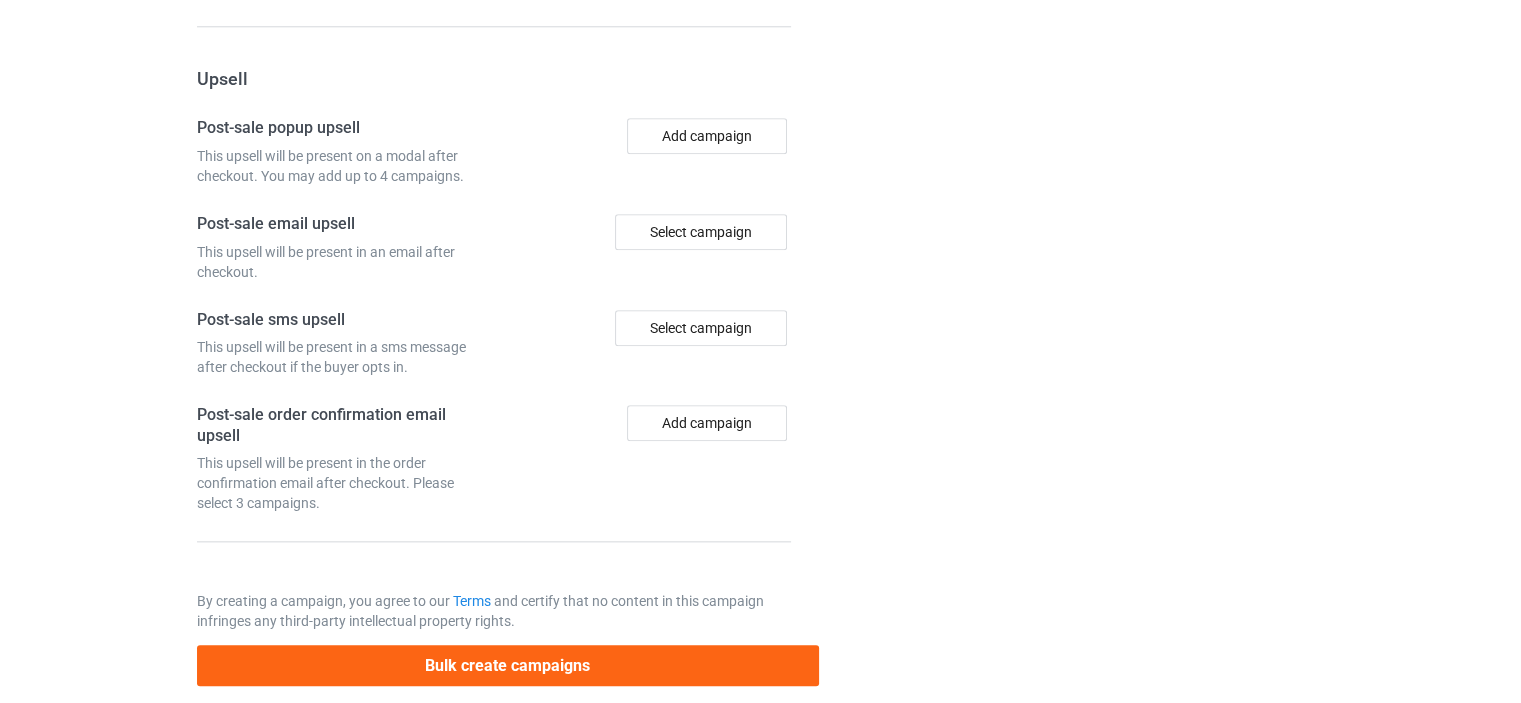scroll, scrollTop: 2174, scrollLeft: 0, axis: vertical 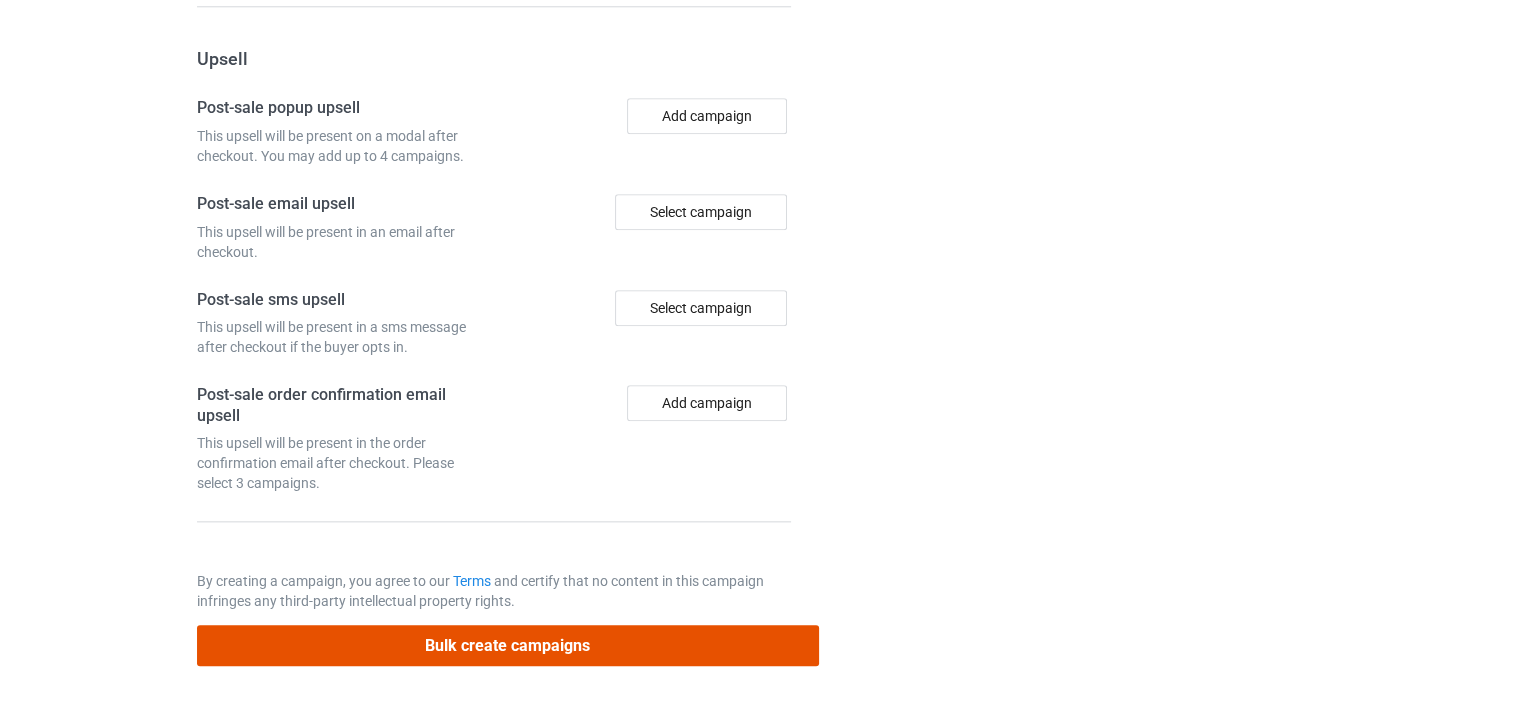 click on "Bulk create campaigns" at bounding box center (508, 645) 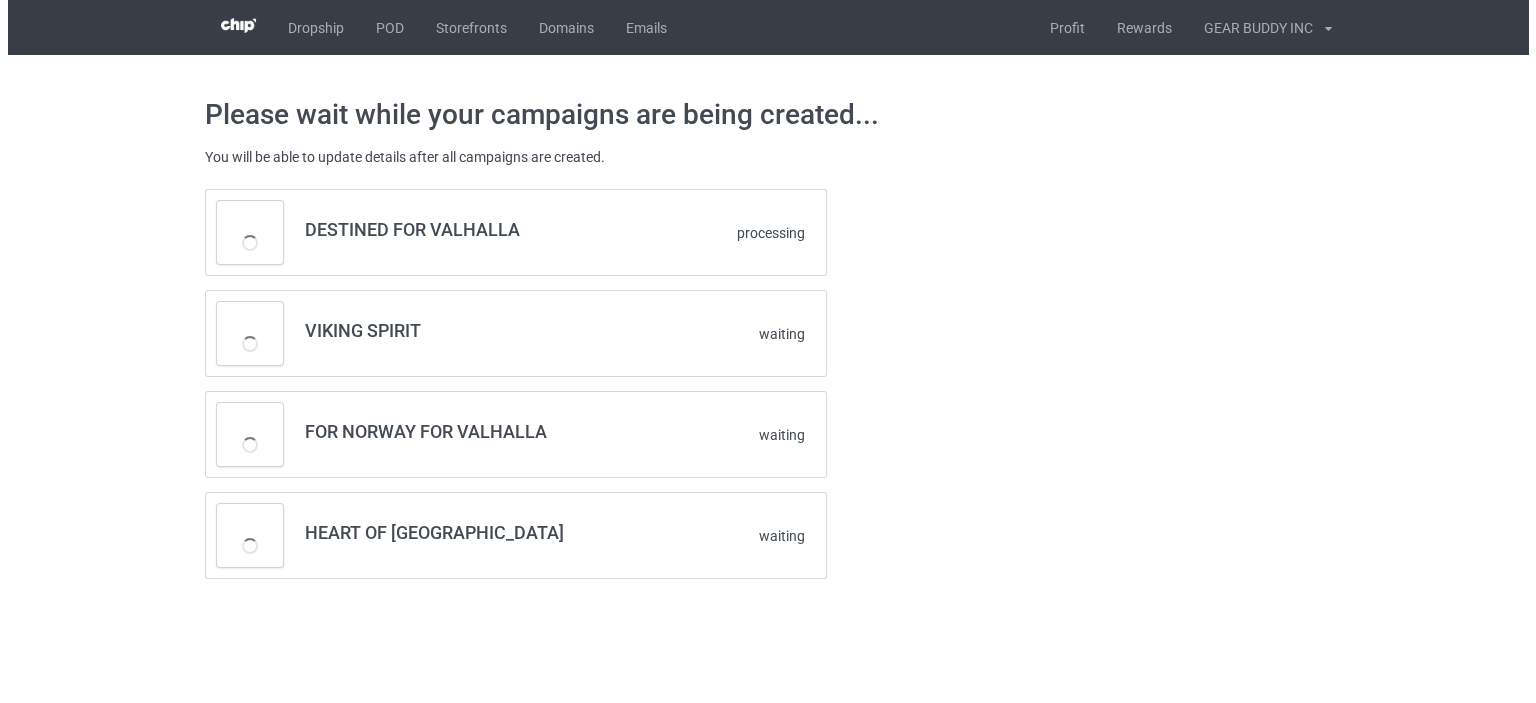 scroll, scrollTop: 0, scrollLeft: 0, axis: both 